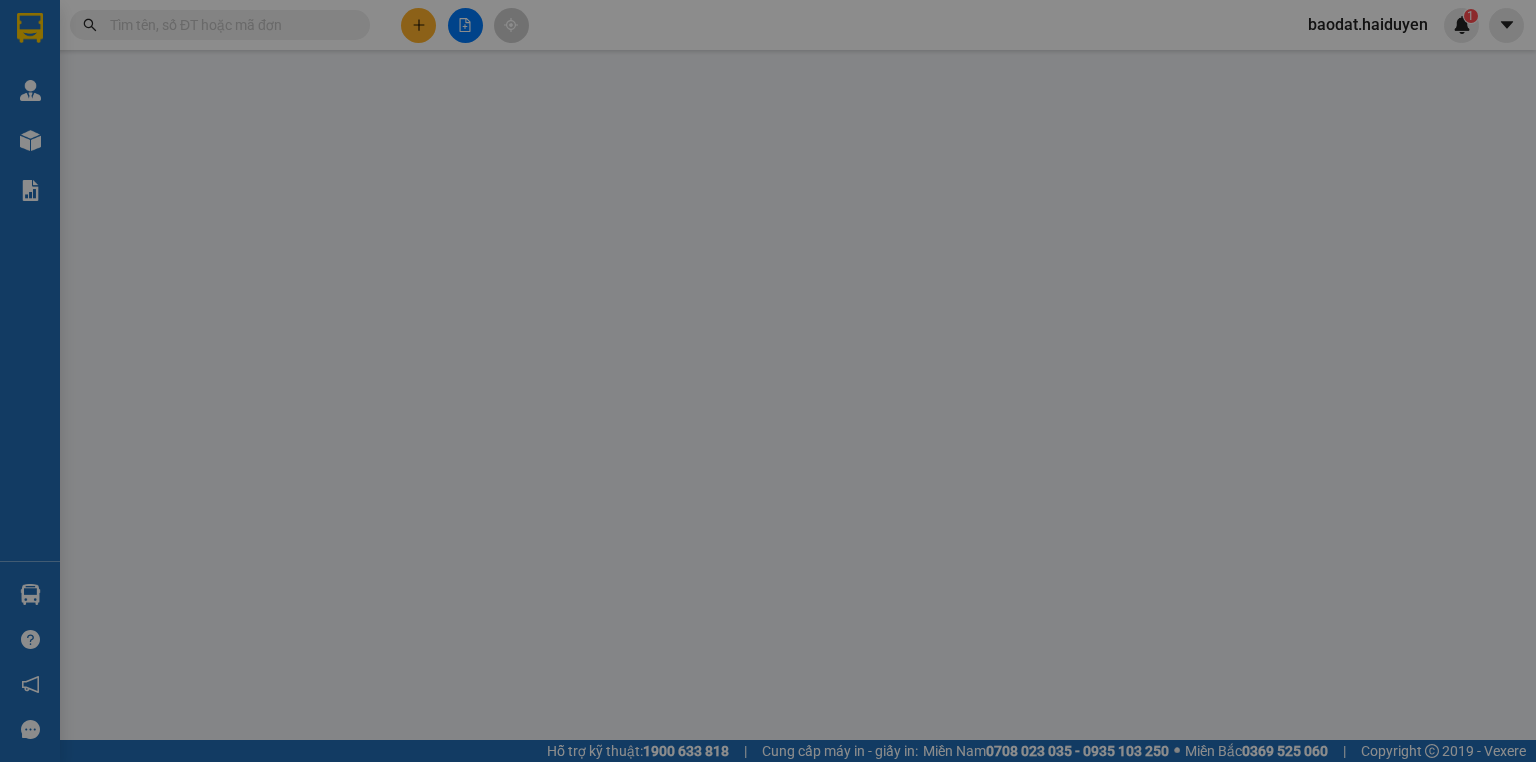 scroll, scrollTop: 0, scrollLeft: 0, axis: both 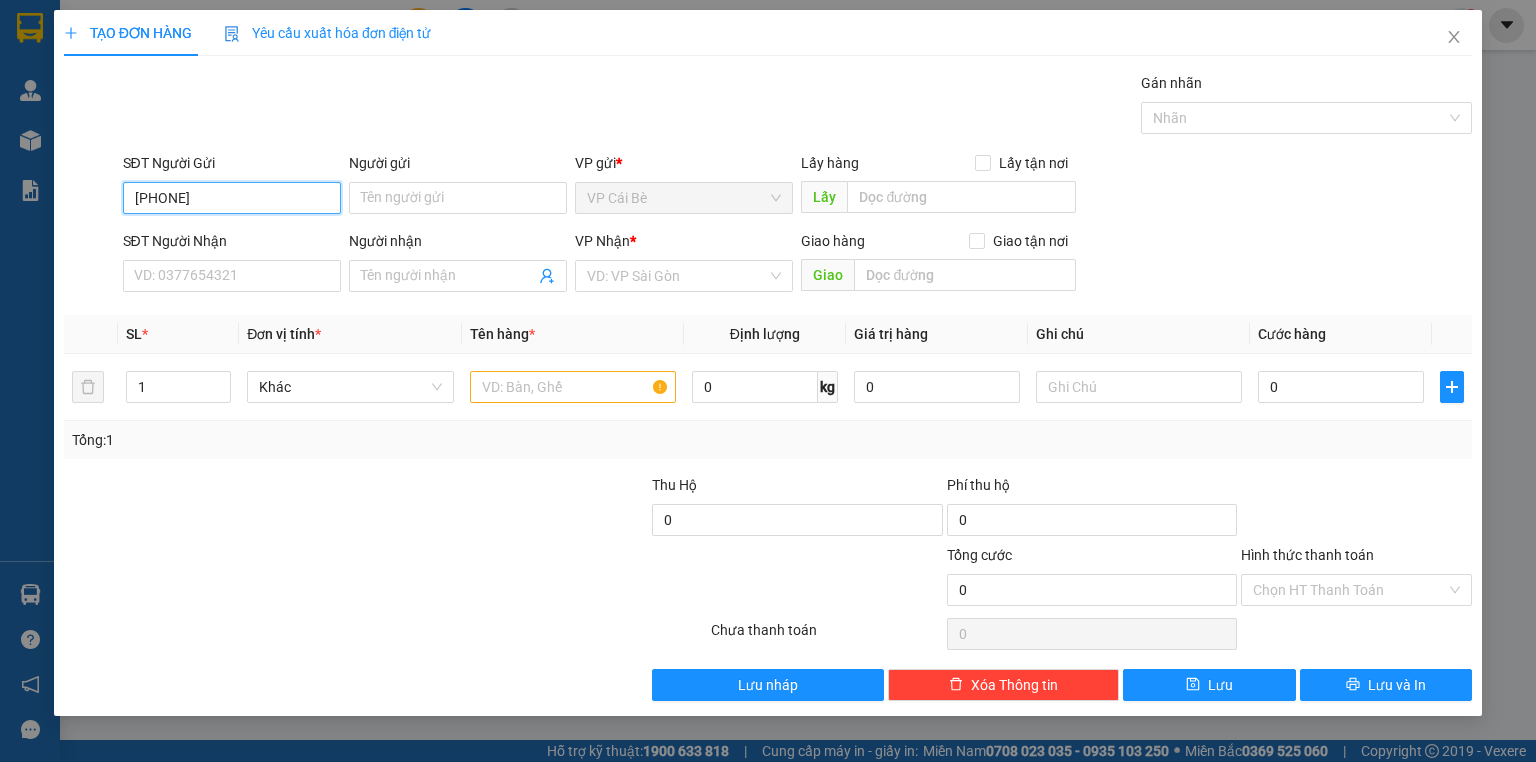type on "0936747177" 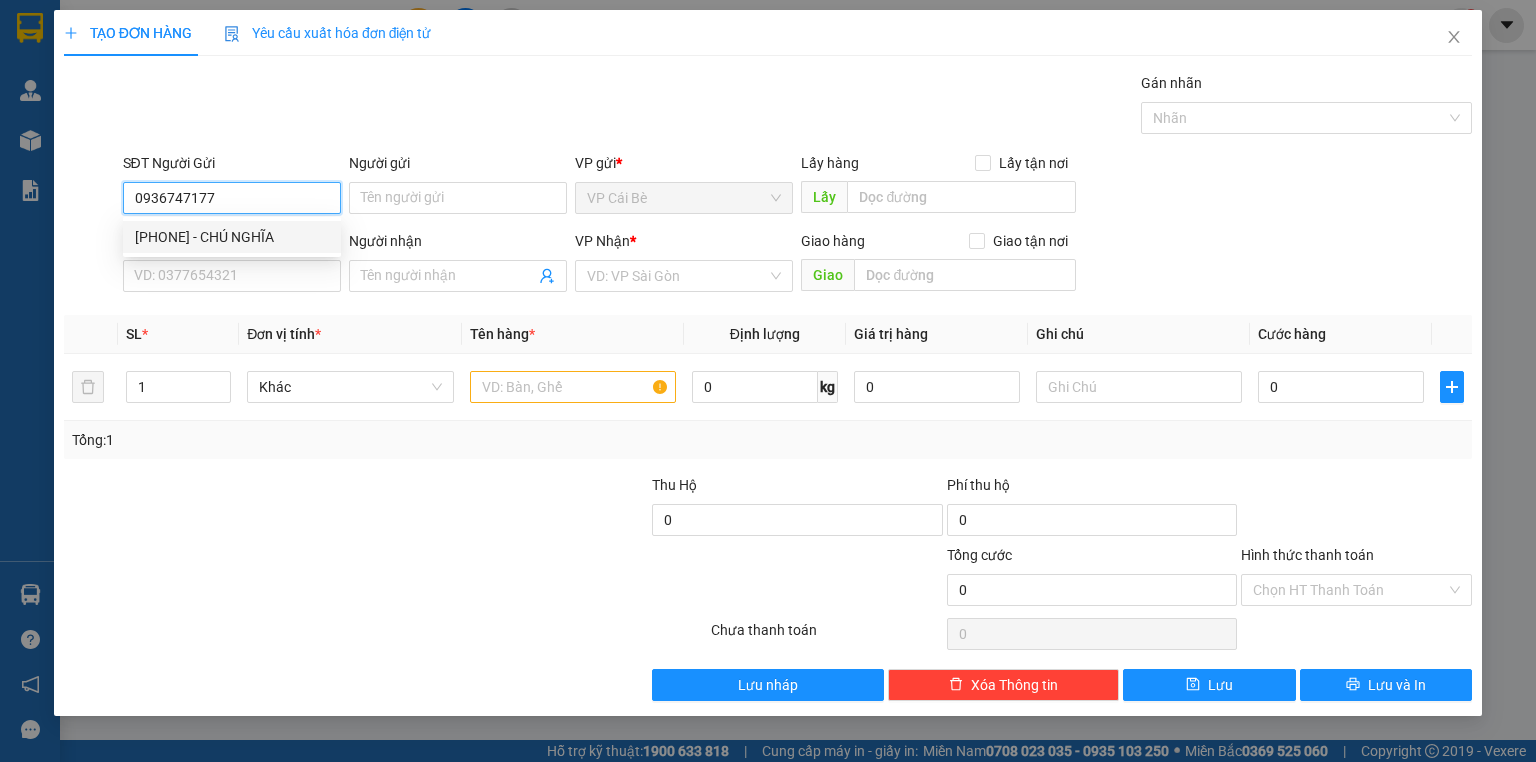 click on "[PHONE] - CHÚ NGHĨA" at bounding box center (232, 237) 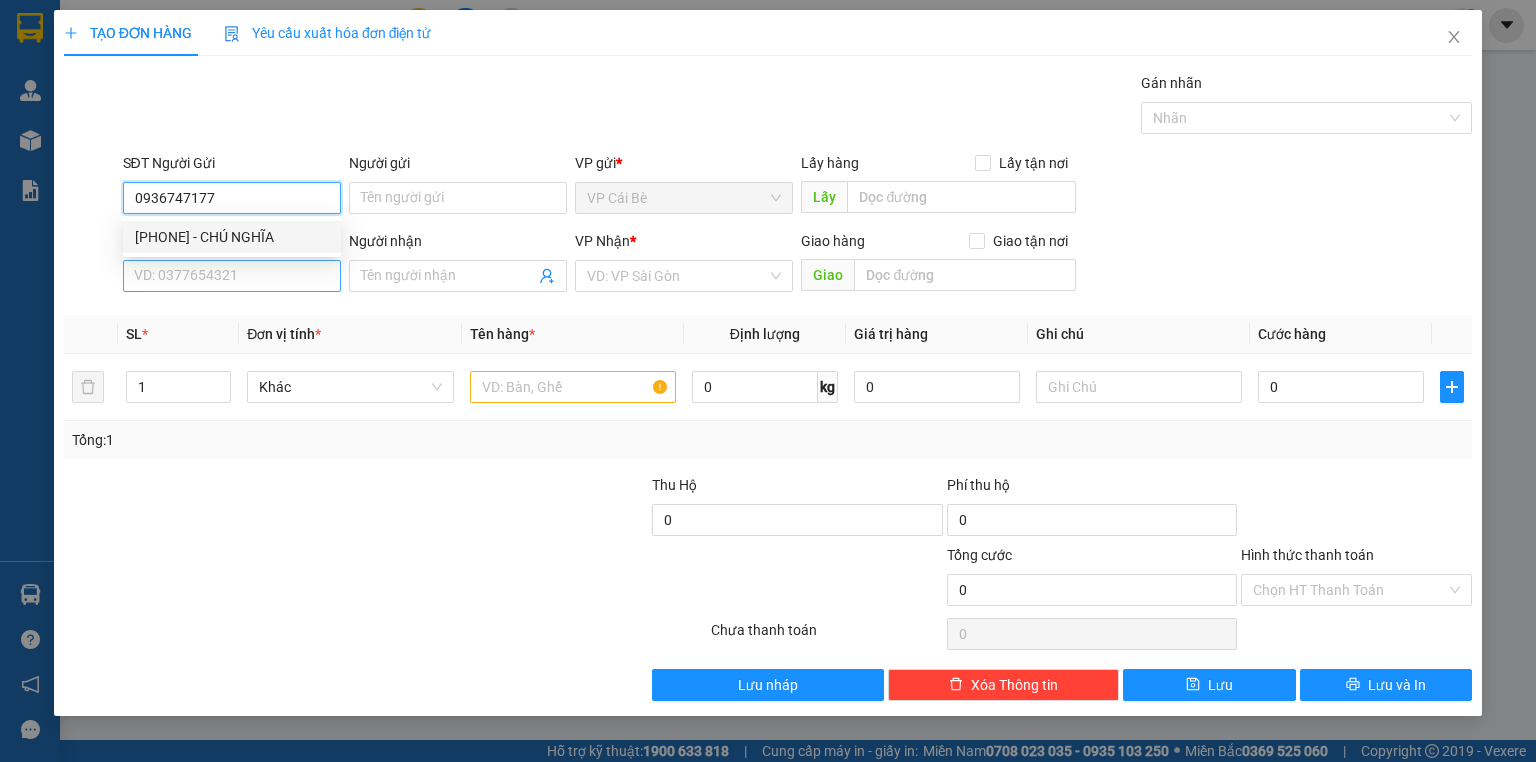 type on "CHÚ NGHĨA" 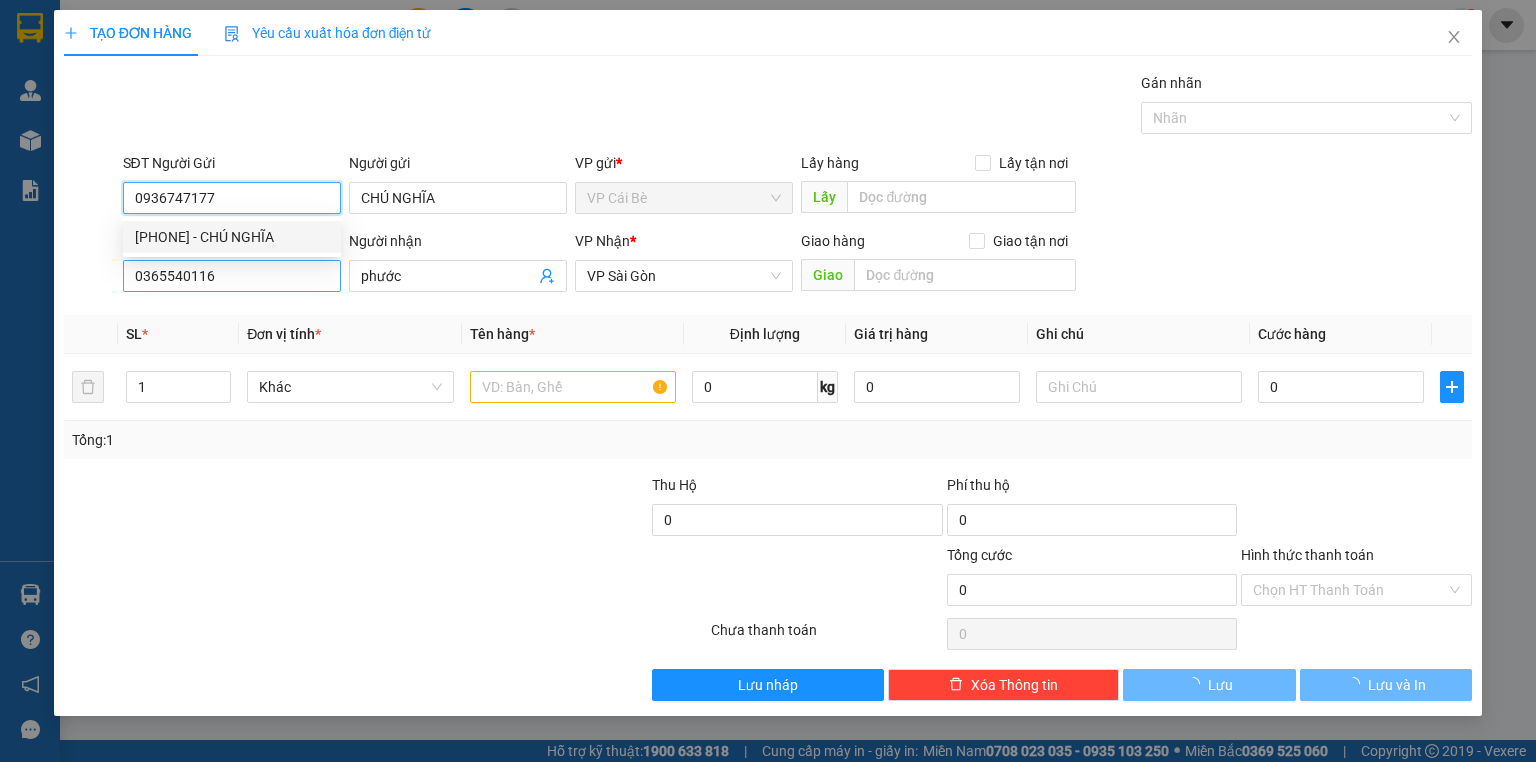 type on "20.000" 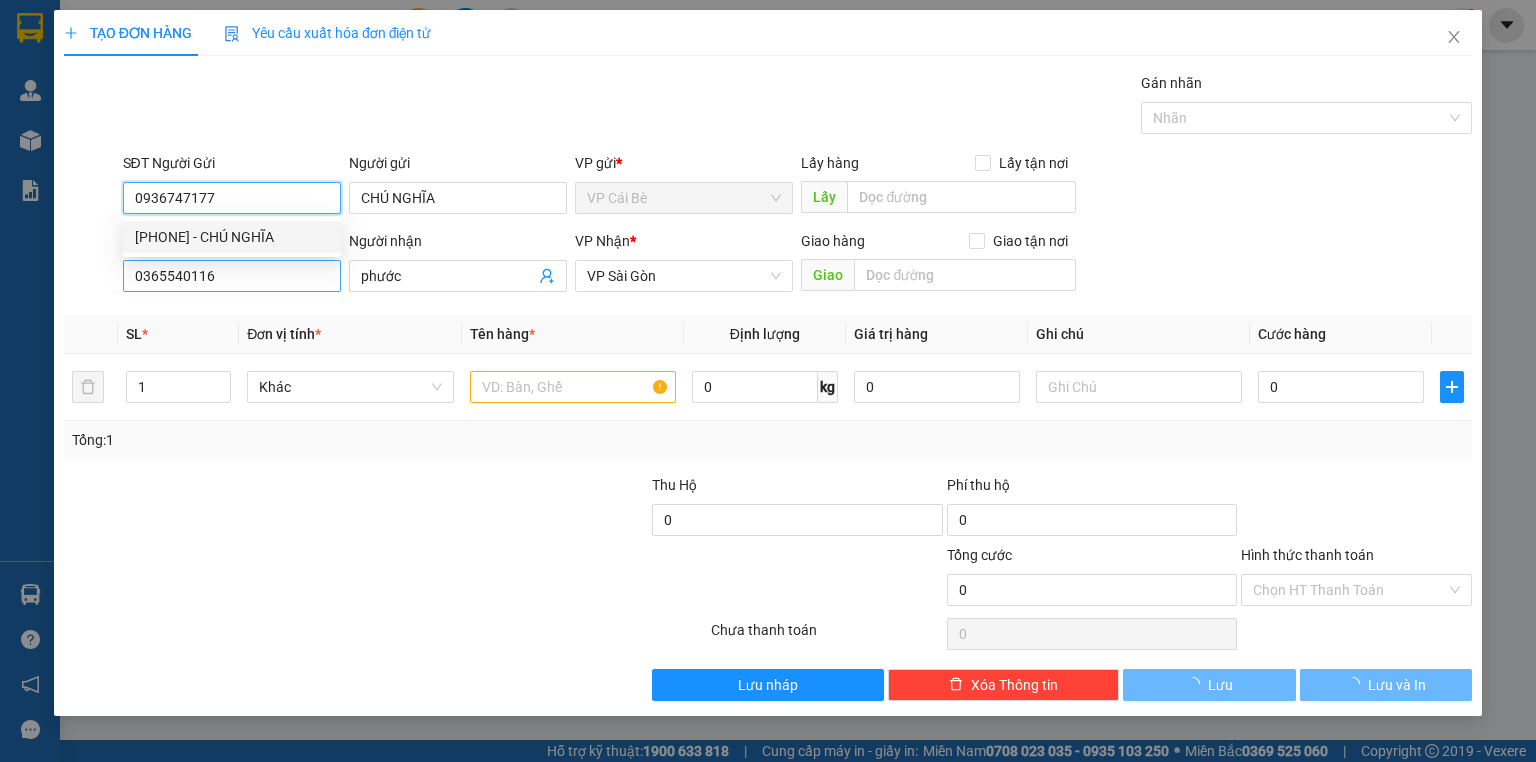 type on "20.000" 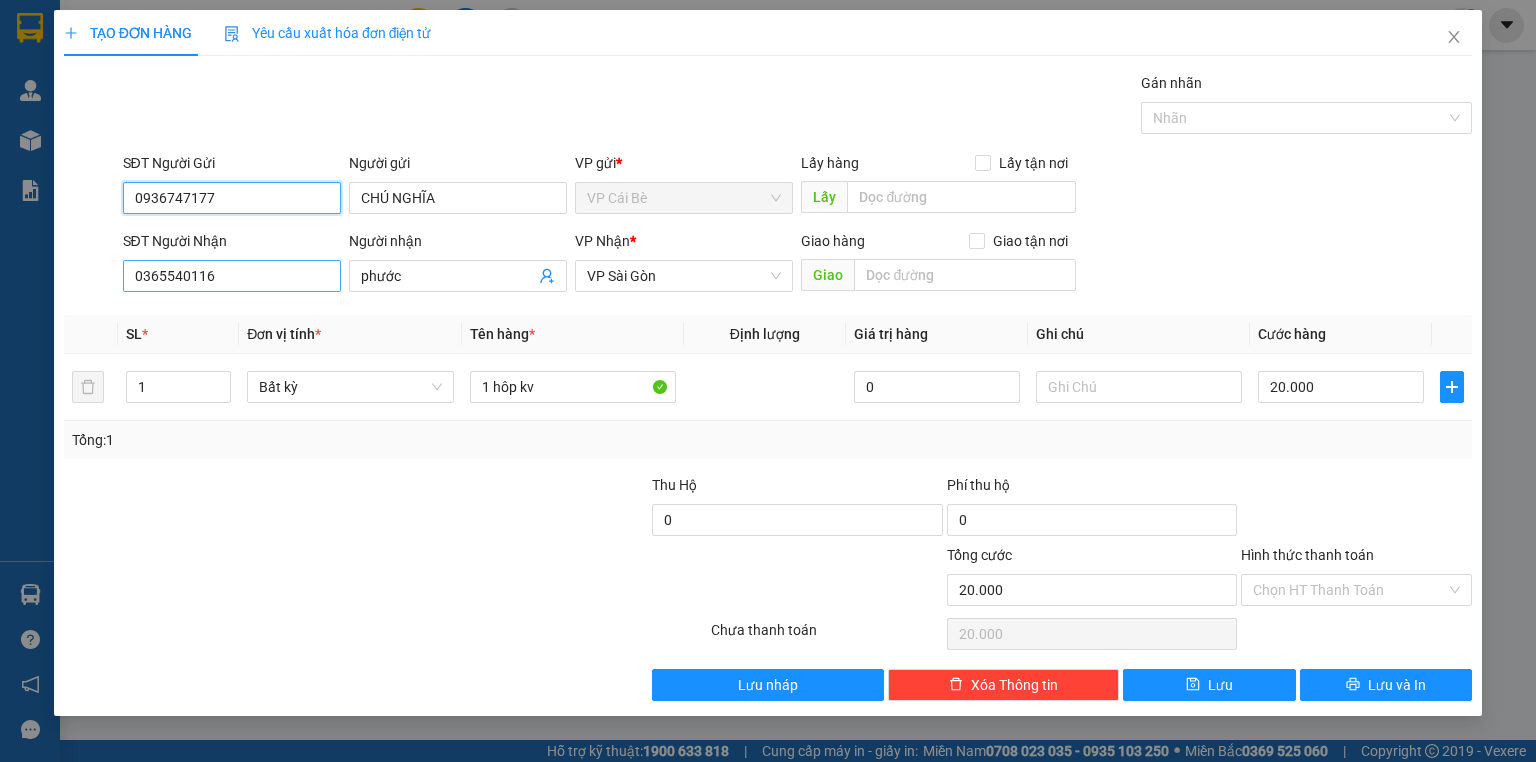 type on "0936747177" 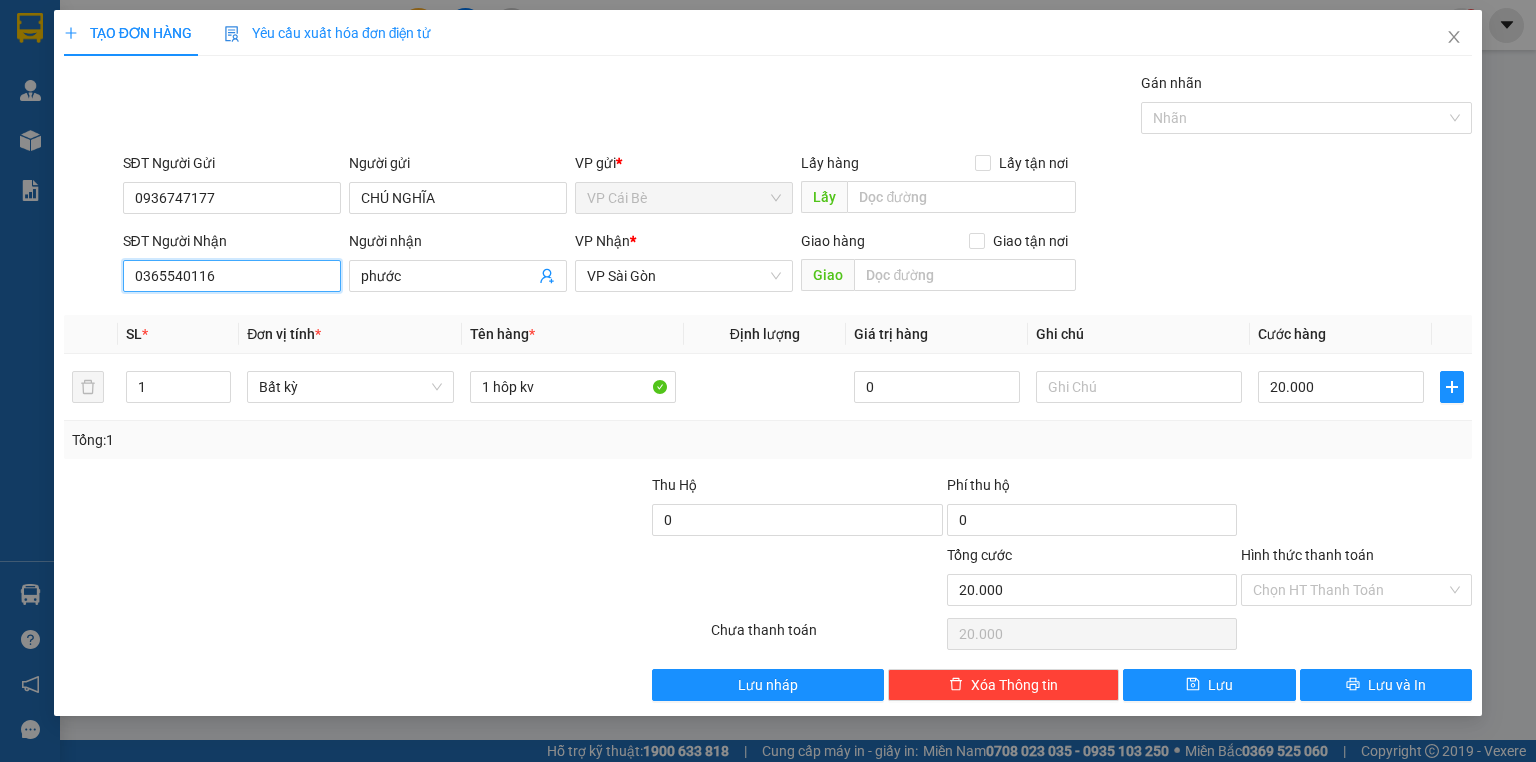 click on "0365540116" at bounding box center (232, 276) 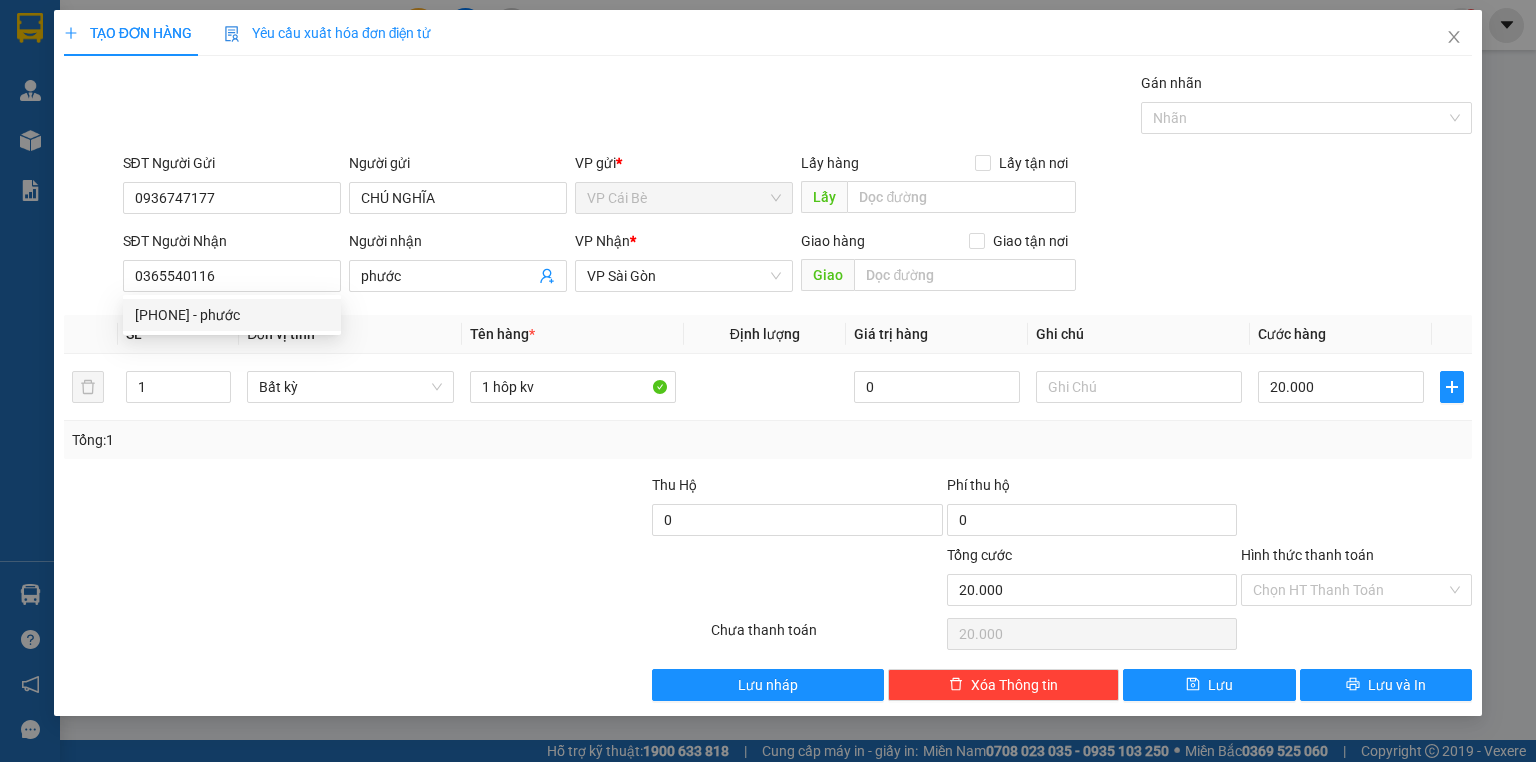 drag, startPoint x: 346, startPoint y: 456, endPoint x: 415, endPoint y: 443, distance: 70.21396 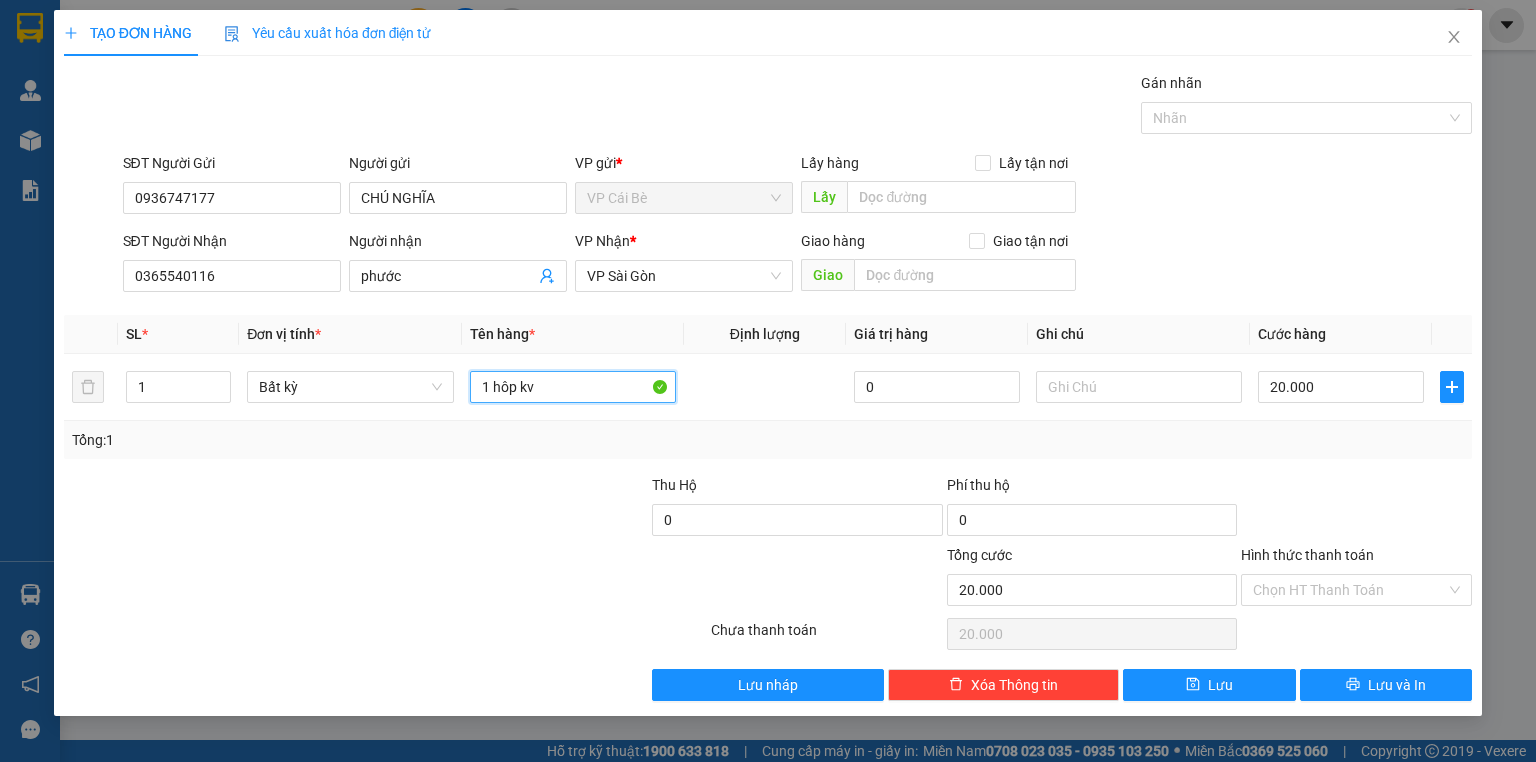 drag, startPoint x: 554, startPoint y: 399, endPoint x: 496, endPoint y: 431, distance: 66.24198 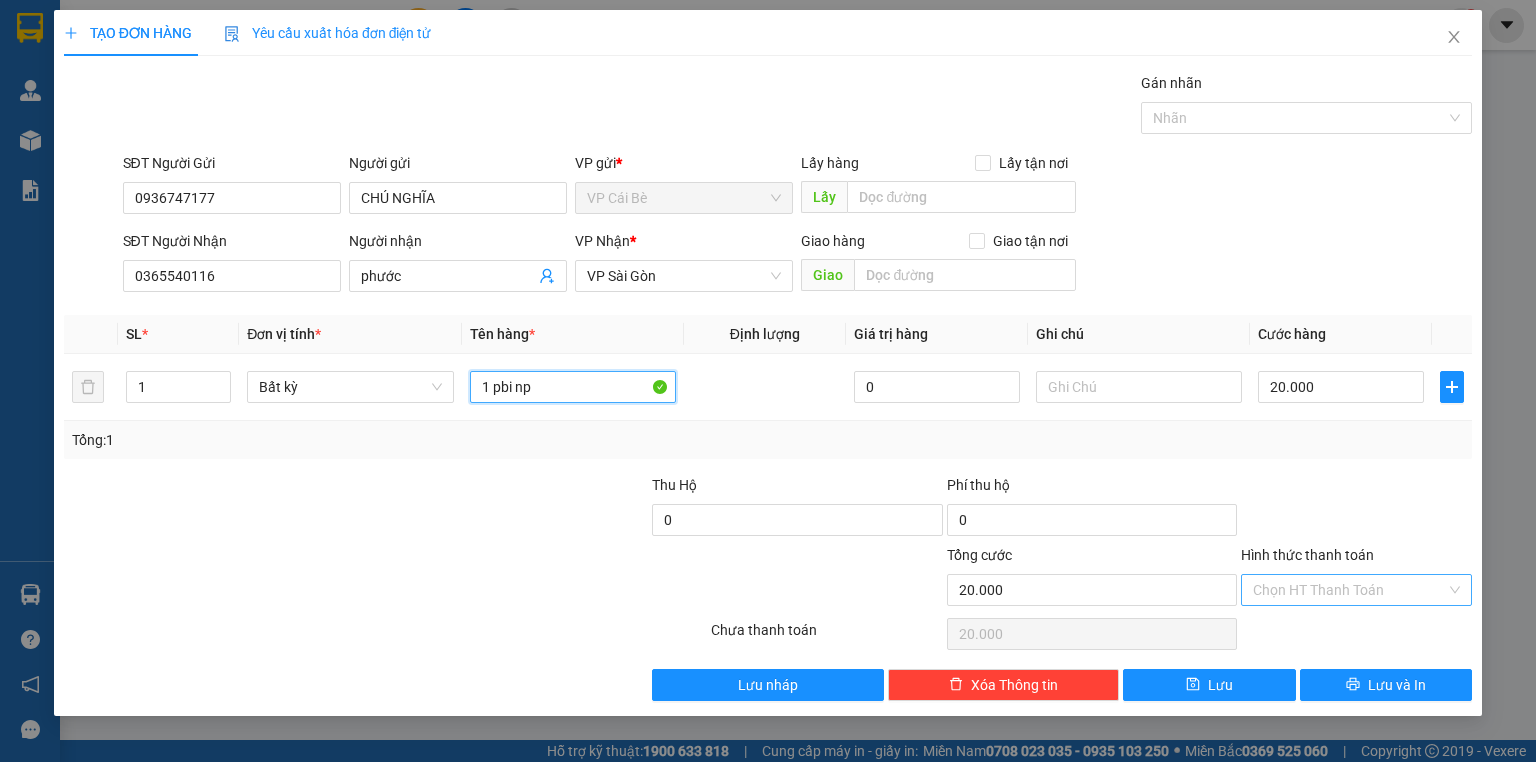 type on "1 pbi np" 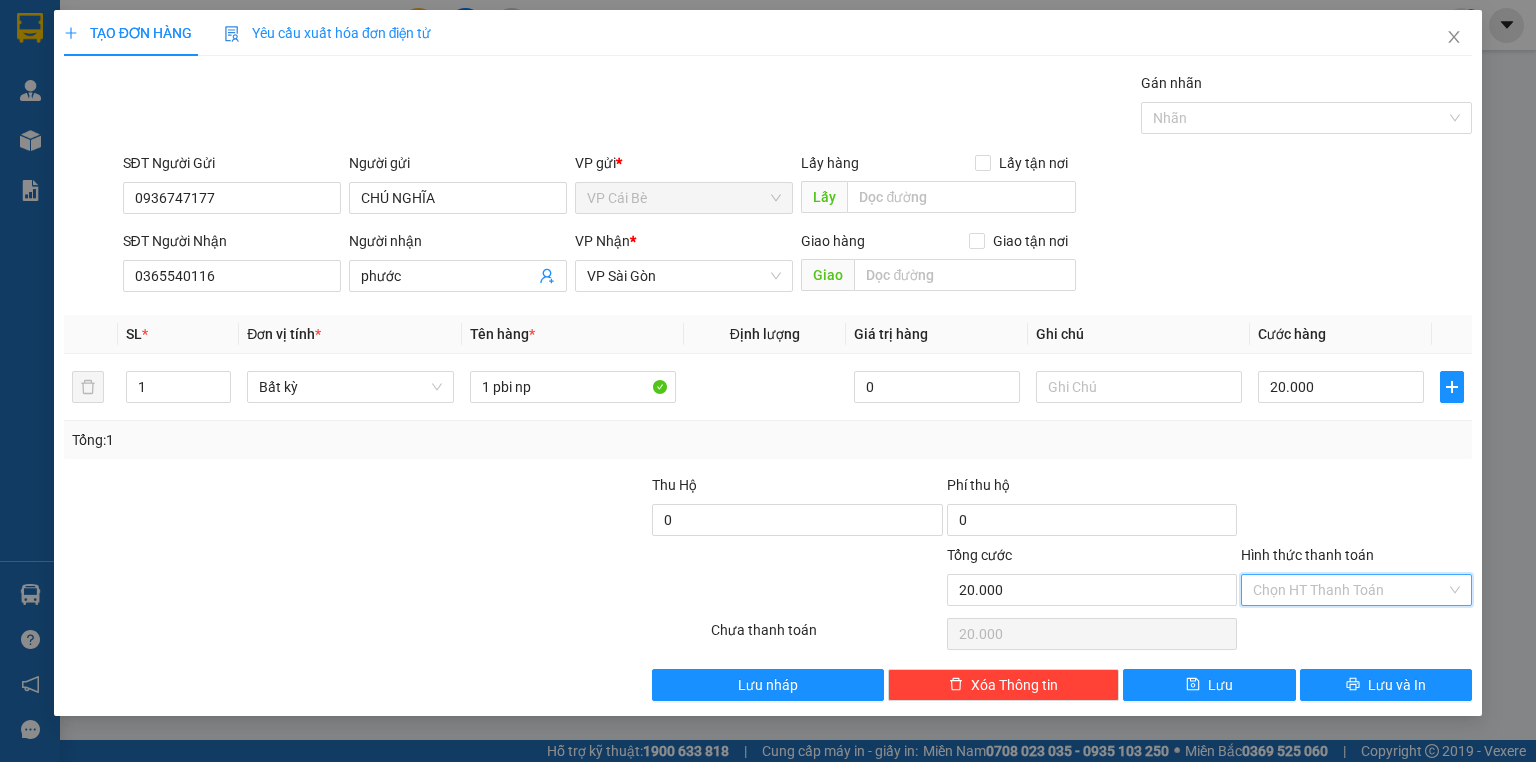 drag, startPoint x: 1263, startPoint y: 592, endPoint x: 1295, endPoint y: 631, distance: 50.447994 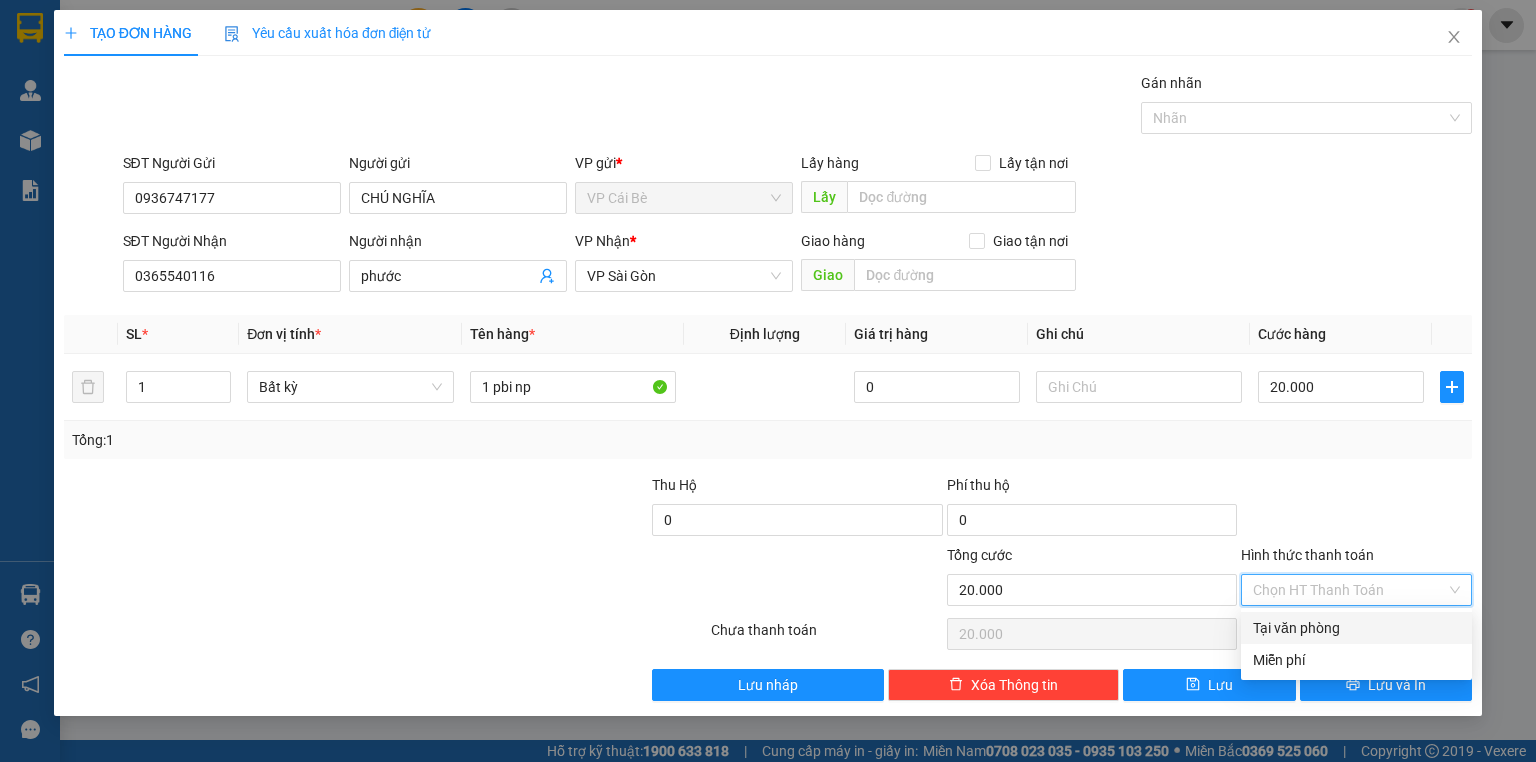 drag, startPoint x: 1295, startPoint y: 631, endPoint x: 1349, endPoint y: 653, distance: 58.30952 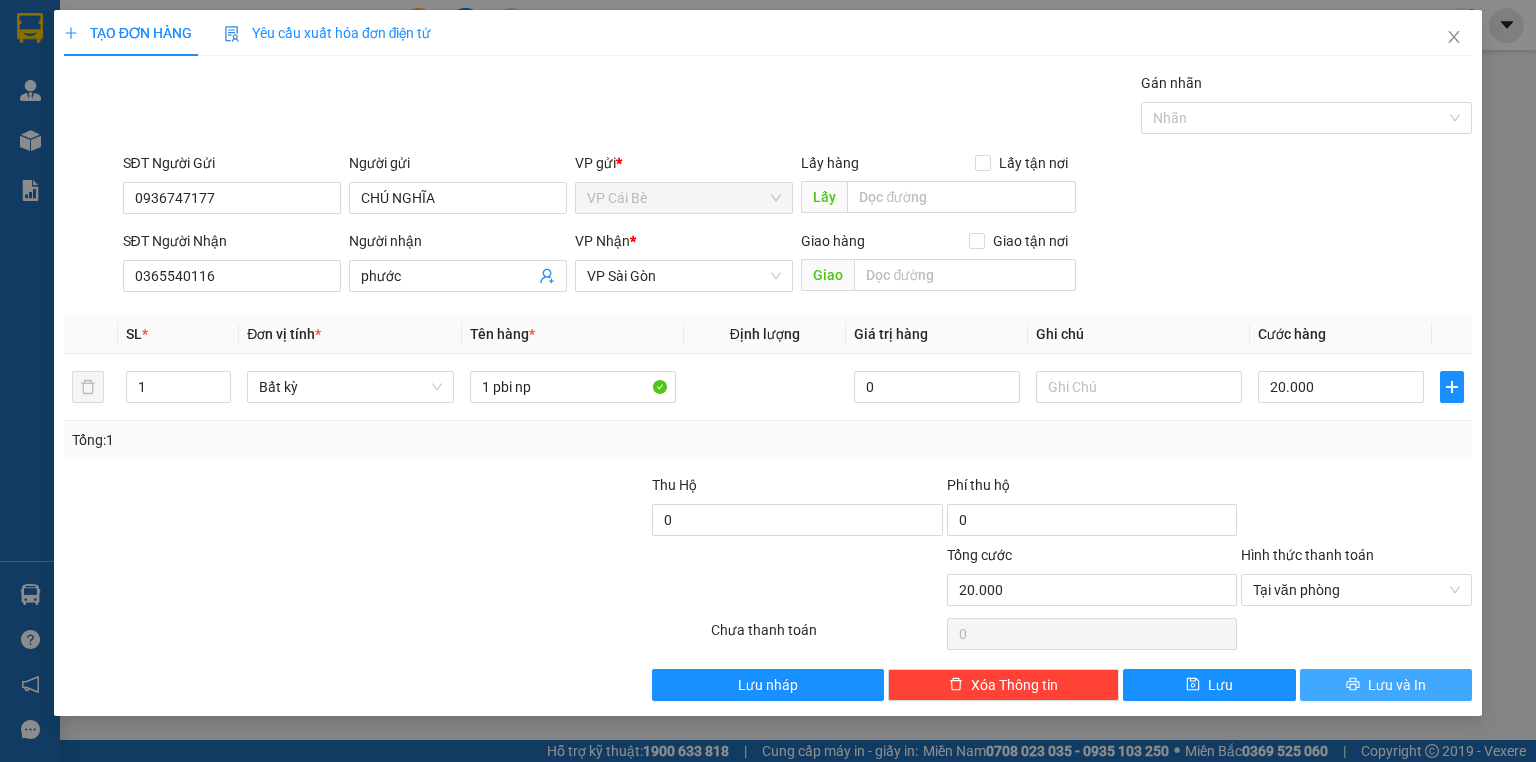 click on "Lưu và In" at bounding box center [1386, 685] 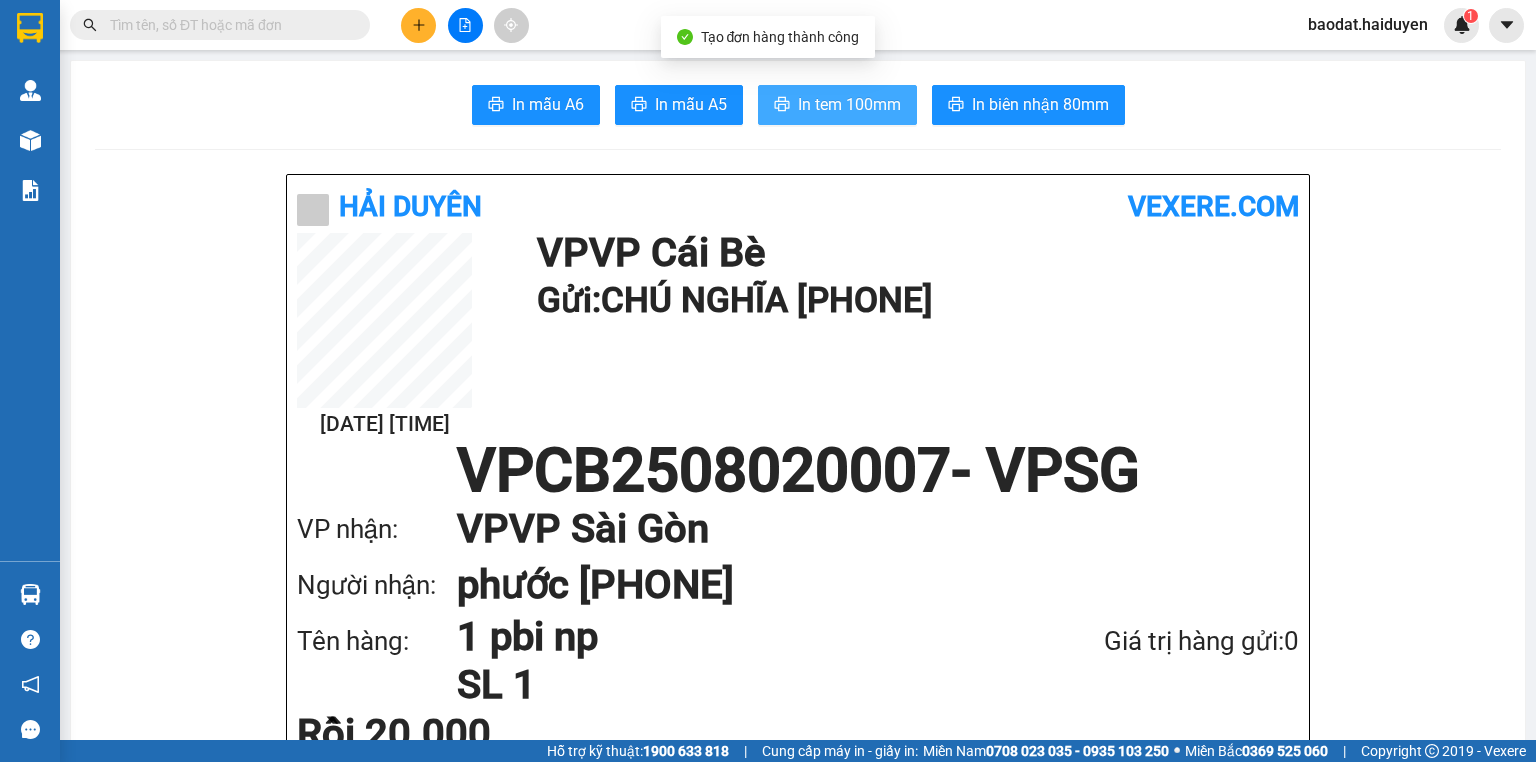 click on "In tem 100mm" at bounding box center [837, 105] 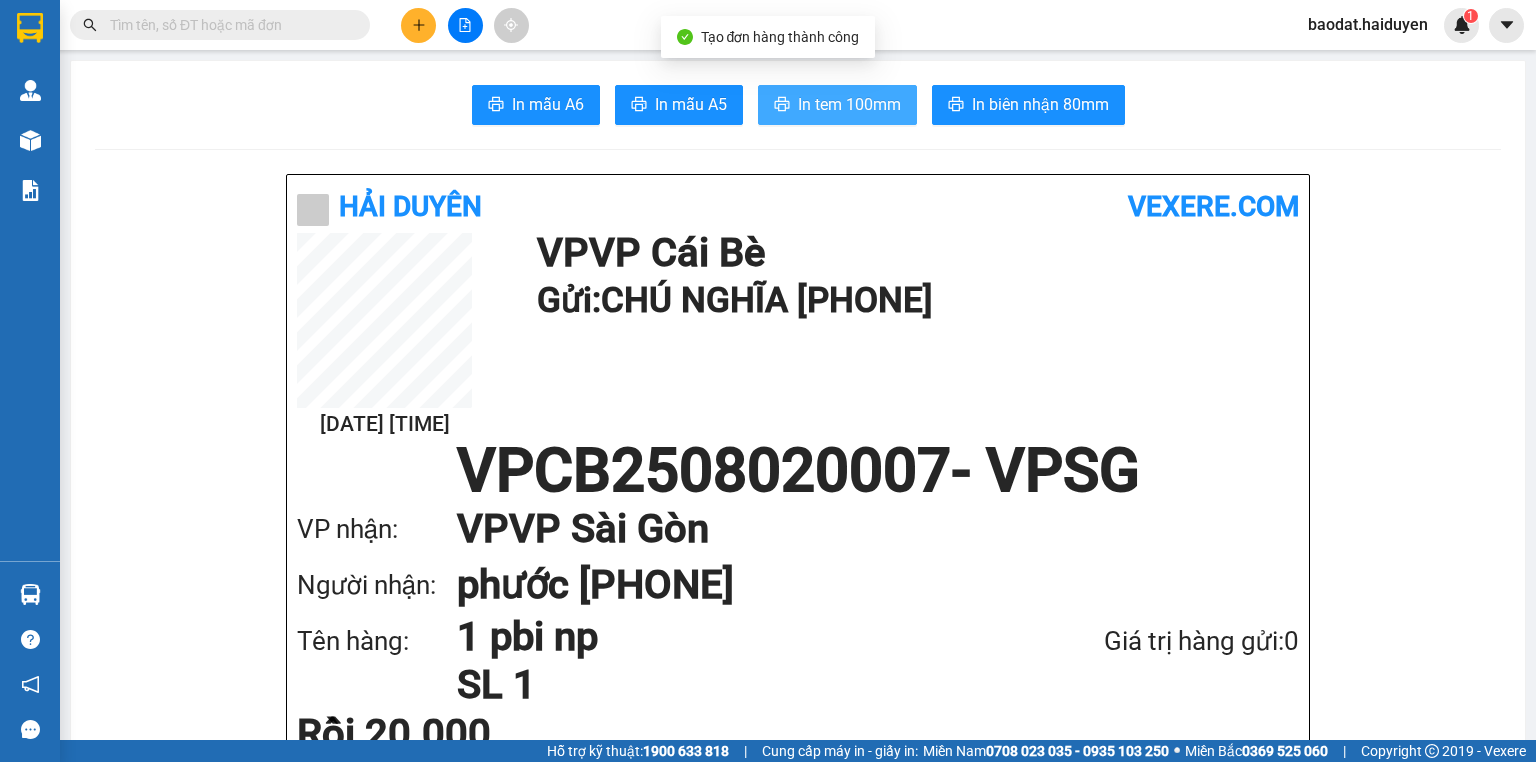 scroll, scrollTop: 0, scrollLeft: 0, axis: both 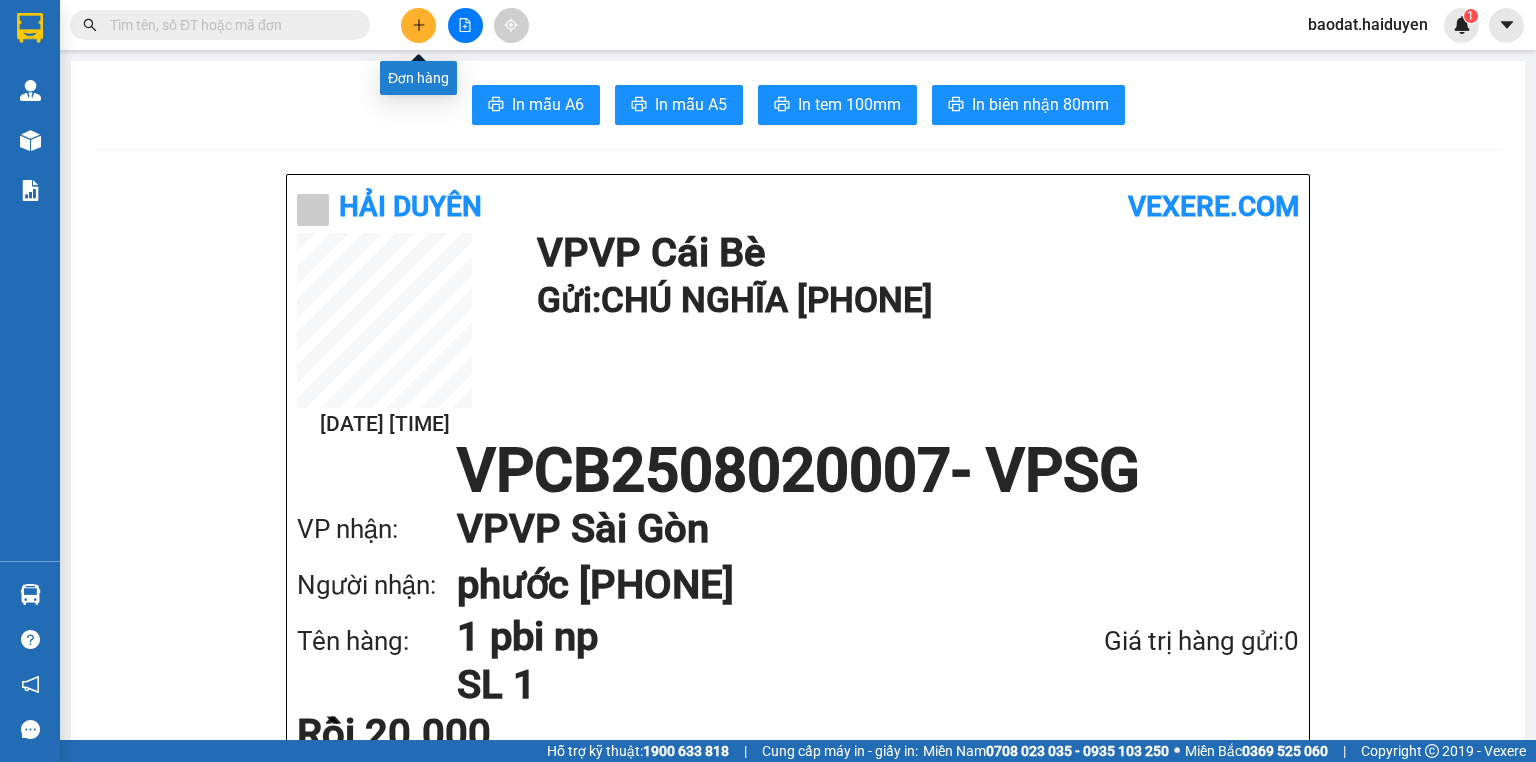 click at bounding box center (418, 25) 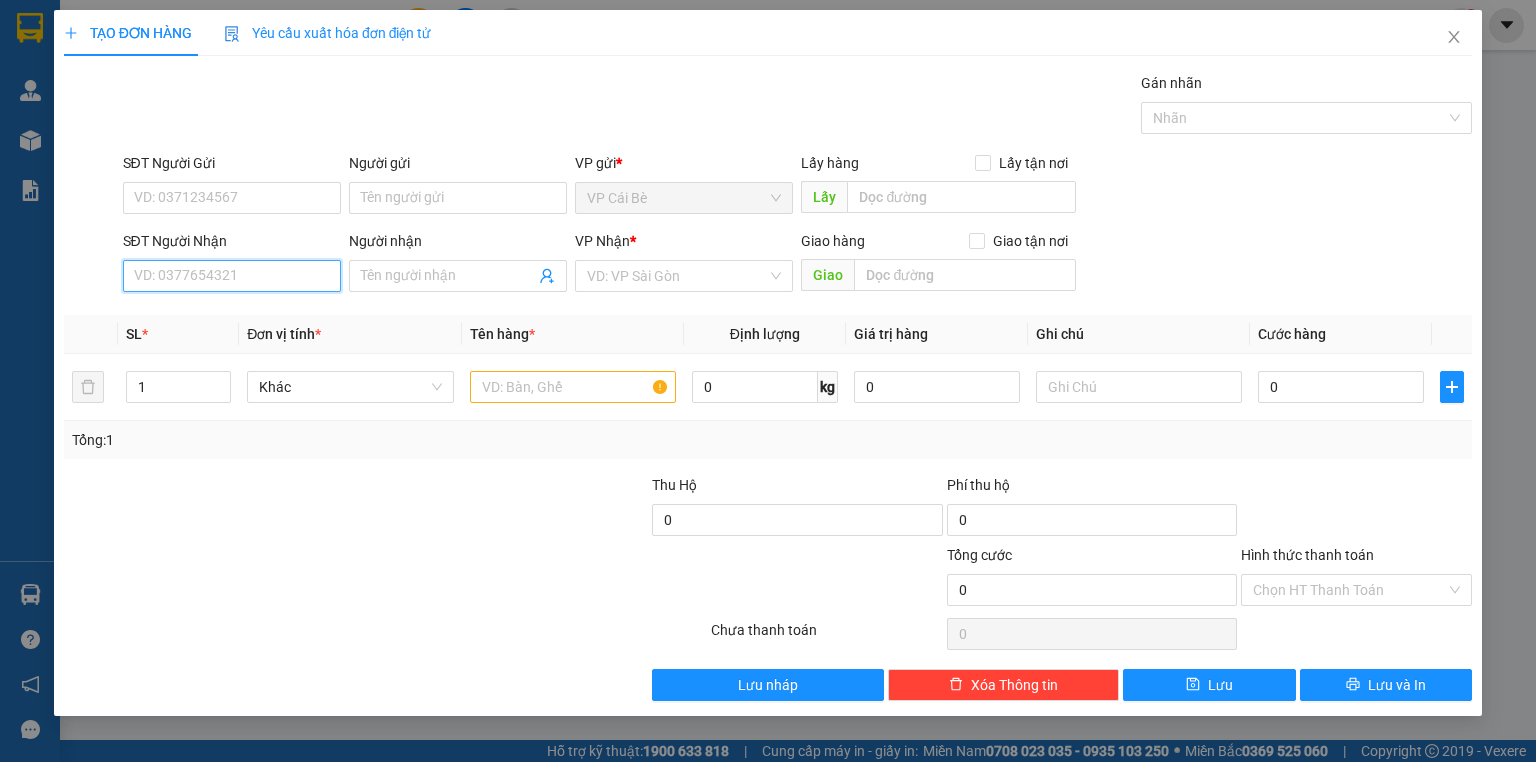 click on "SĐT Người Nhận" at bounding box center (232, 276) 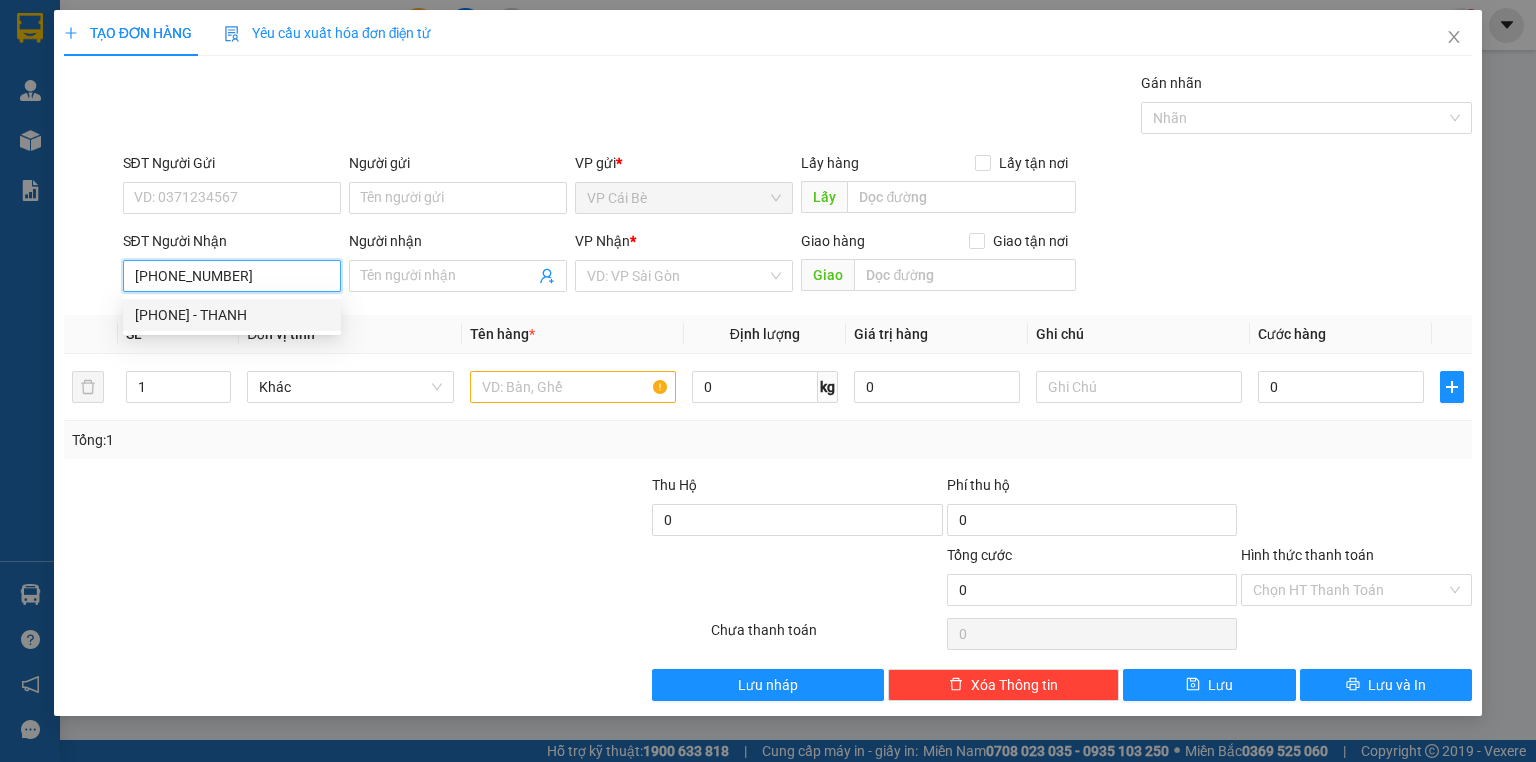 click on "[PHONE] - THANH" at bounding box center [232, 315] 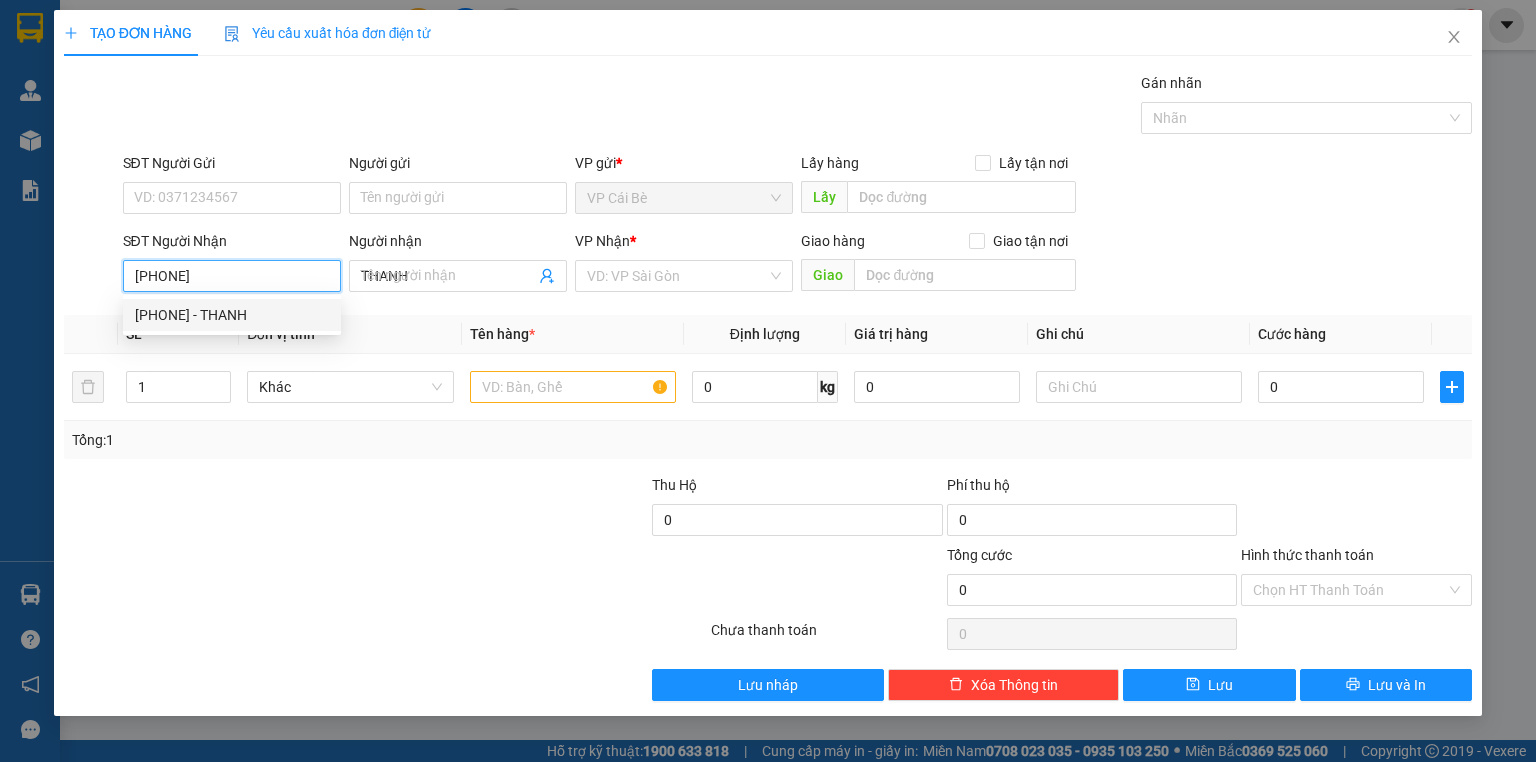 type on "80.000" 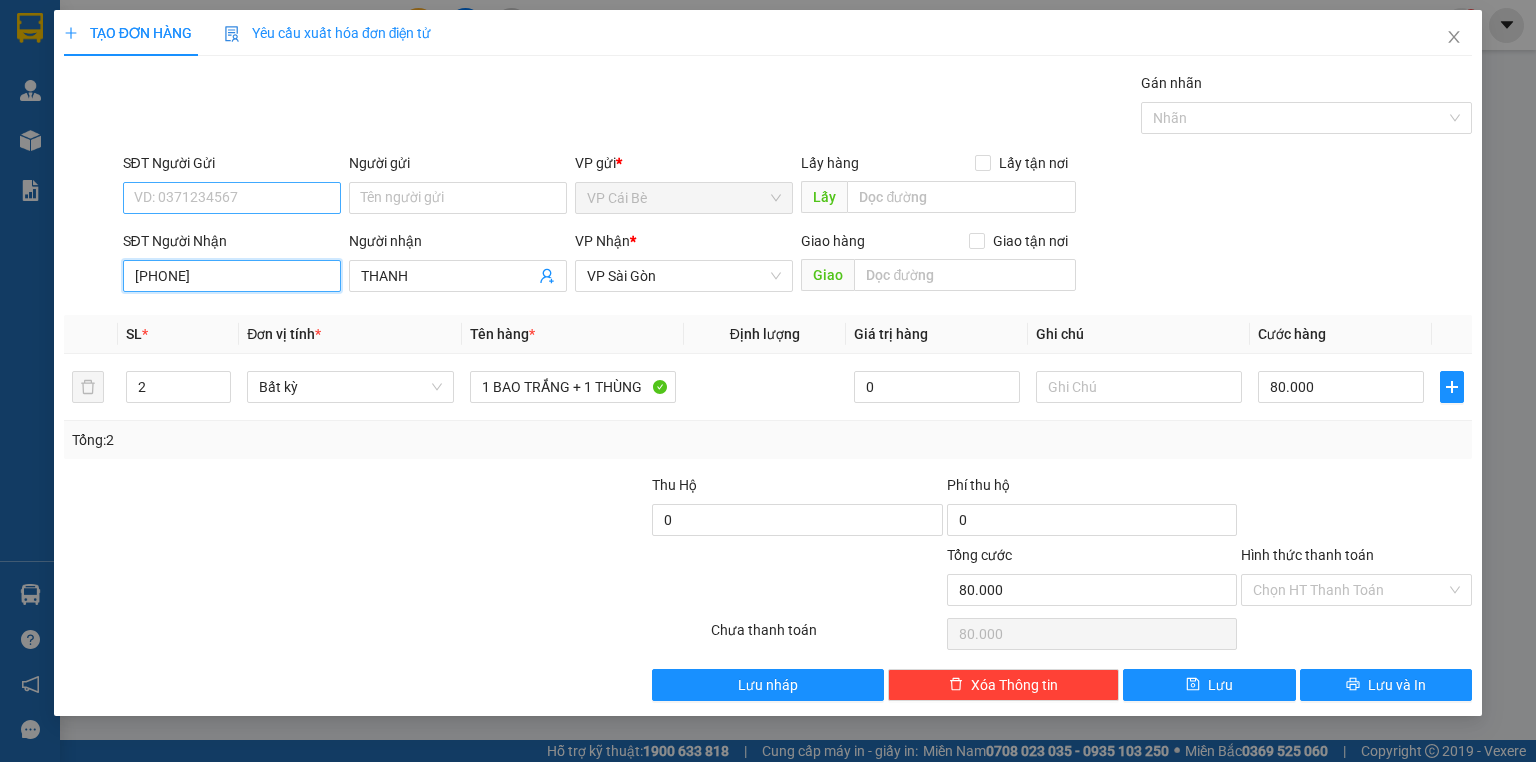 type on "[PHONE]" 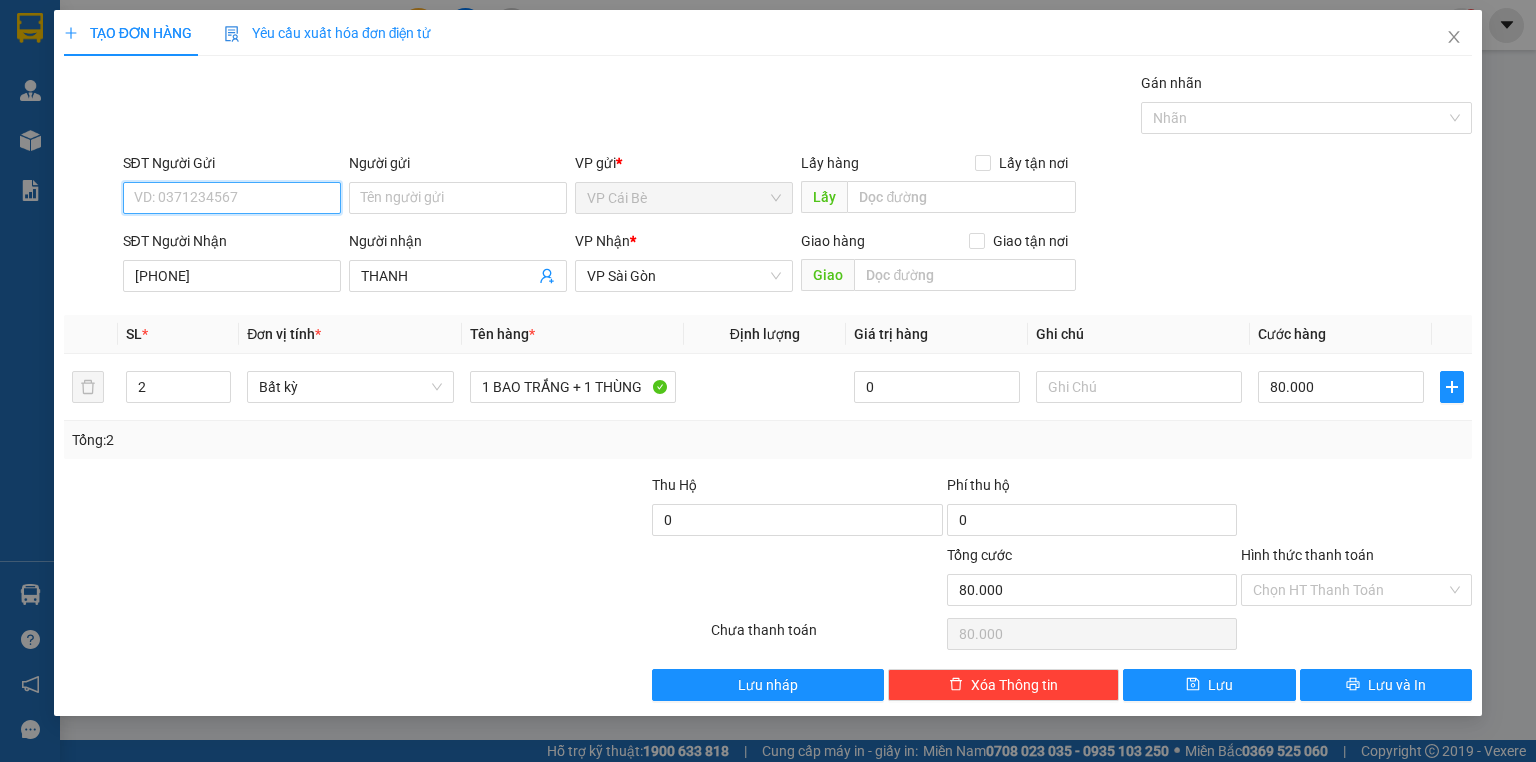click on "SĐT Người Gửi" at bounding box center [232, 198] 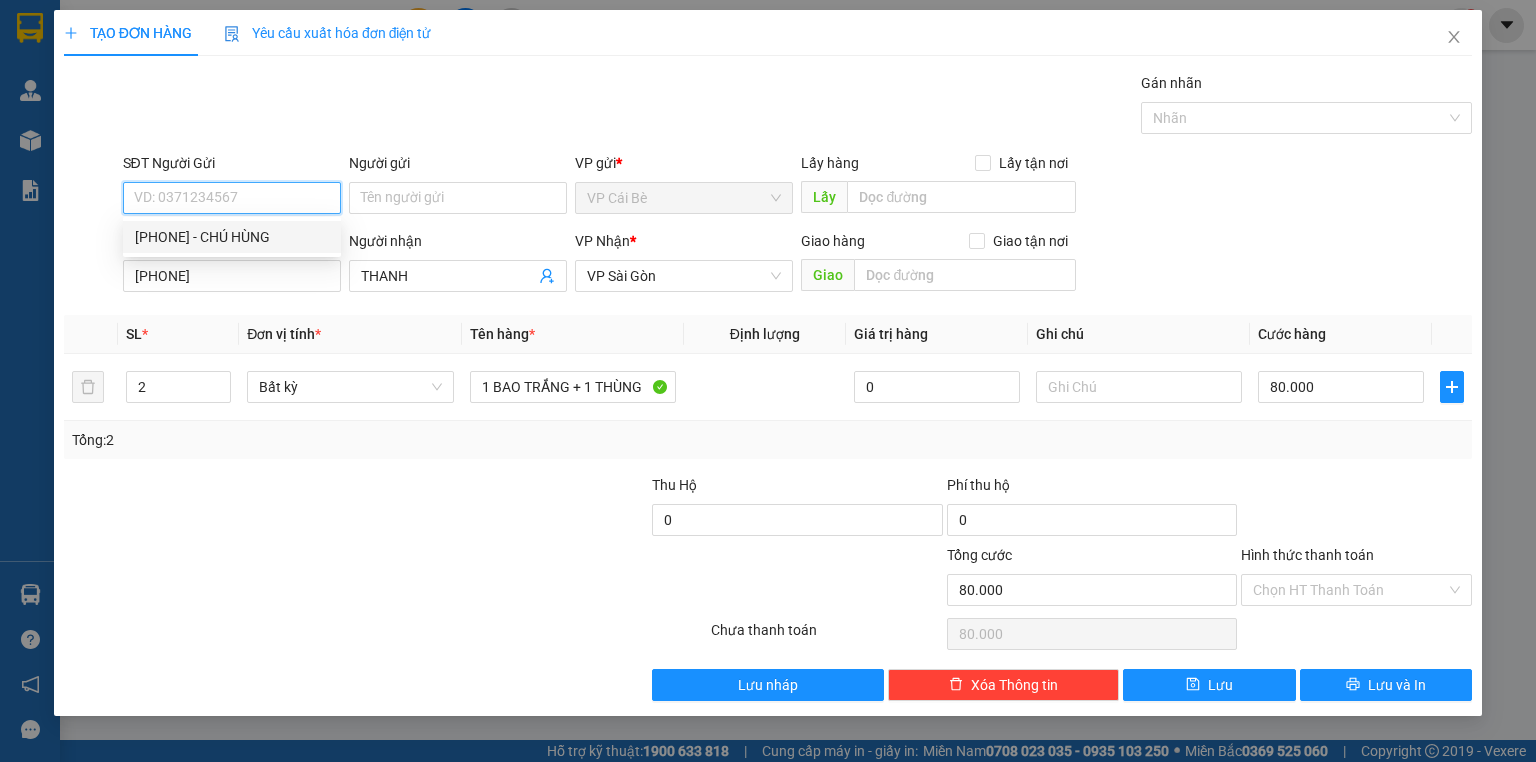 click on "[PHONE] - CHÚ HÙNG" at bounding box center (232, 237) 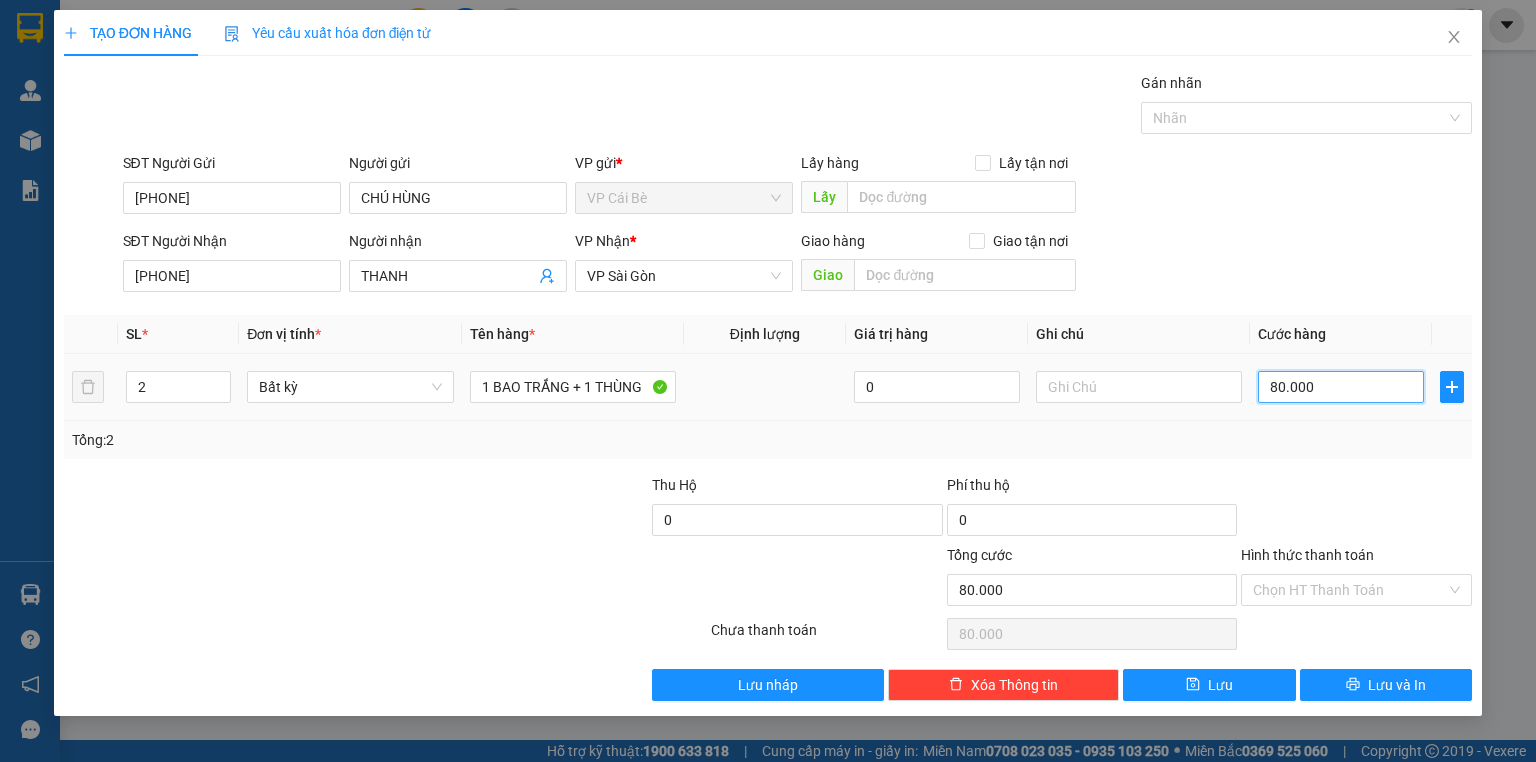 click on "80.000" at bounding box center [1341, 387] 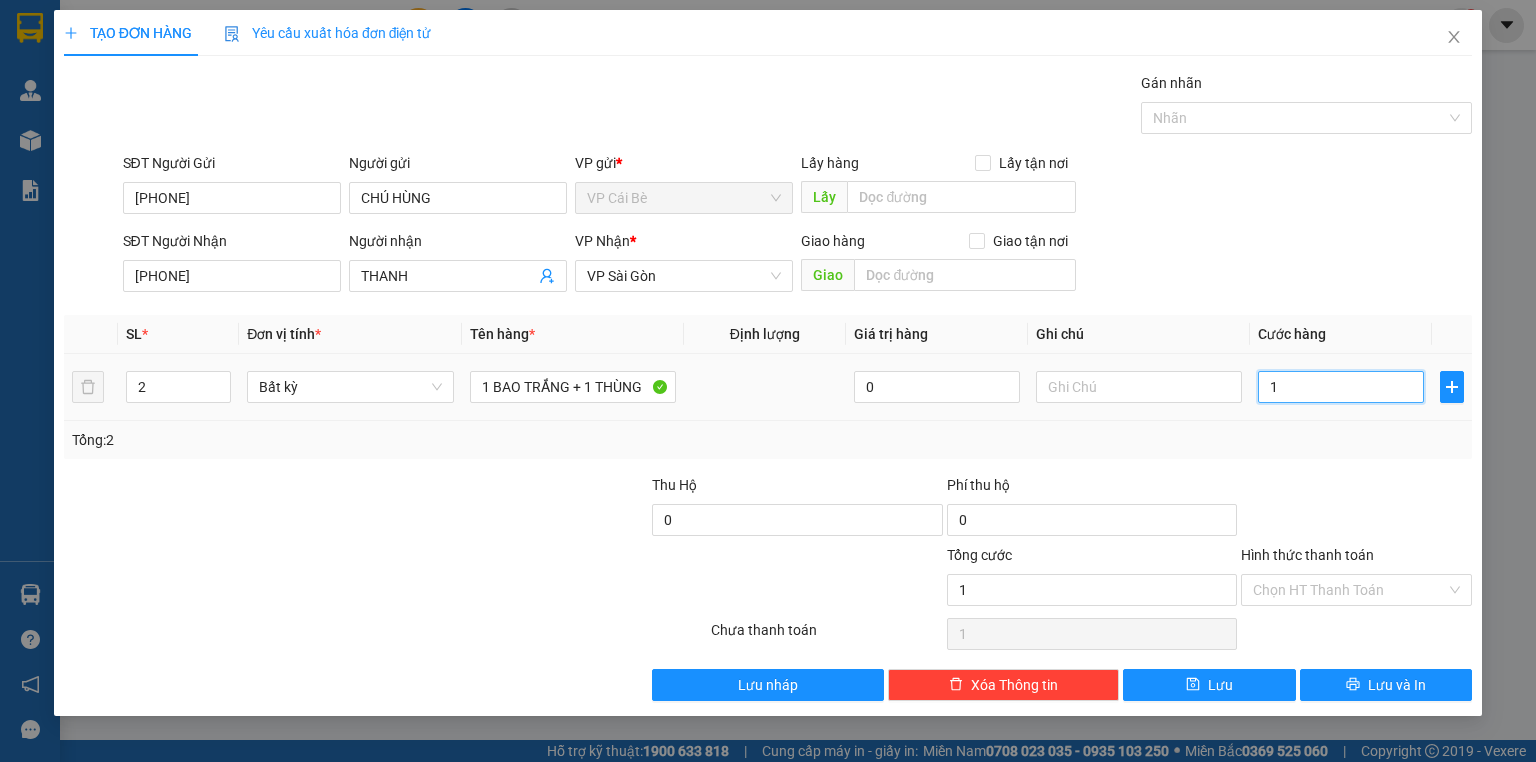 type on "10" 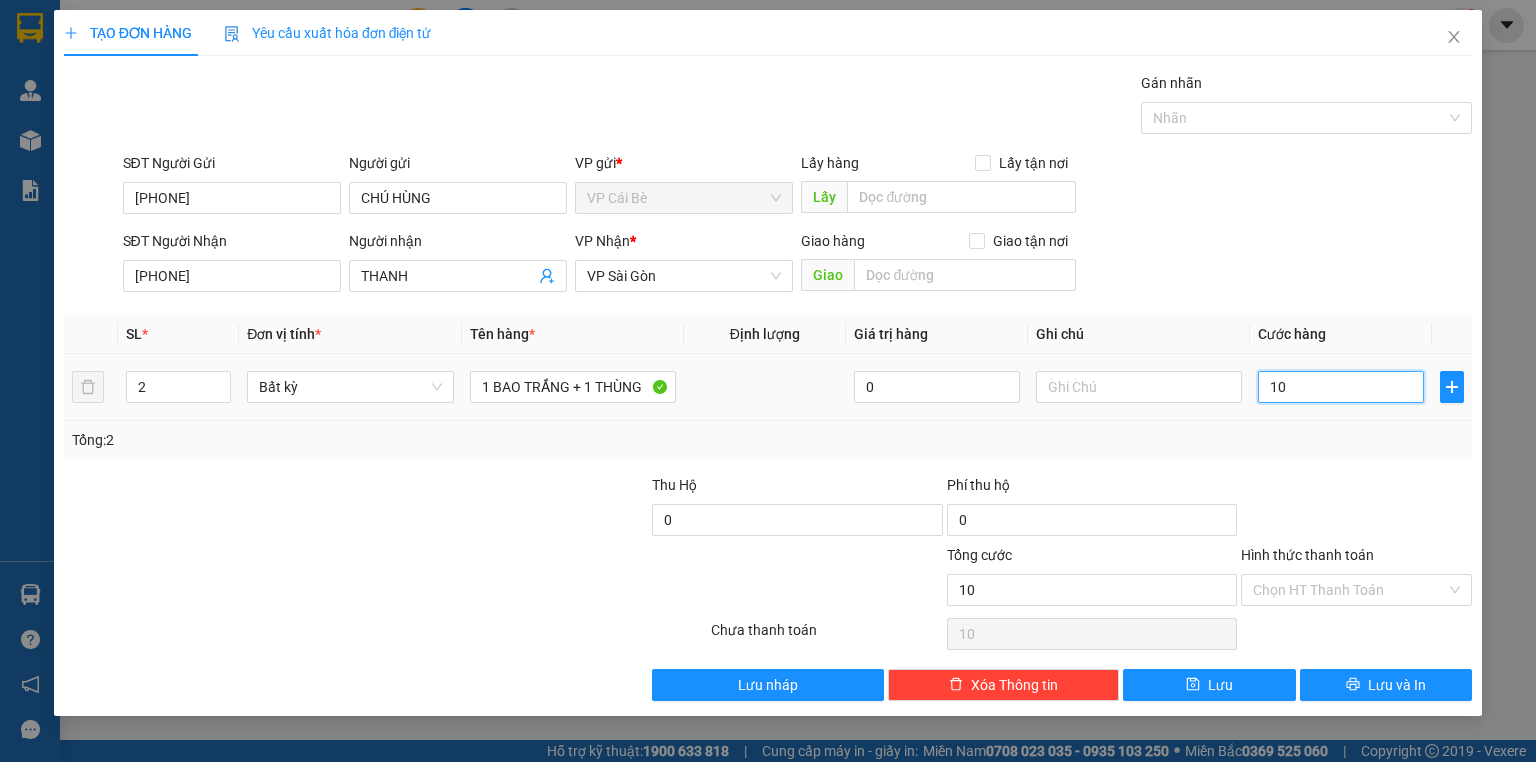 type on "100" 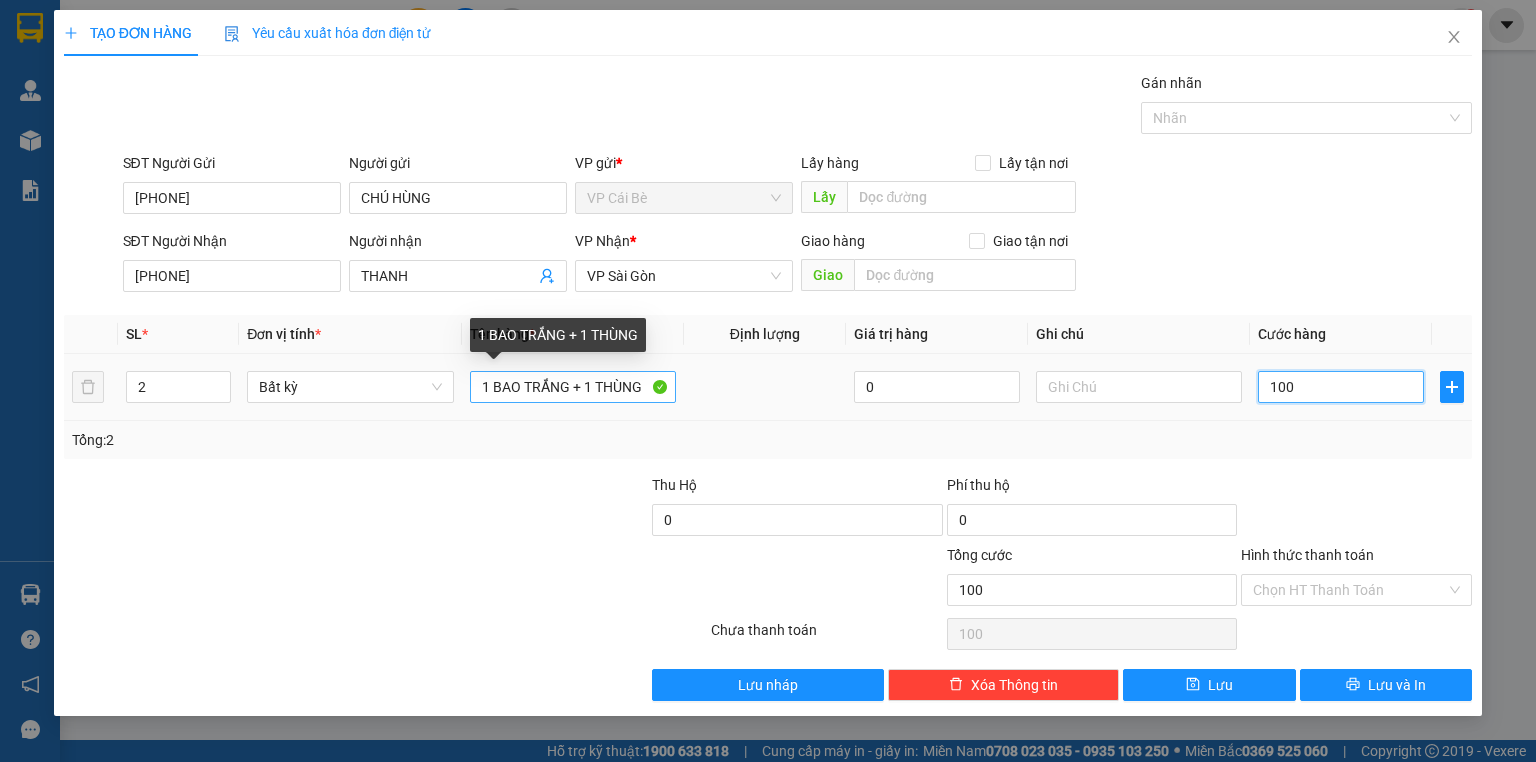 type on "100" 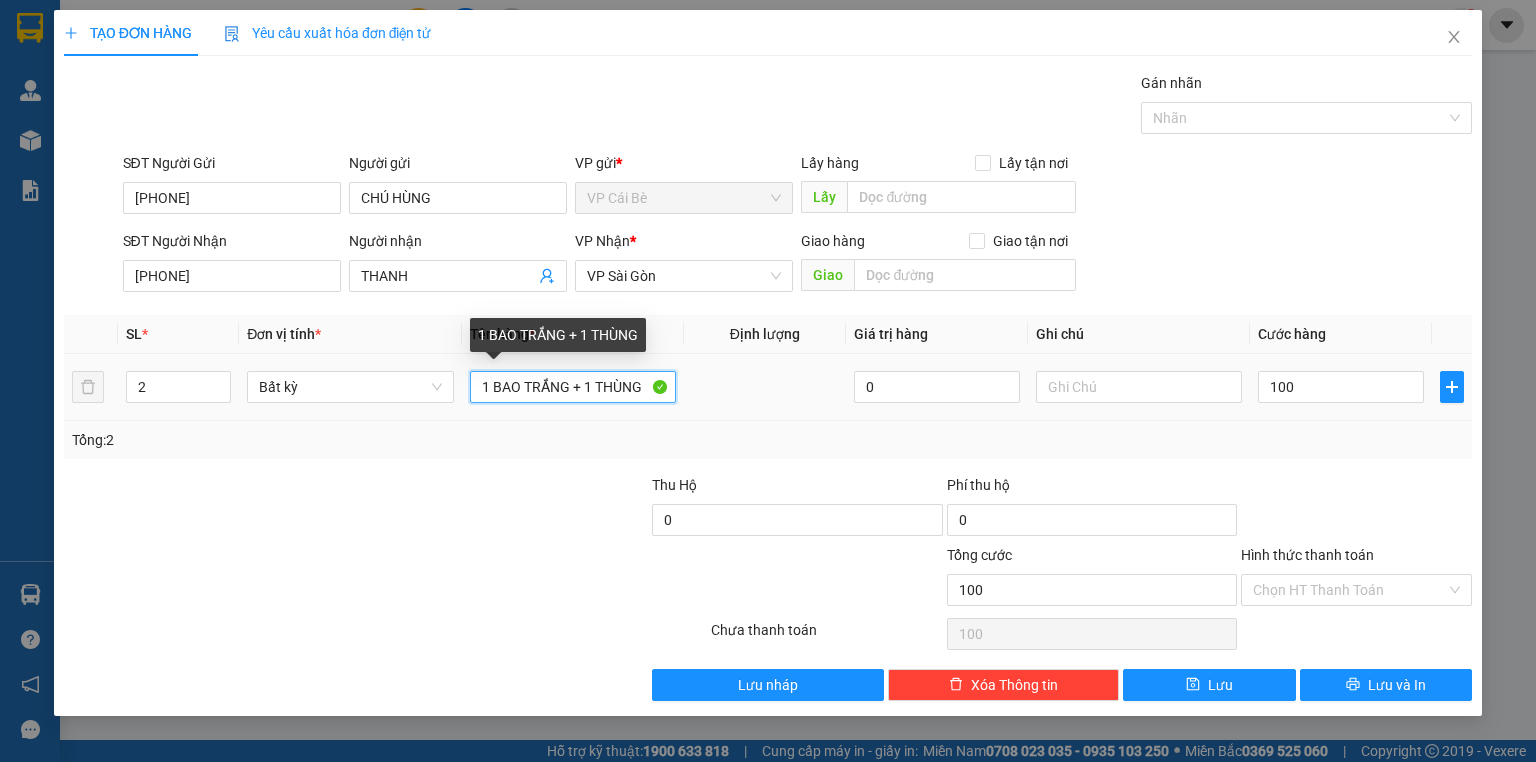 type on "100.000" 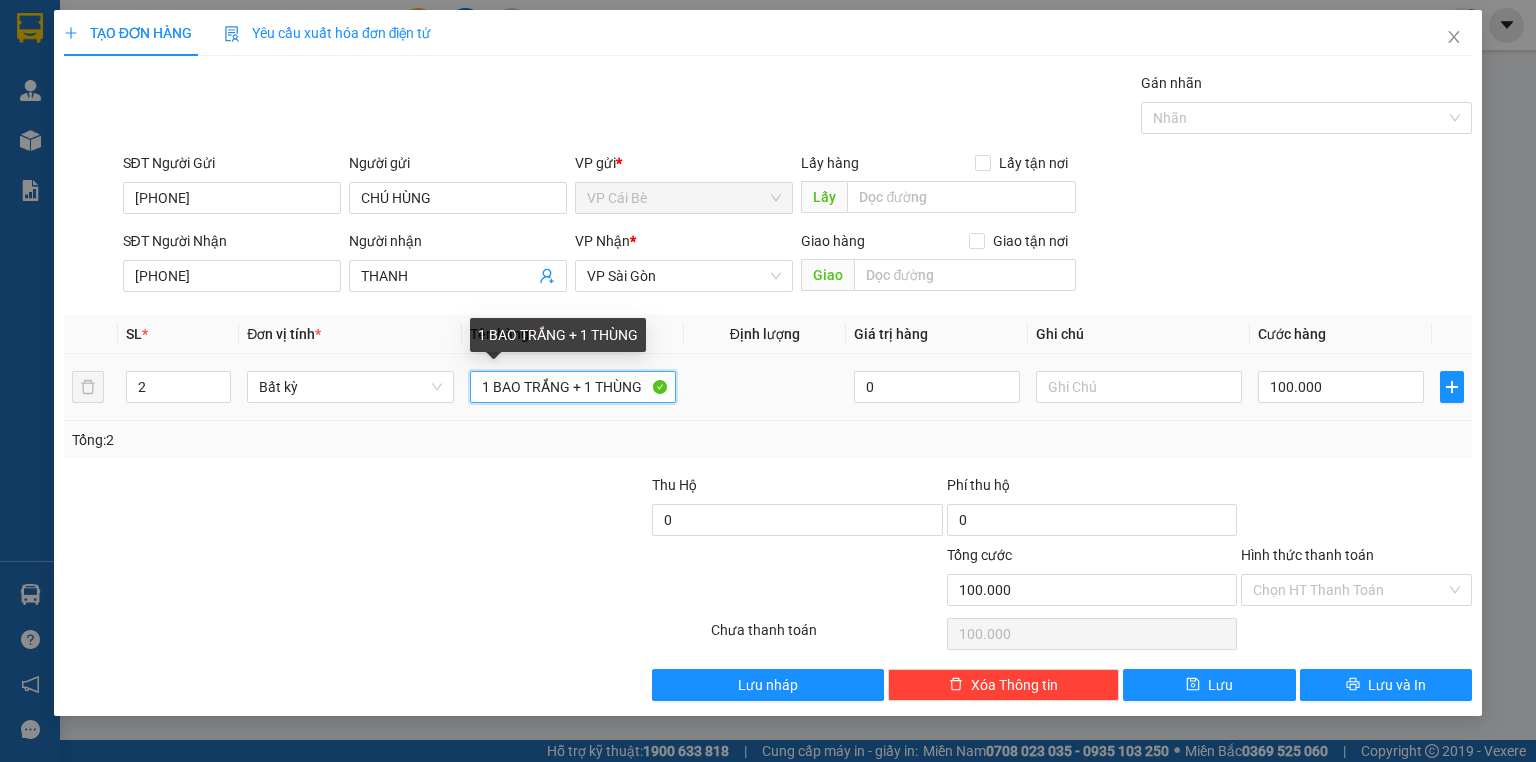 click on "1 BAO TRẮNG + 1 THÙNG" at bounding box center (573, 387) 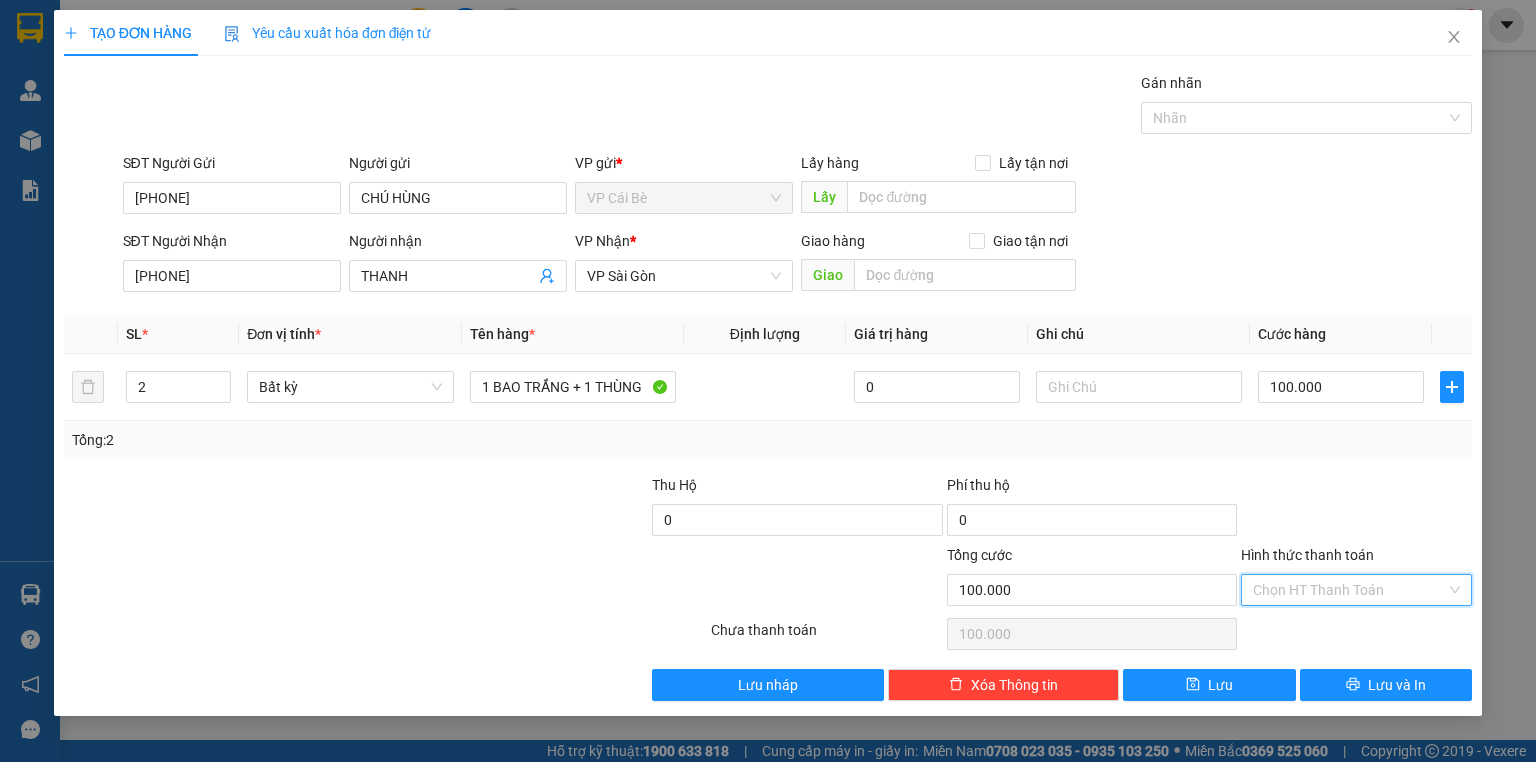 drag, startPoint x: 1305, startPoint y: 587, endPoint x: 1303, endPoint y: 609, distance: 22.090721 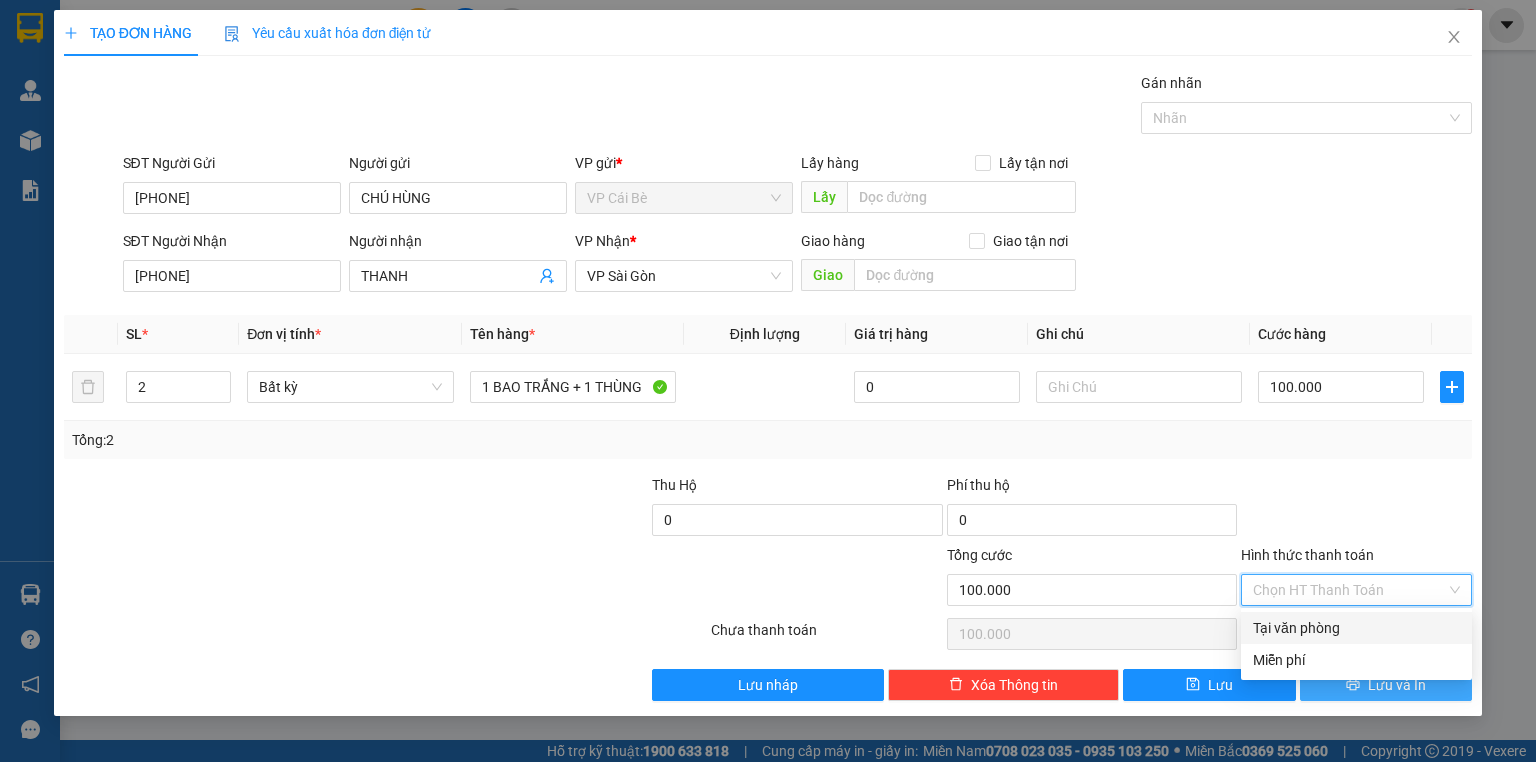 drag, startPoint x: 1303, startPoint y: 620, endPoint x: 1382, endPoint y: 677, distance: 97.41663 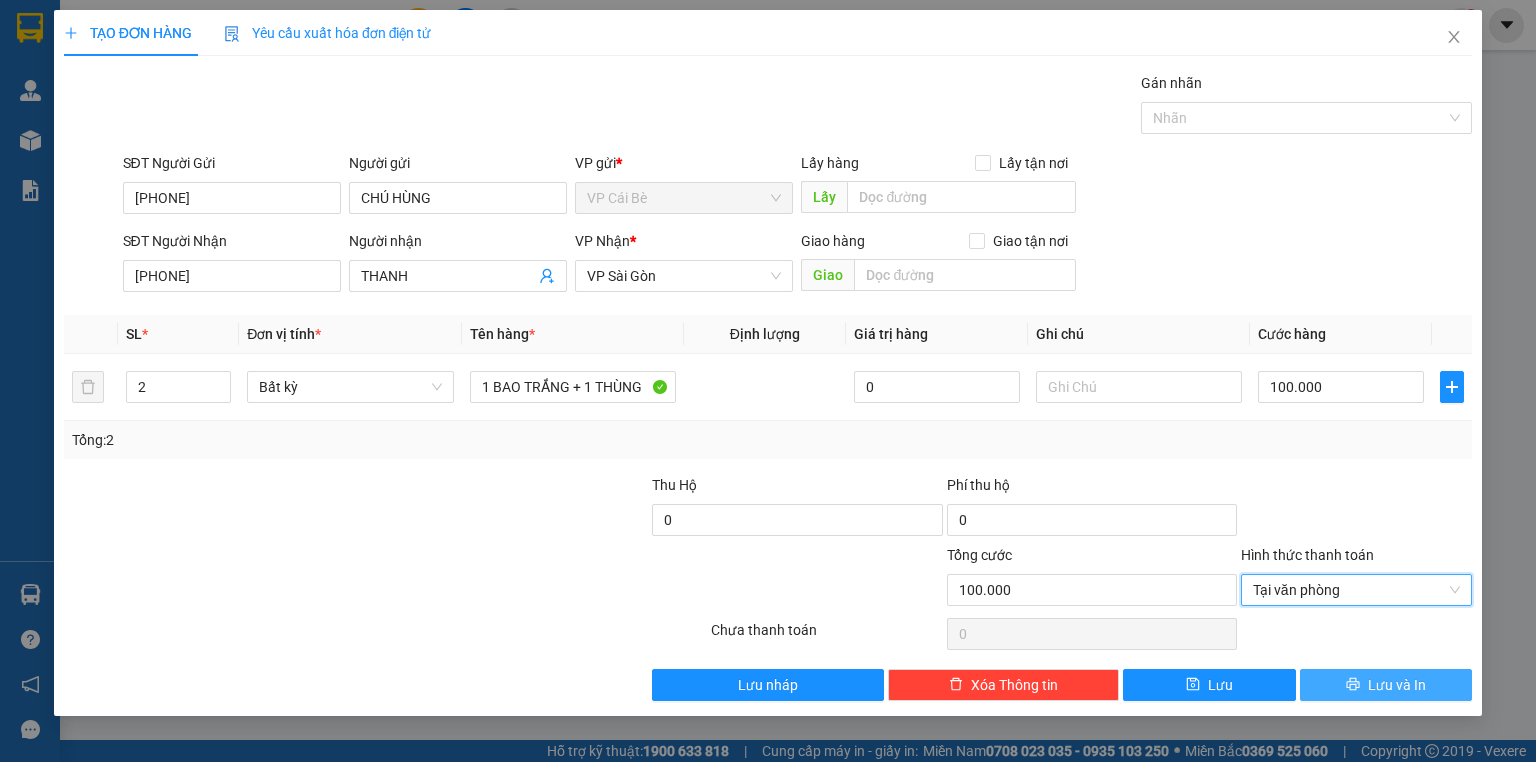 click on "Lưu và In" at bounding box center (1397, 685) 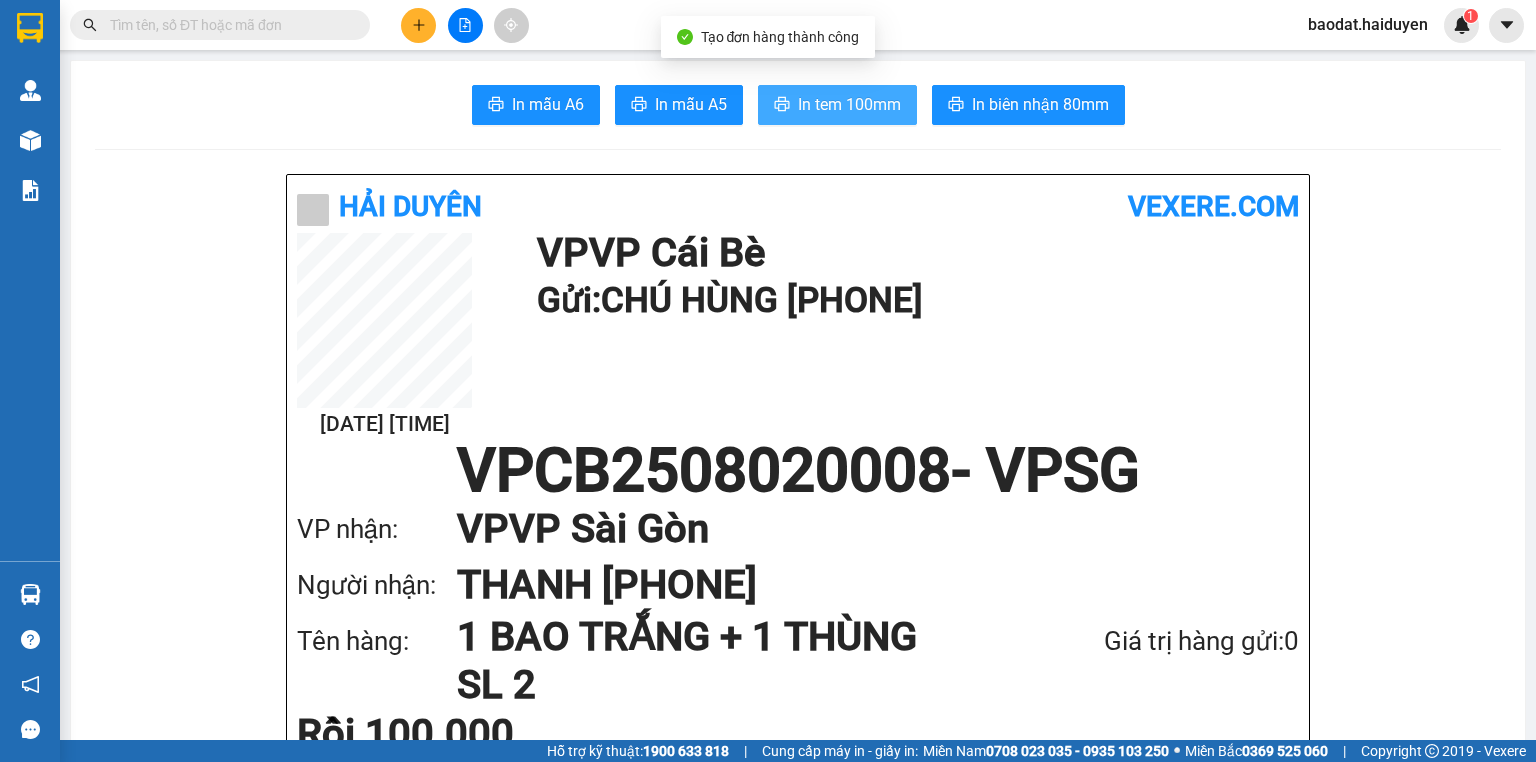 click on "In tem 100mm" at bounding box center [849, 104] 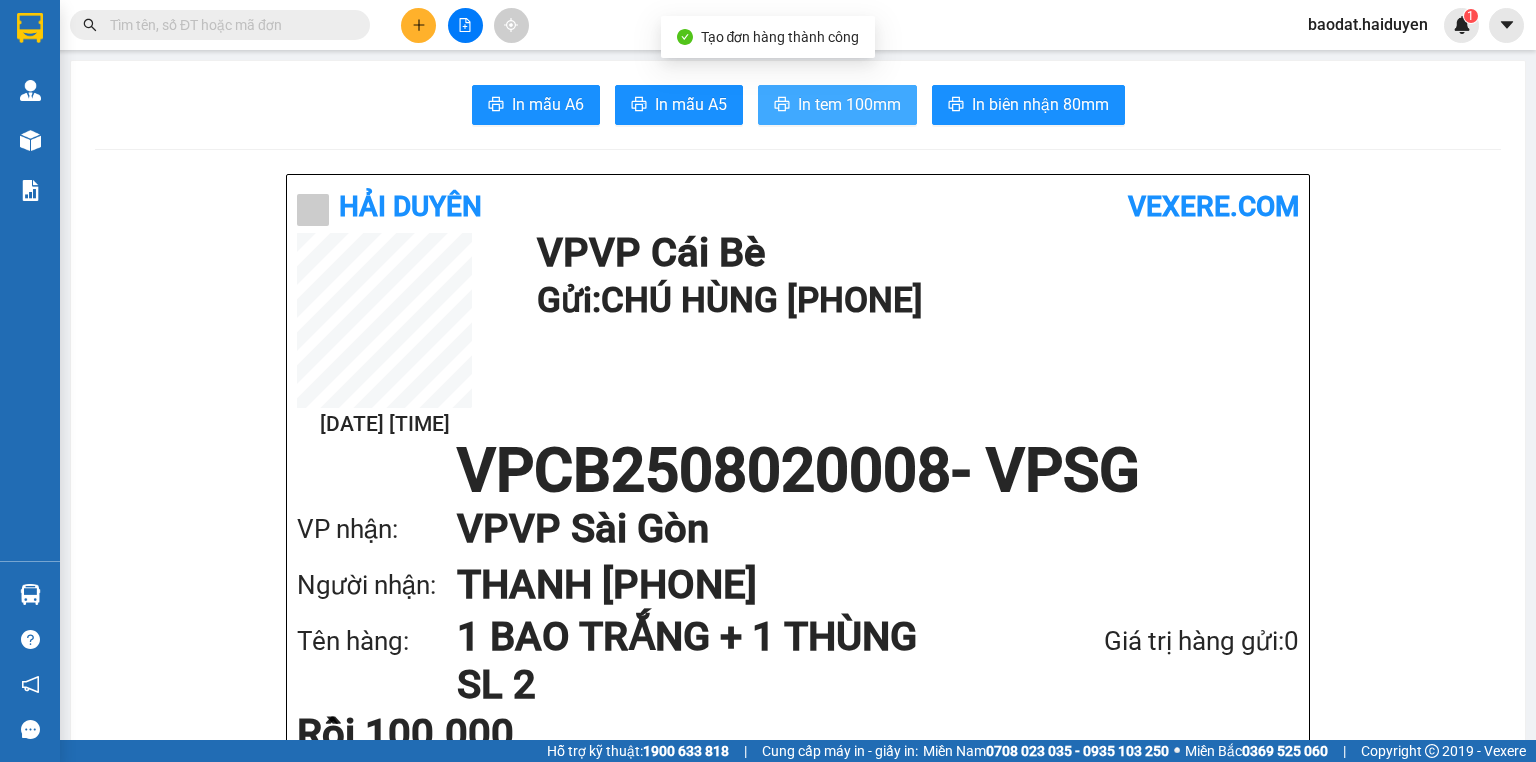 scroll, scrollTop: 0, scrollLeft: 0, axis: both 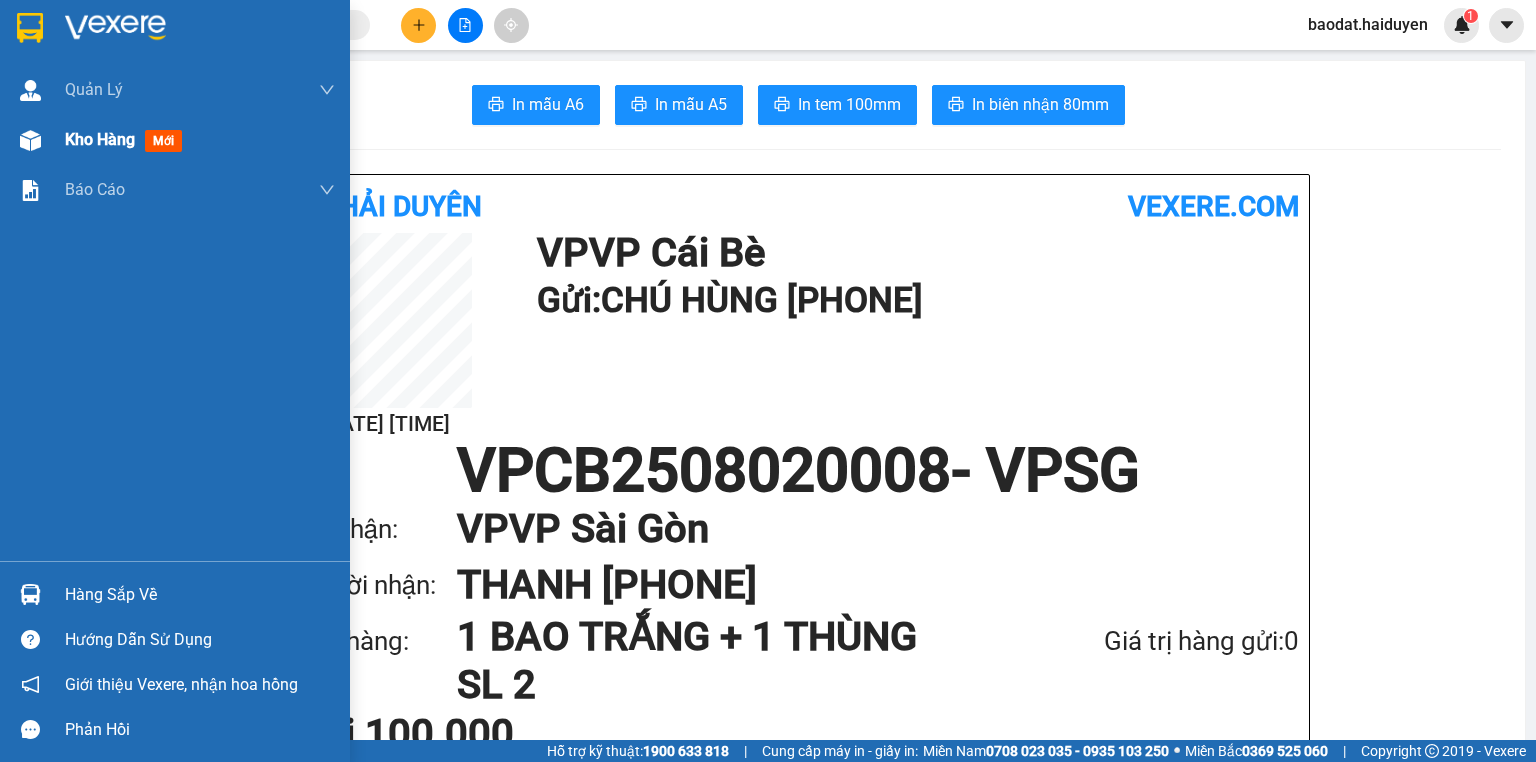 click on "Kho hàng" at bounding box center (100, 139) 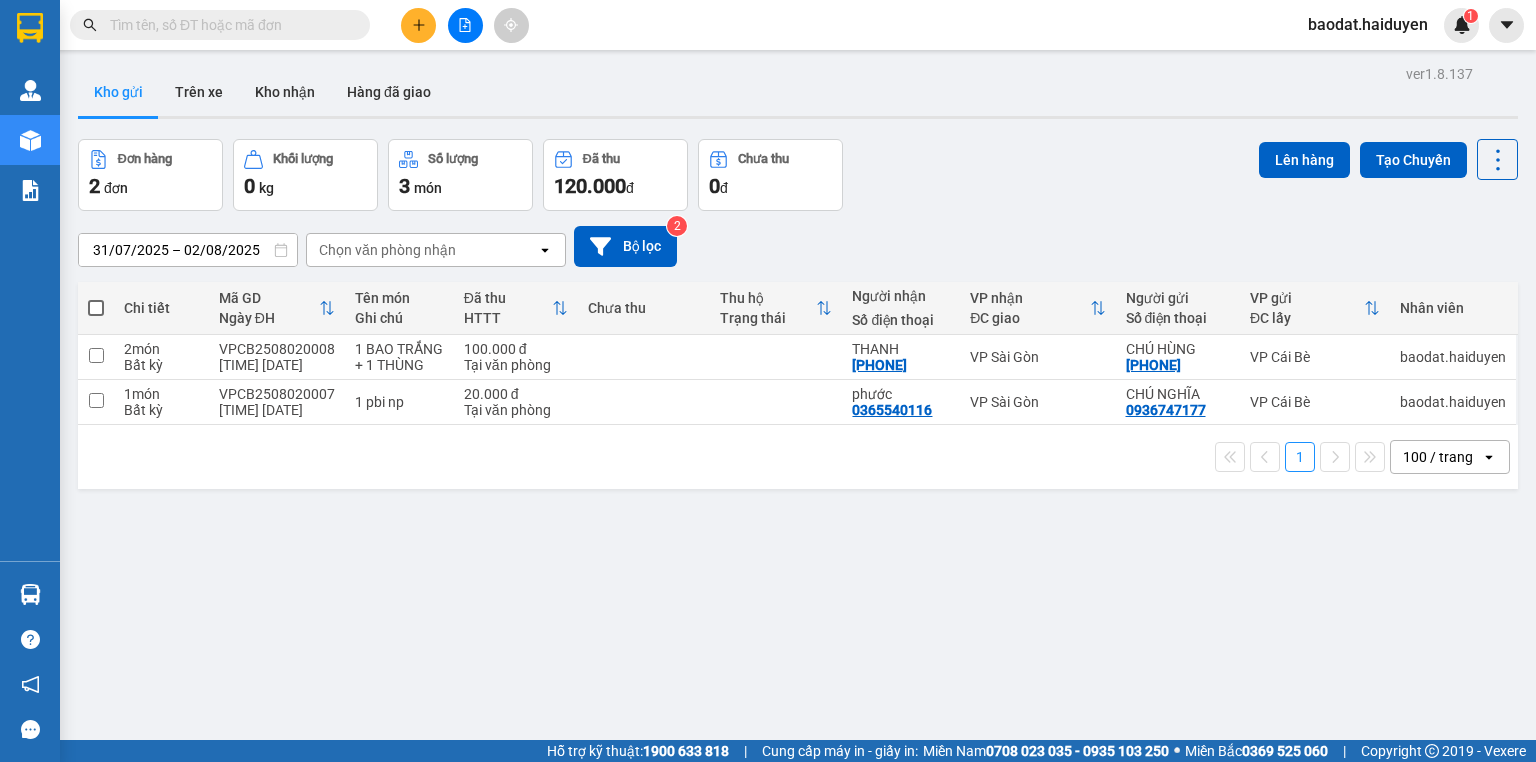 click at bounding box center [418, 25] 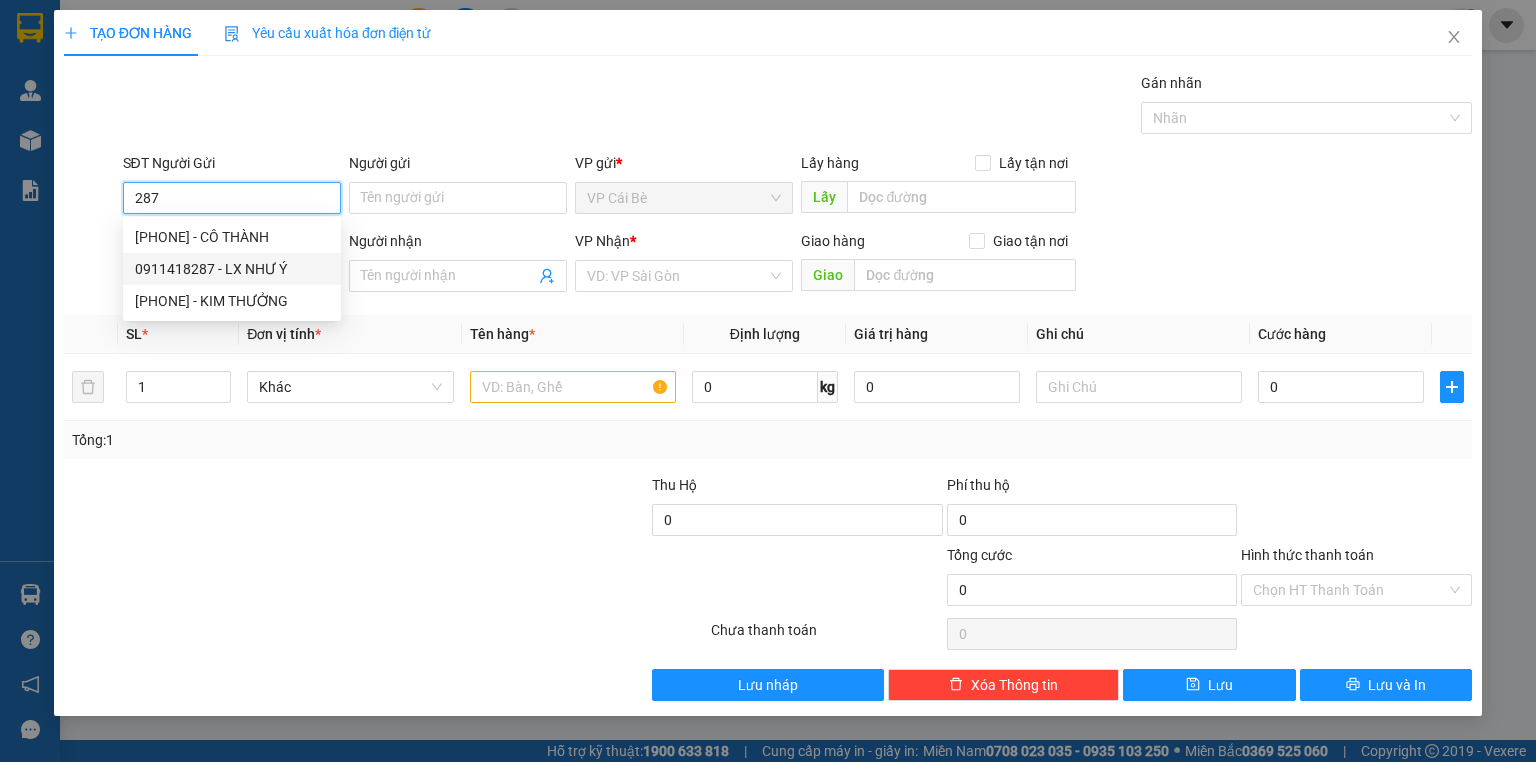 click on "0911418287 - LX NHƯ Ý" at bounding box center (232, 269) 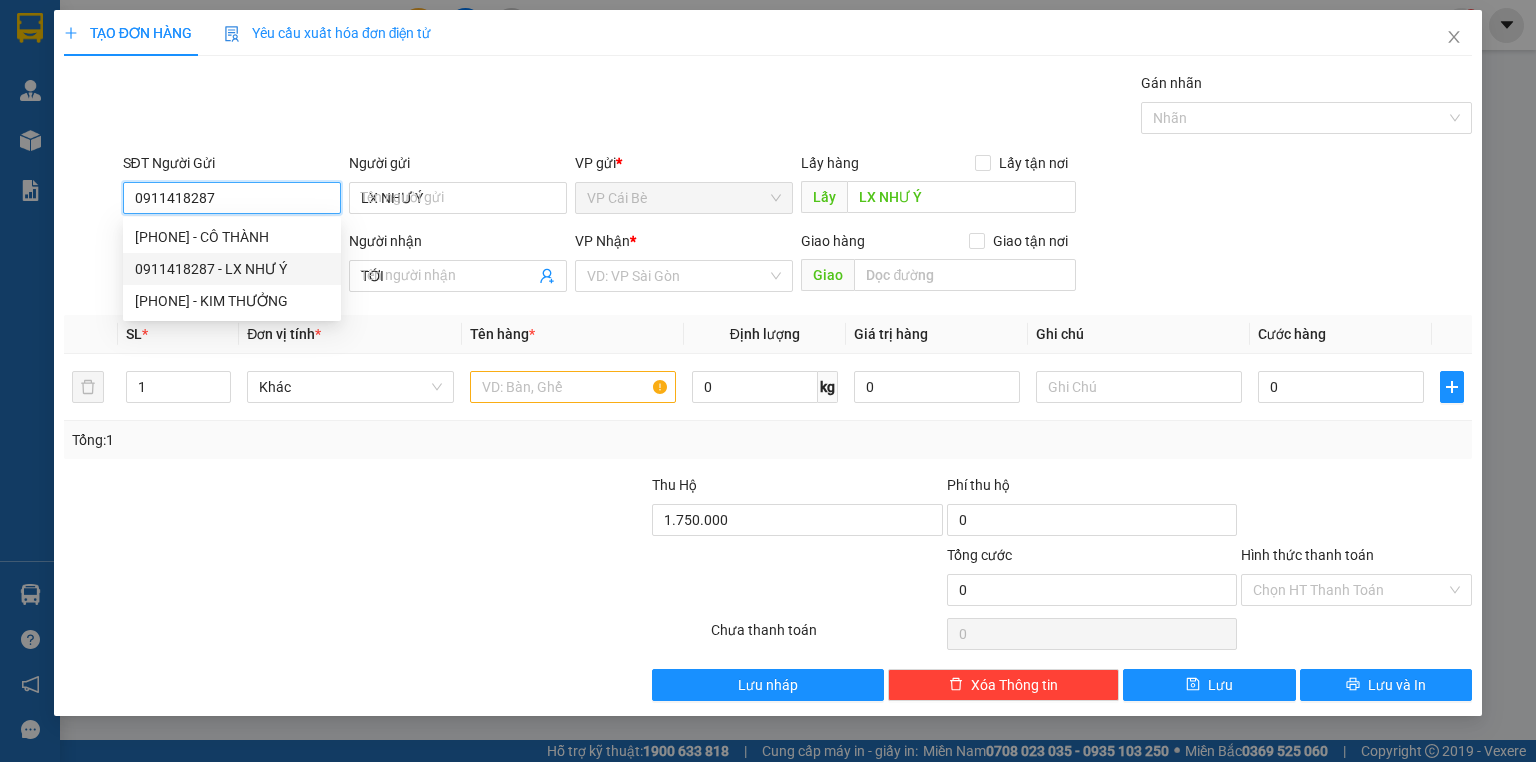 type on "40.000" 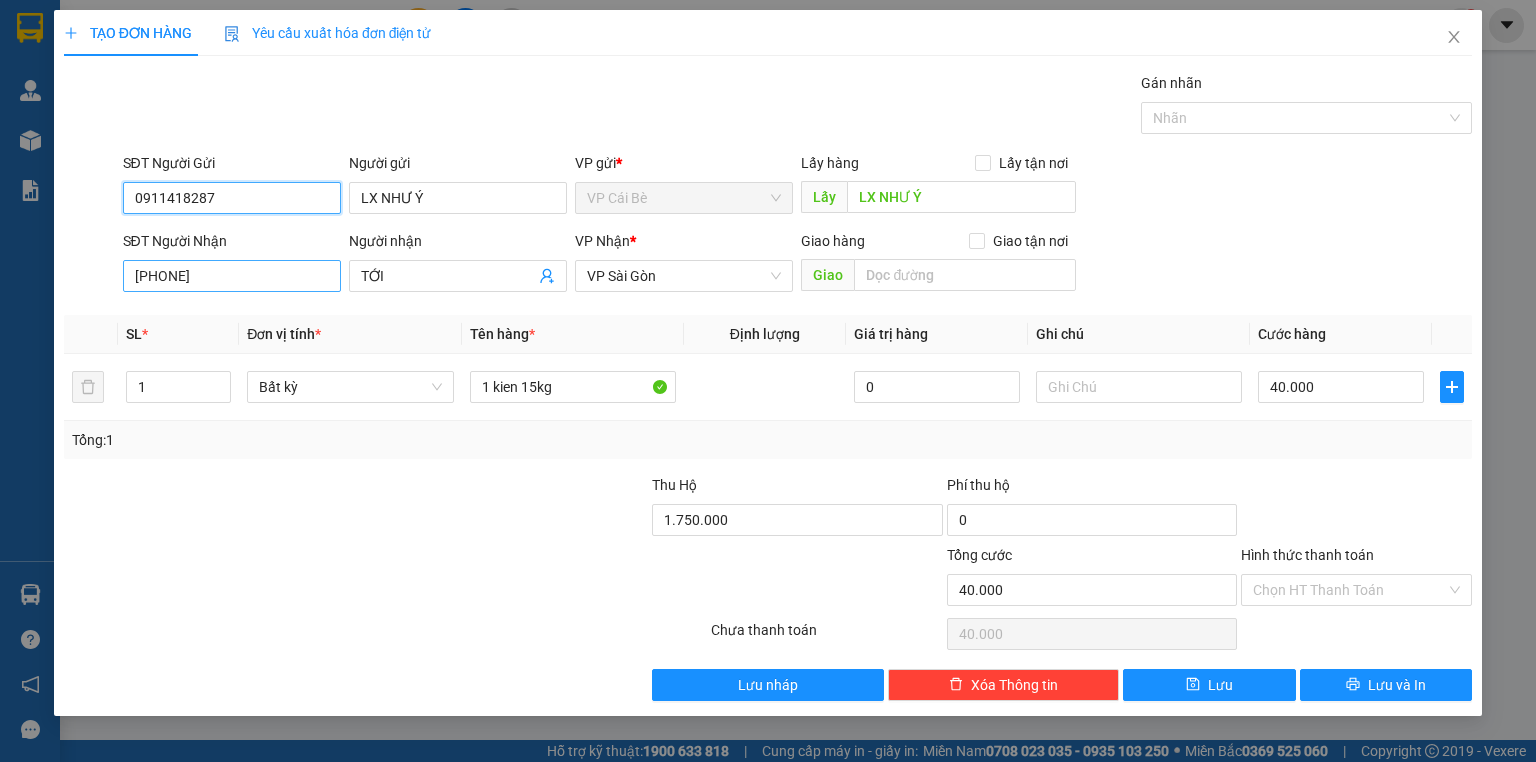 type on "0911418287" 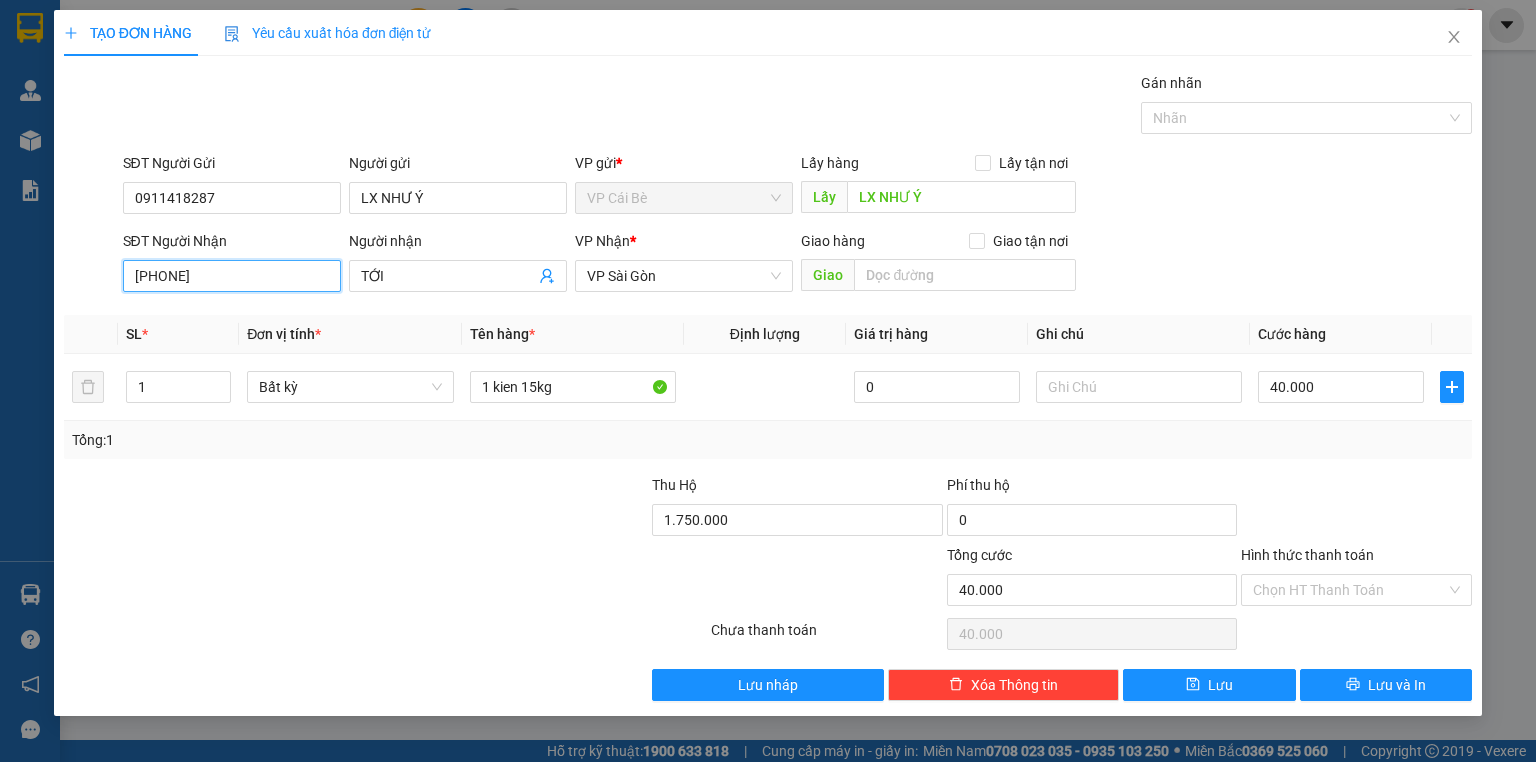 click on "[PHONE]" at bounding box center [232, 276] 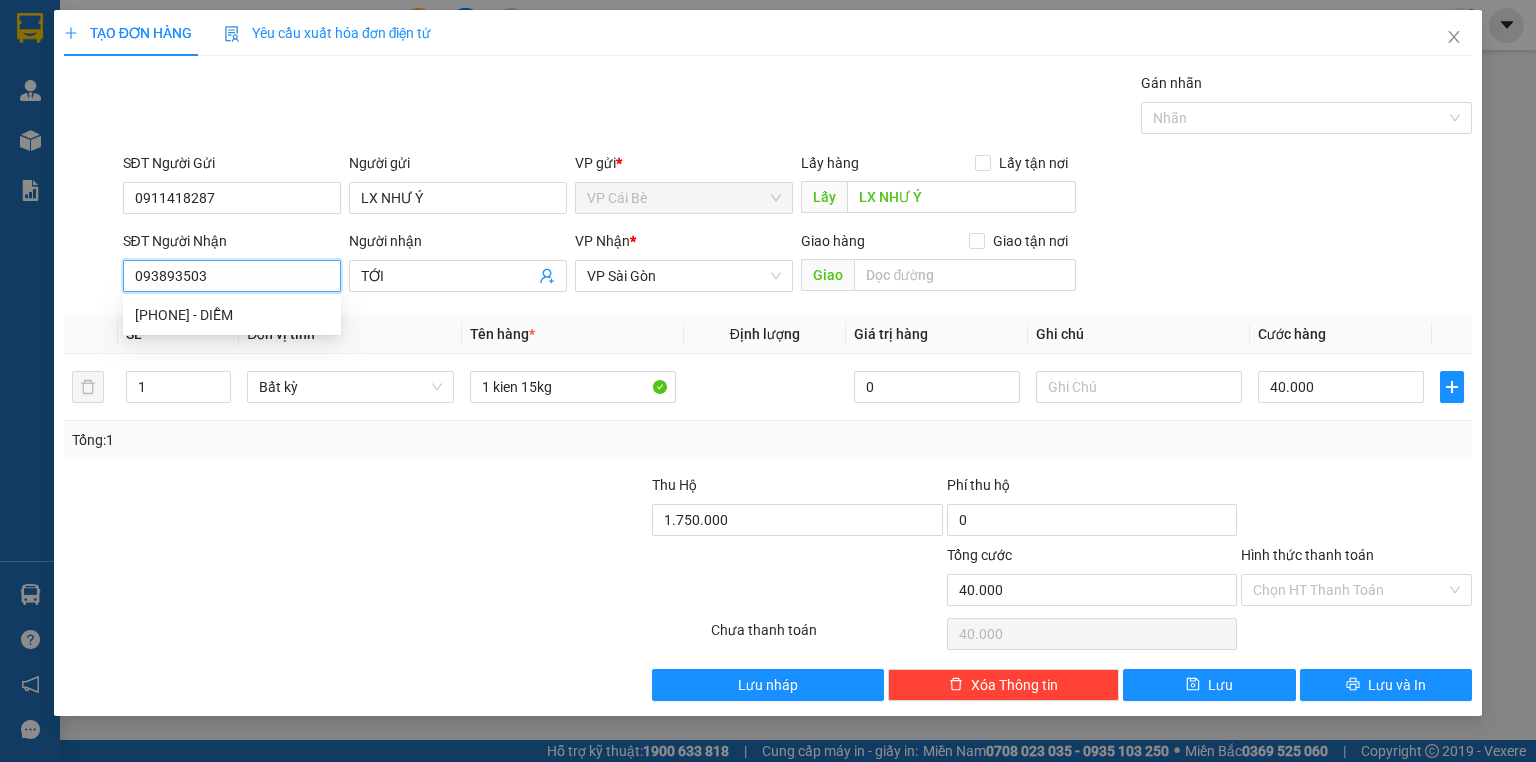 type on "0938935034" 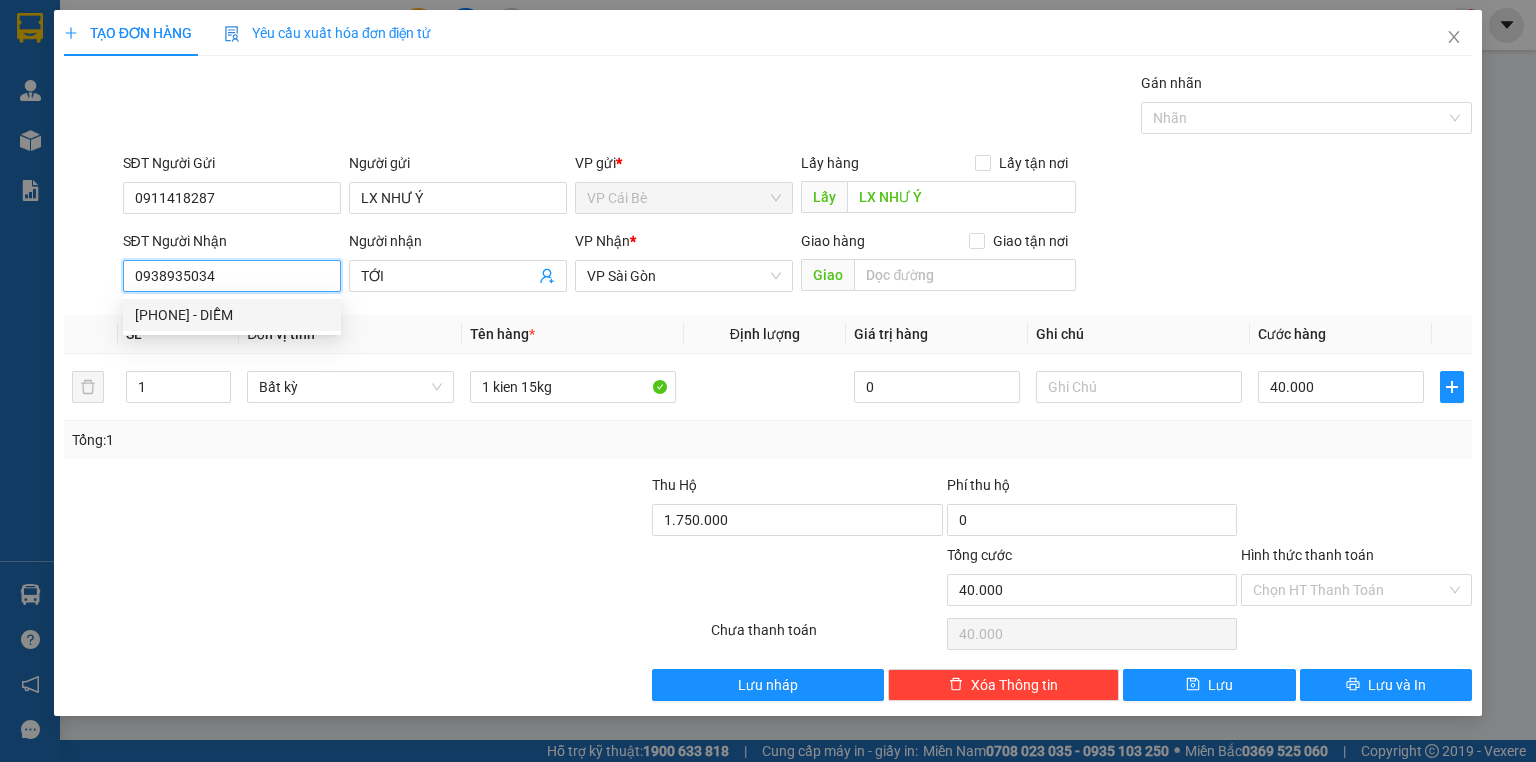 click on "[PHONE] - DIỄM" at bounding box center [232, 315] 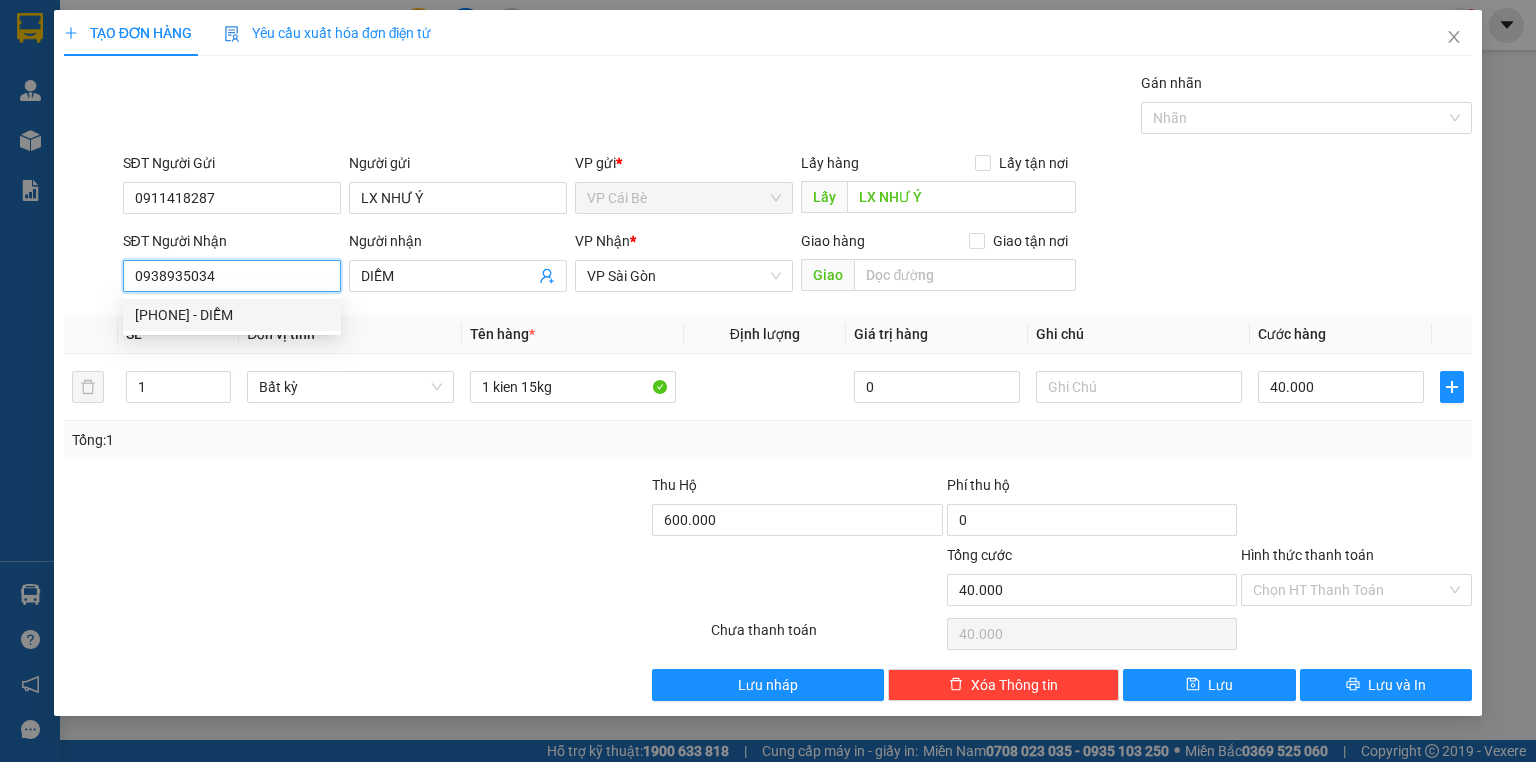 type on "30.000" 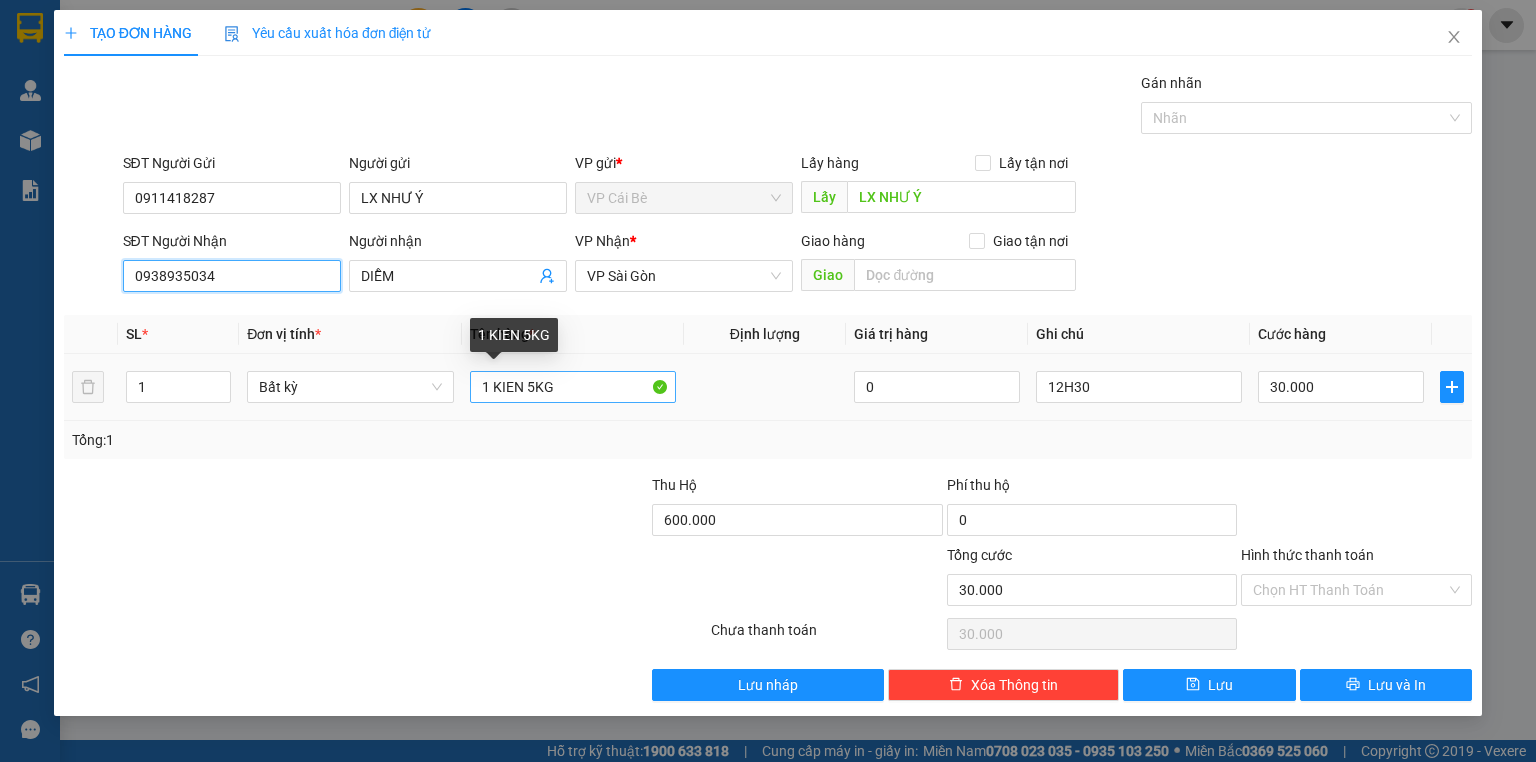 type on "0938935034" 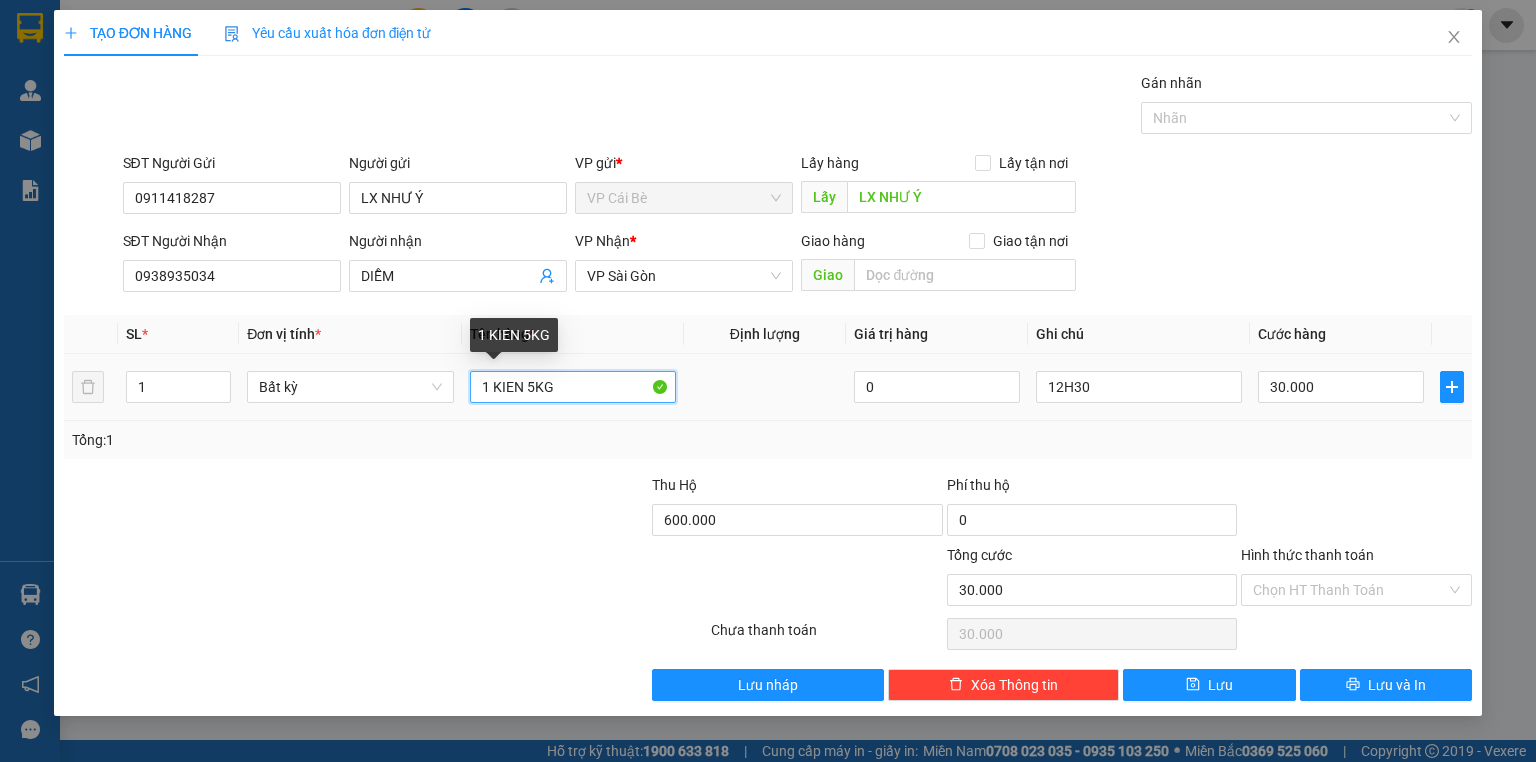 click on "1 KIEN 5KG" at bounding box center [573, 387] 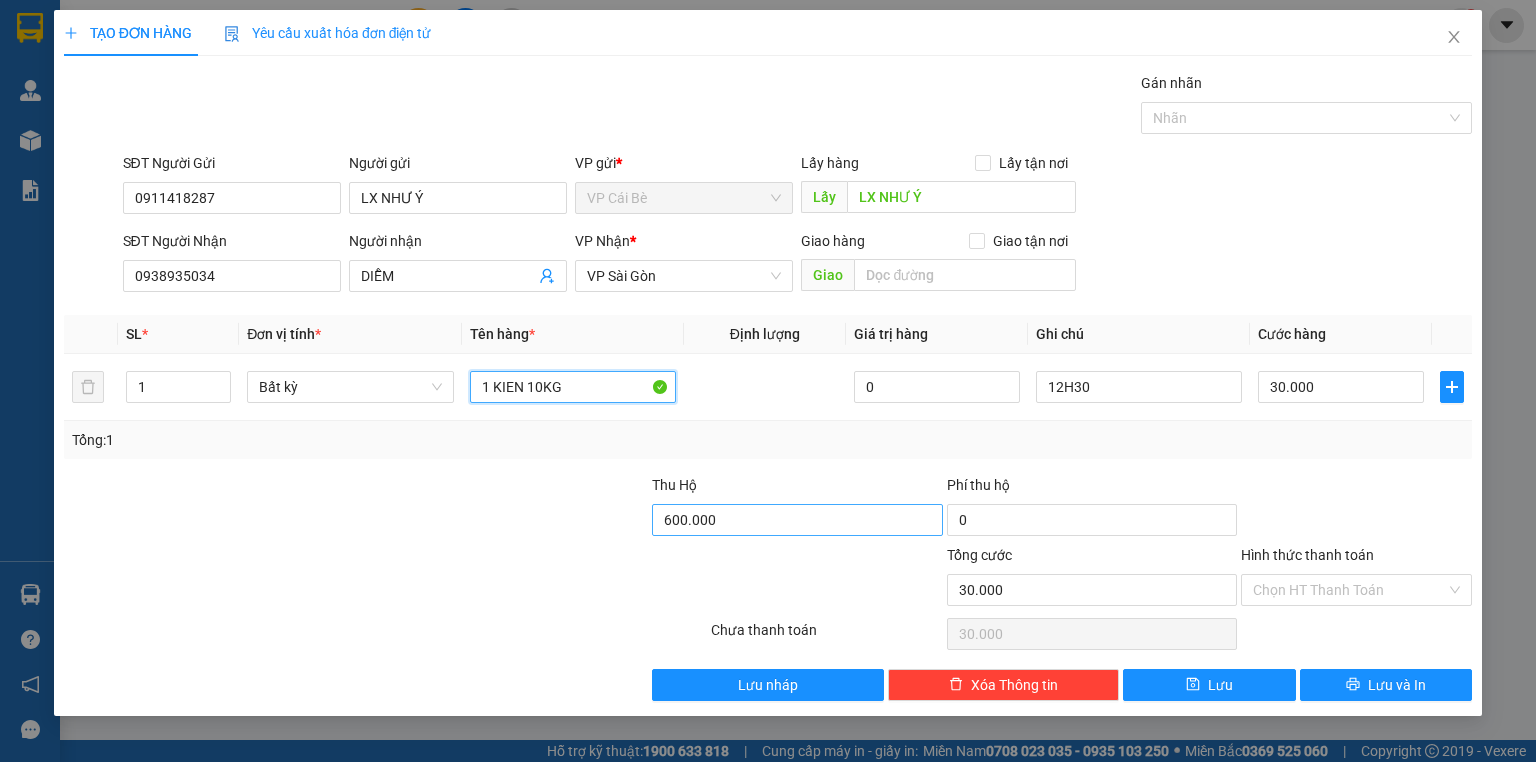 type on "1 KIEN 10KG" 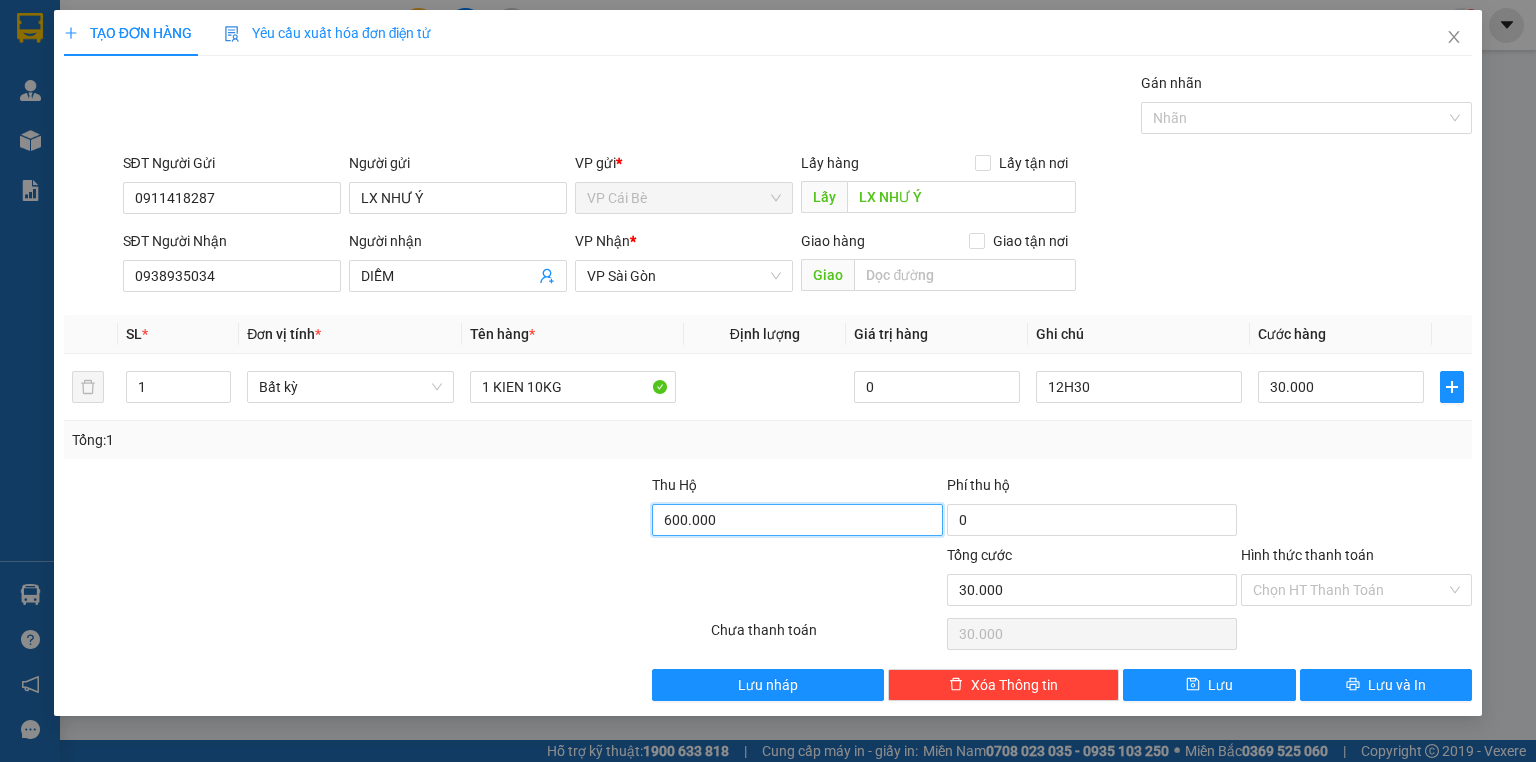click on "600.000" at bounding box center (797, 520) 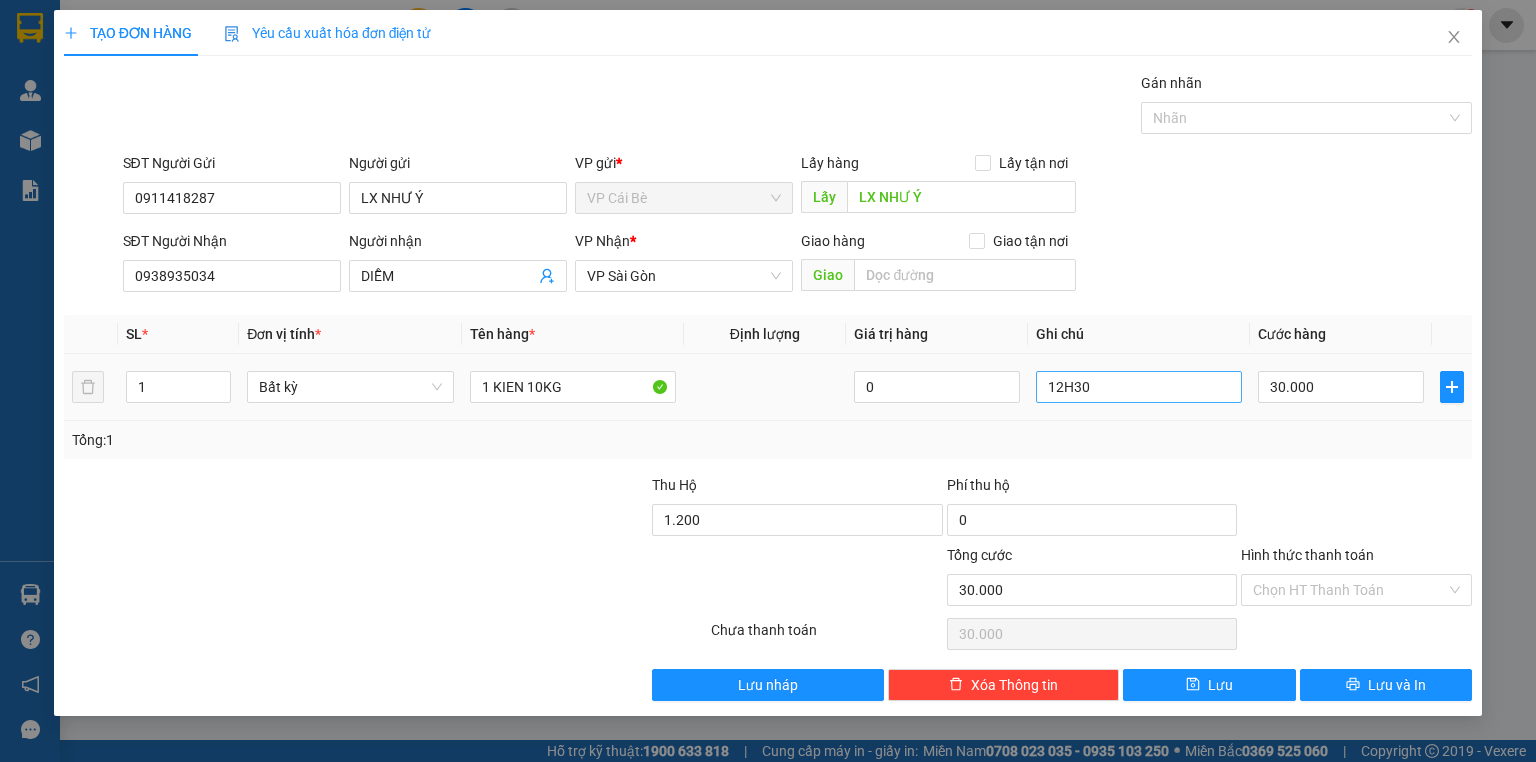 type on "1.200.000" 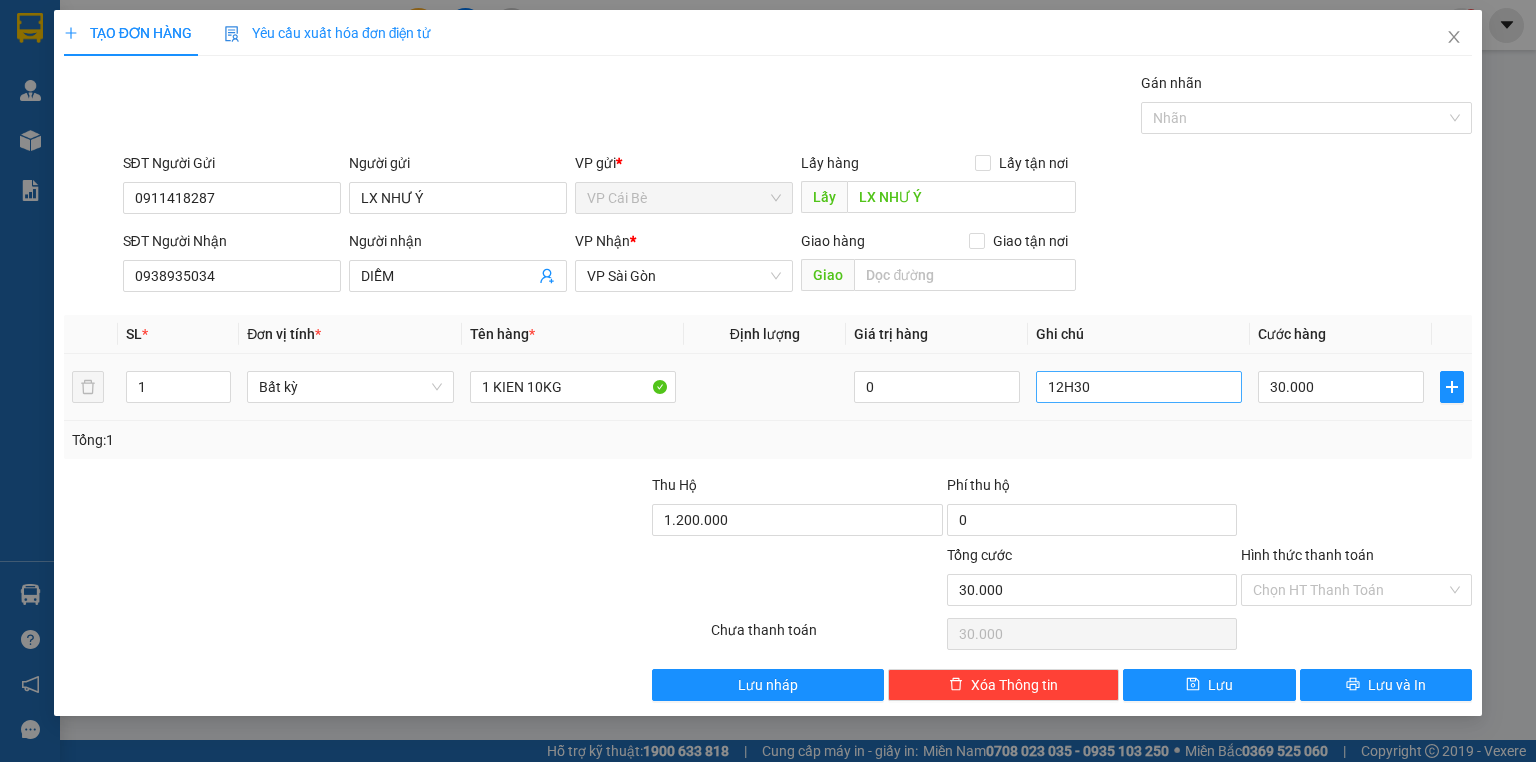 drag, startPoint x: 1232, startPoint y: 437, endPoint x: 1088, endPoint y: 384, distance: 153.4438 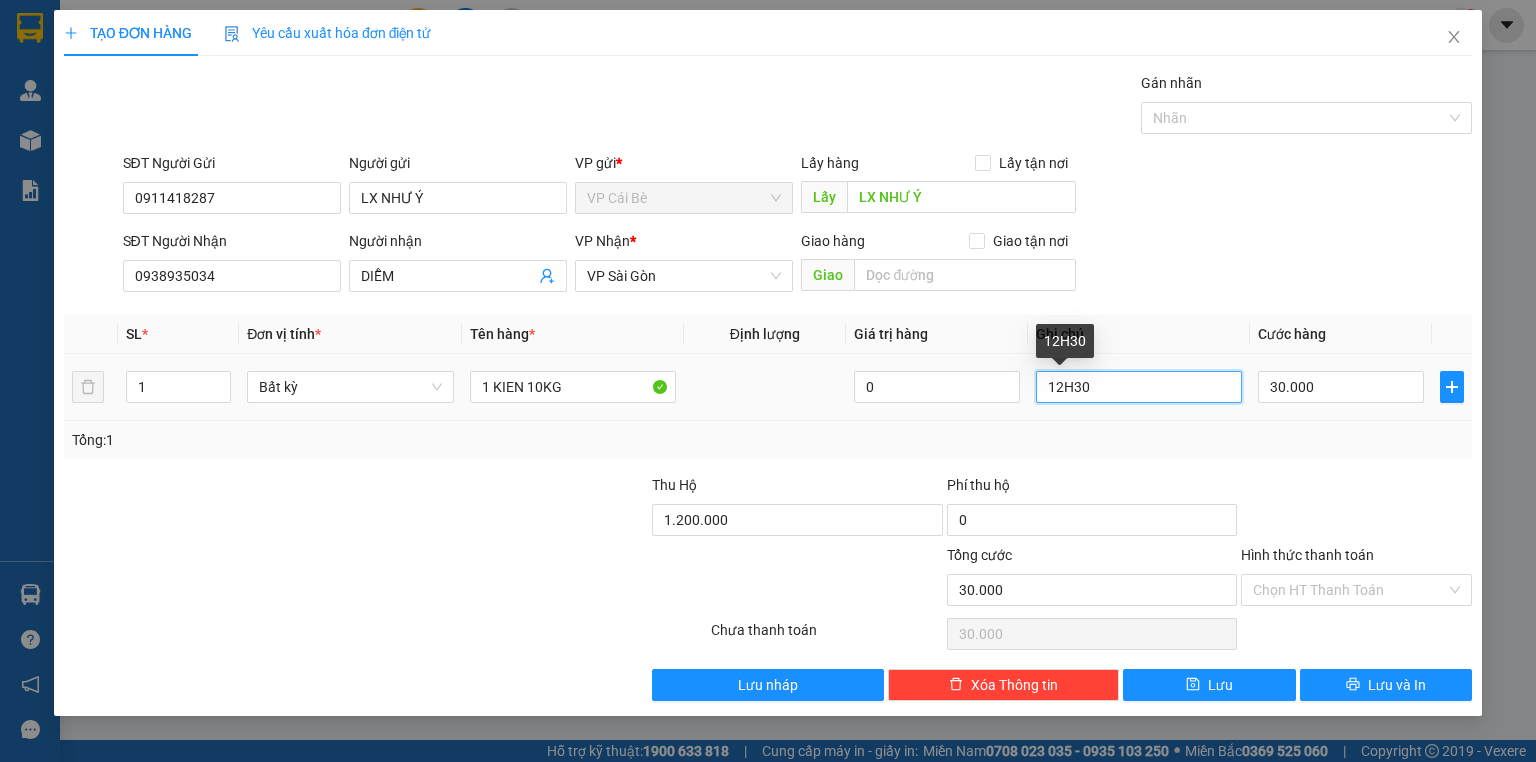 drag, startPoint x: 1063, startPoint y: 384, endPoint x: 1040, endPoint y: 395, distance: 25.495098 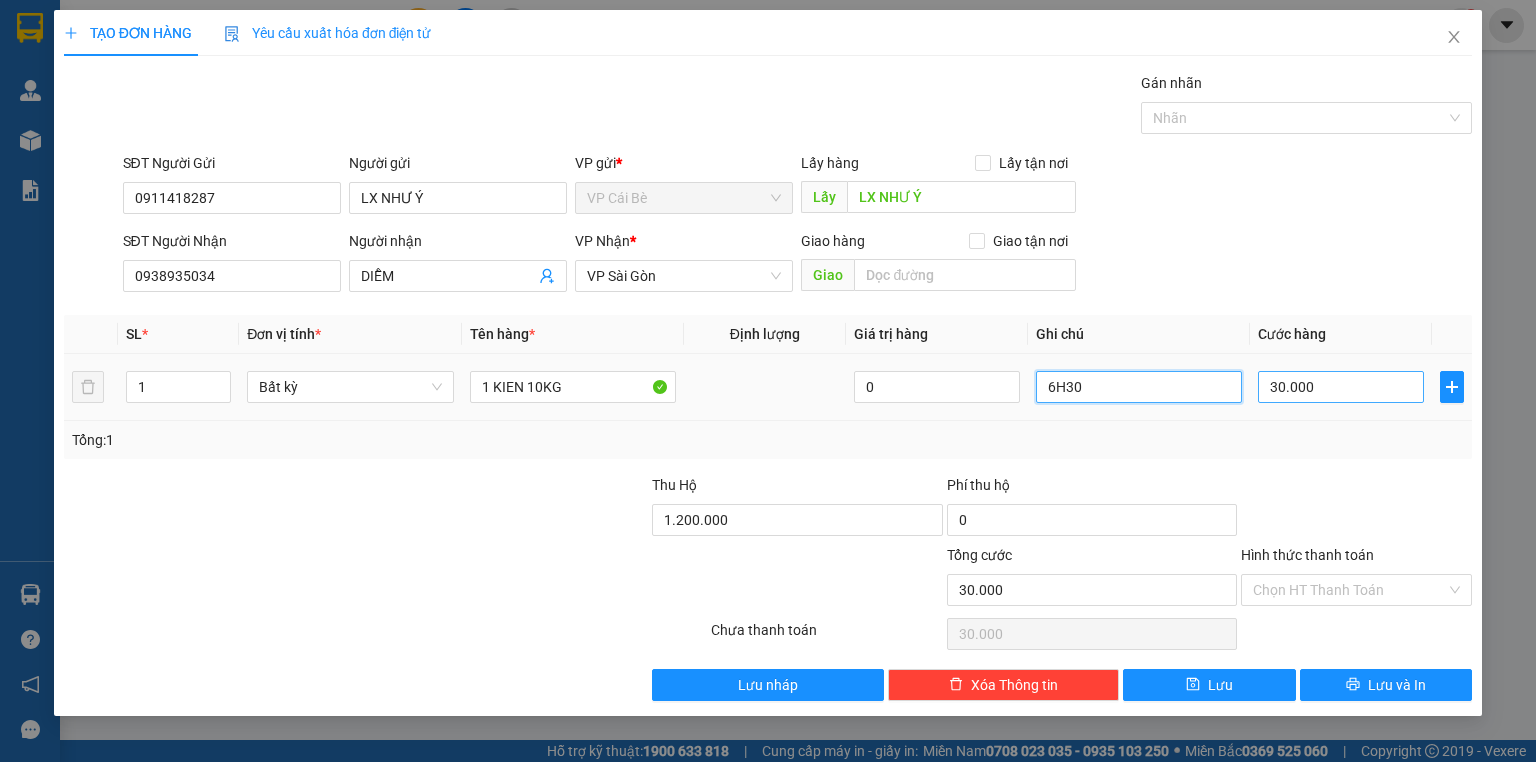 type on "6H30" 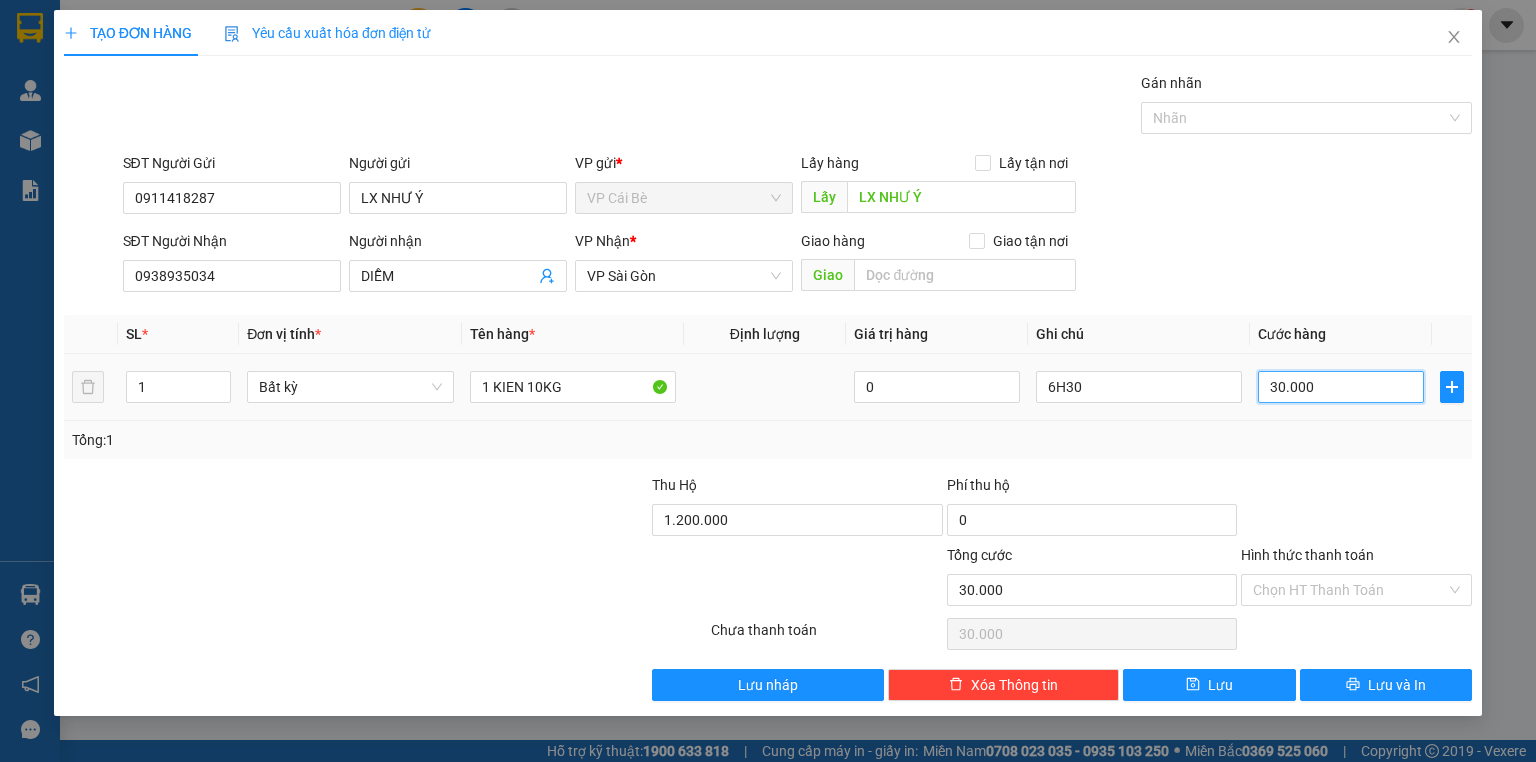 click on "30.000" at bounding box center [1341, 387] 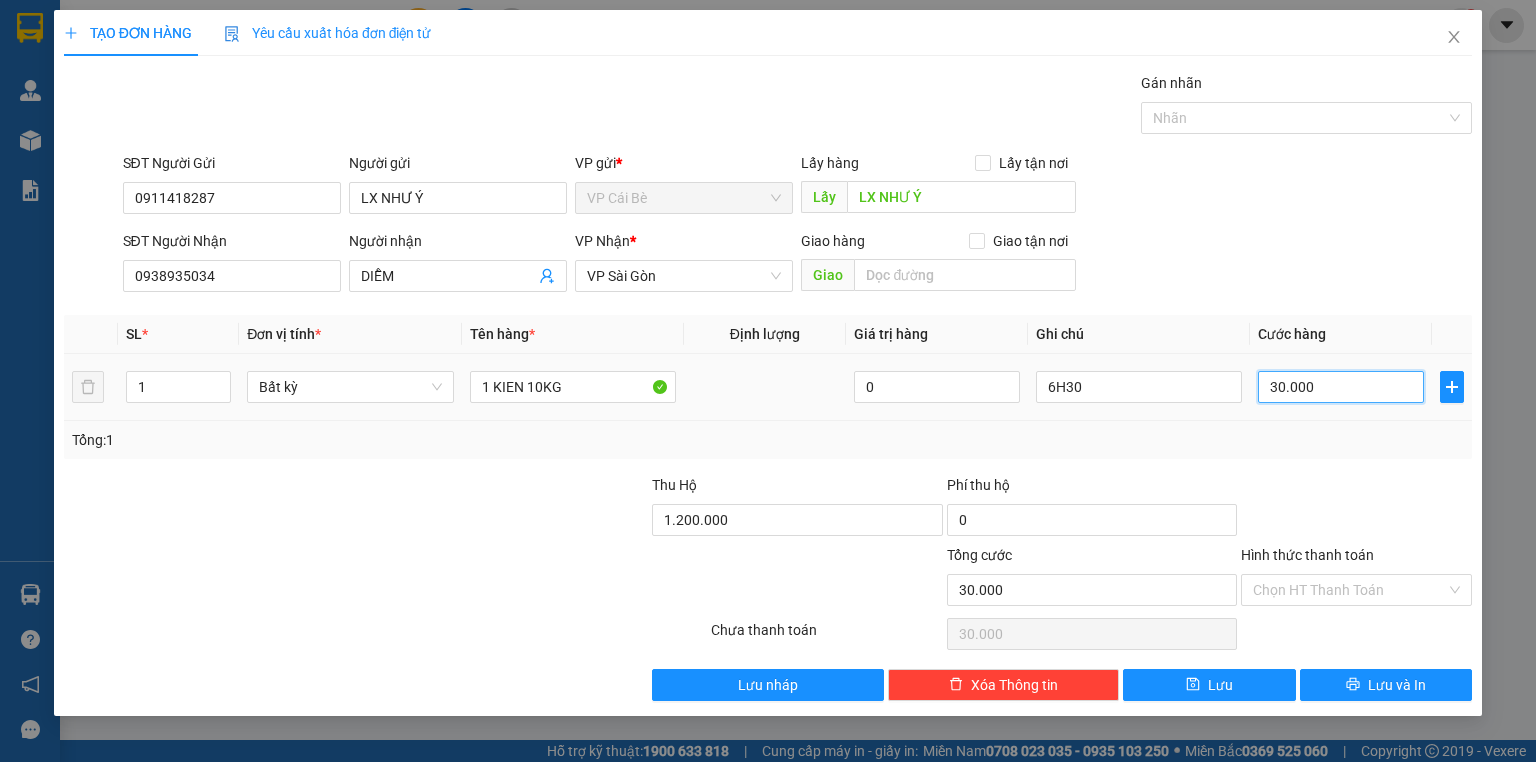 type on "3" 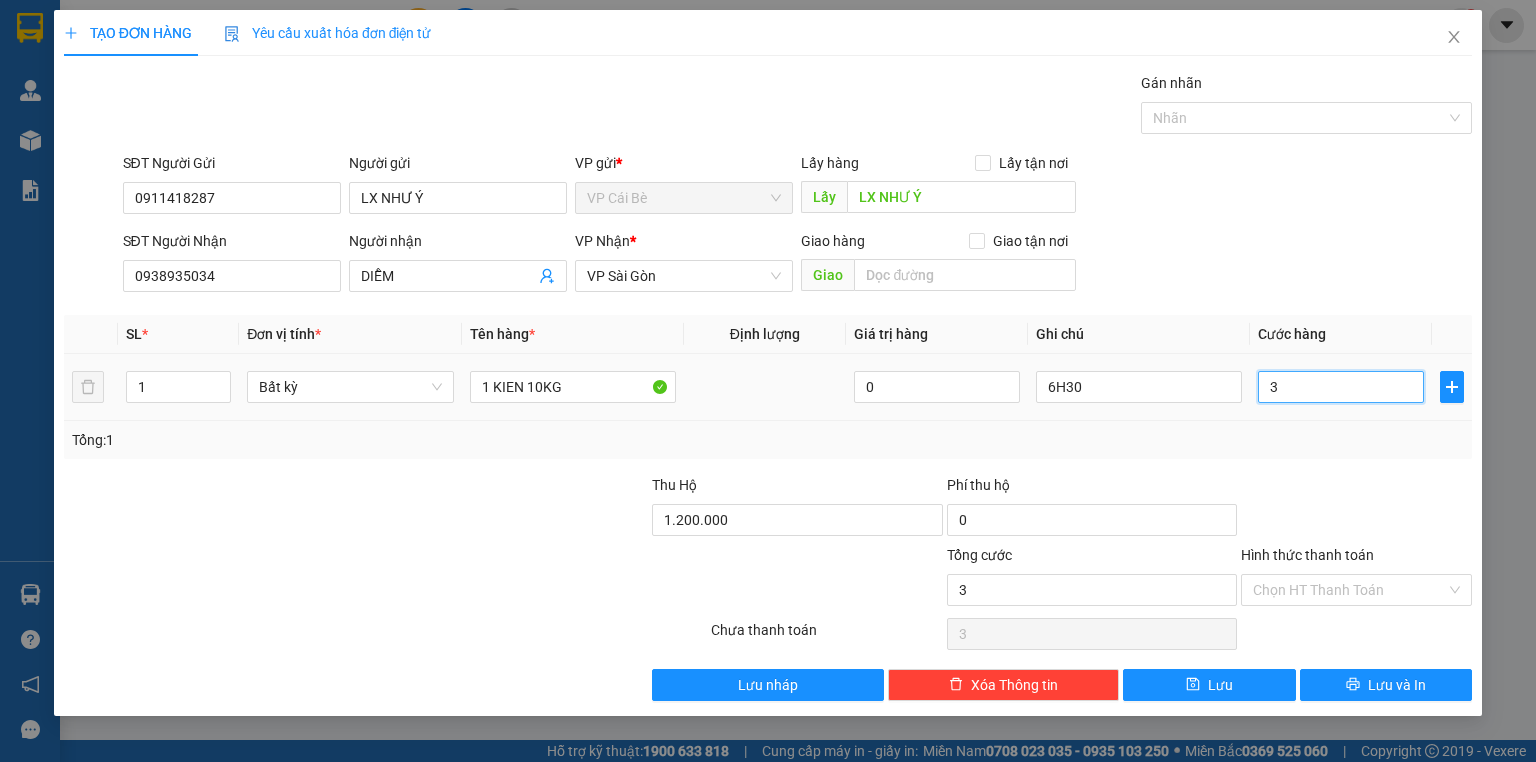 type on "30" 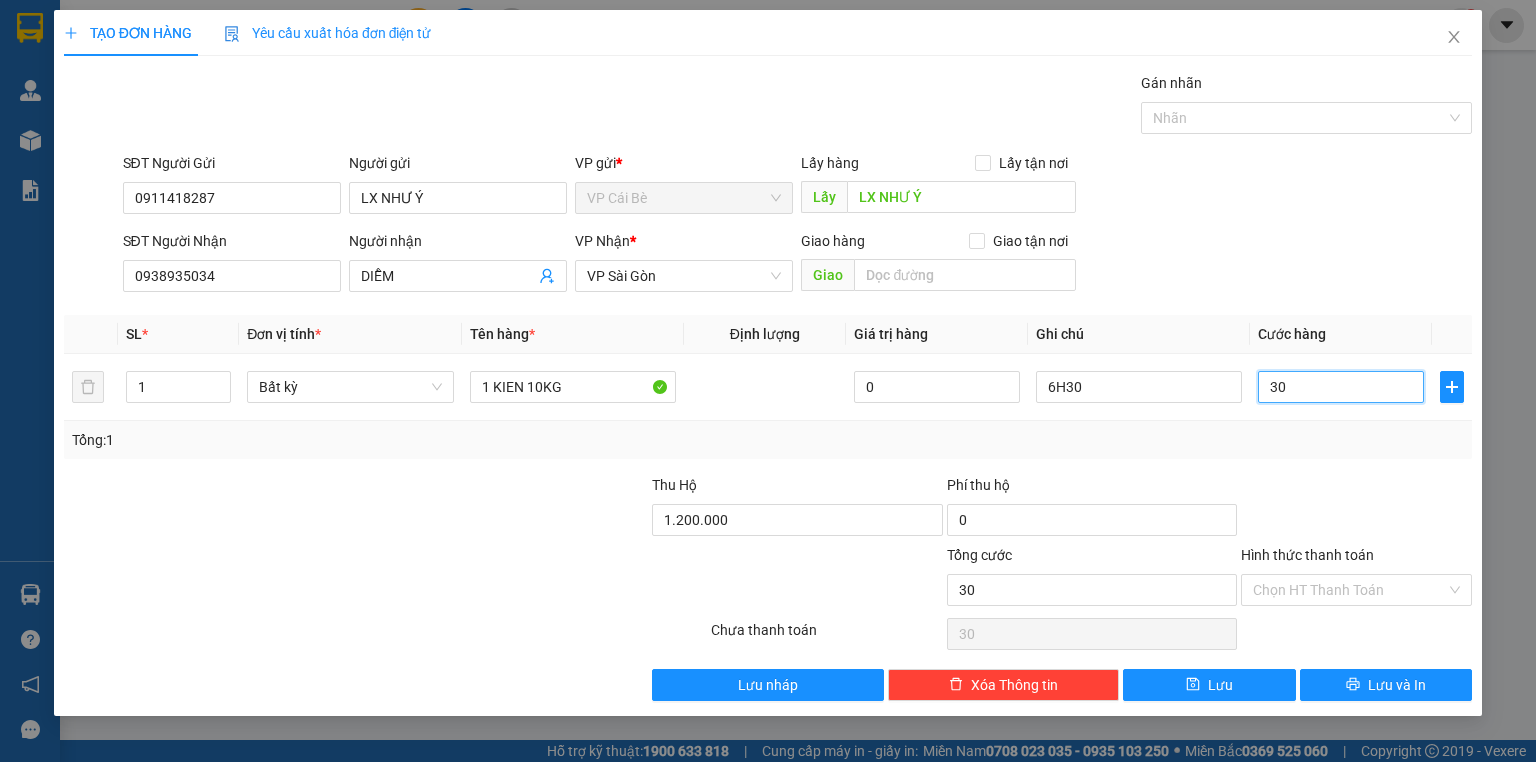 type on "30" 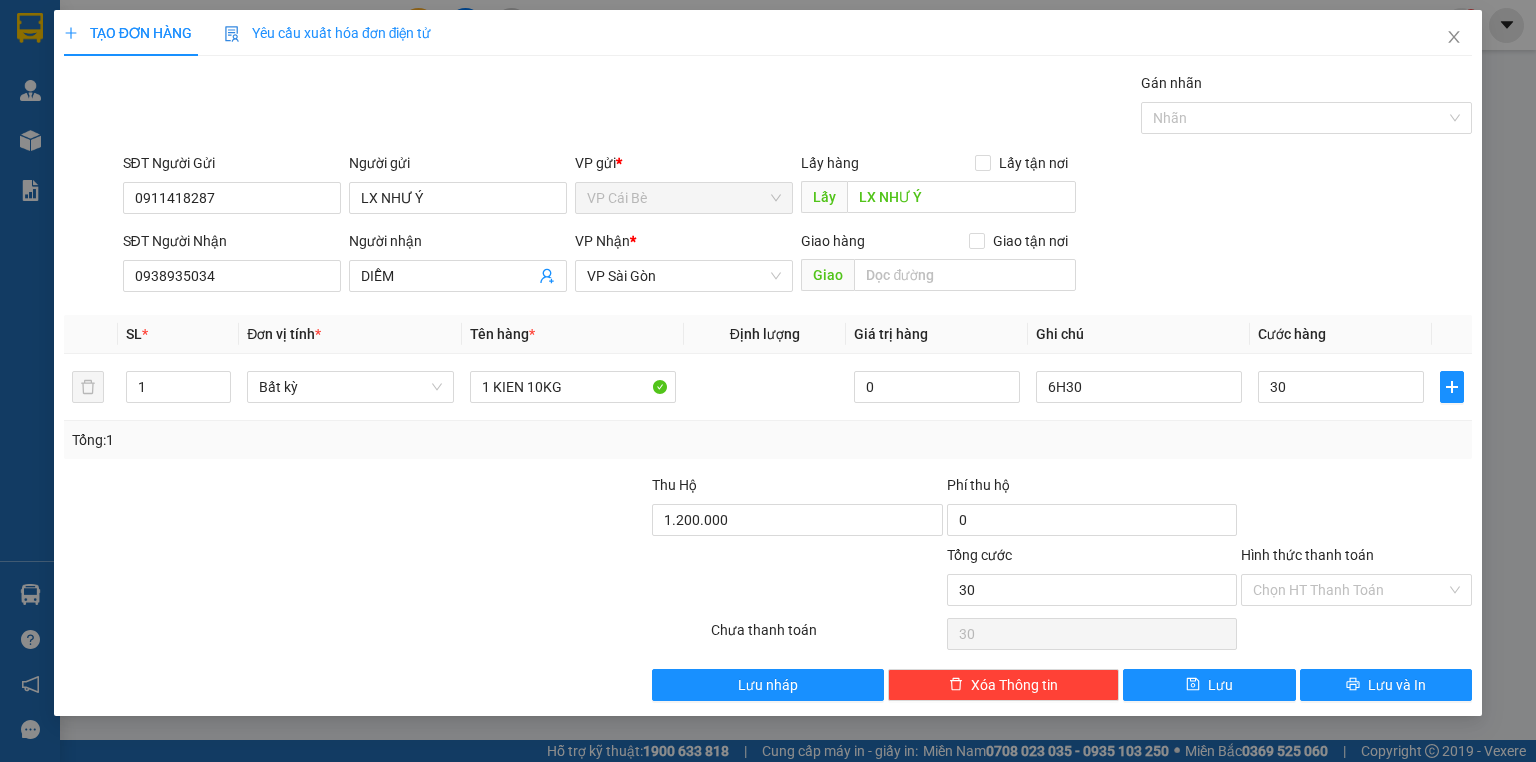 type on "30.000" 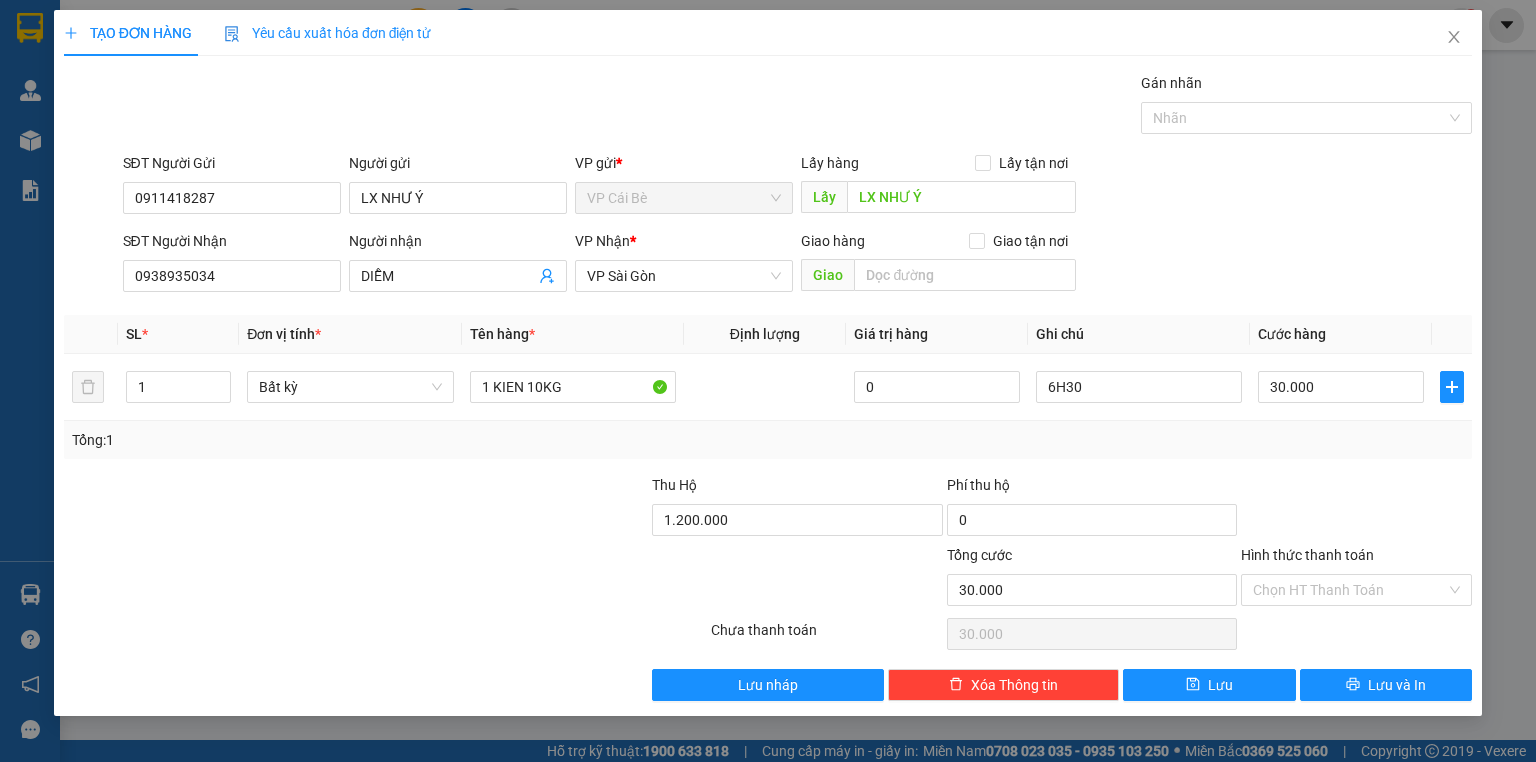 click at bounding box center [1356, 509] 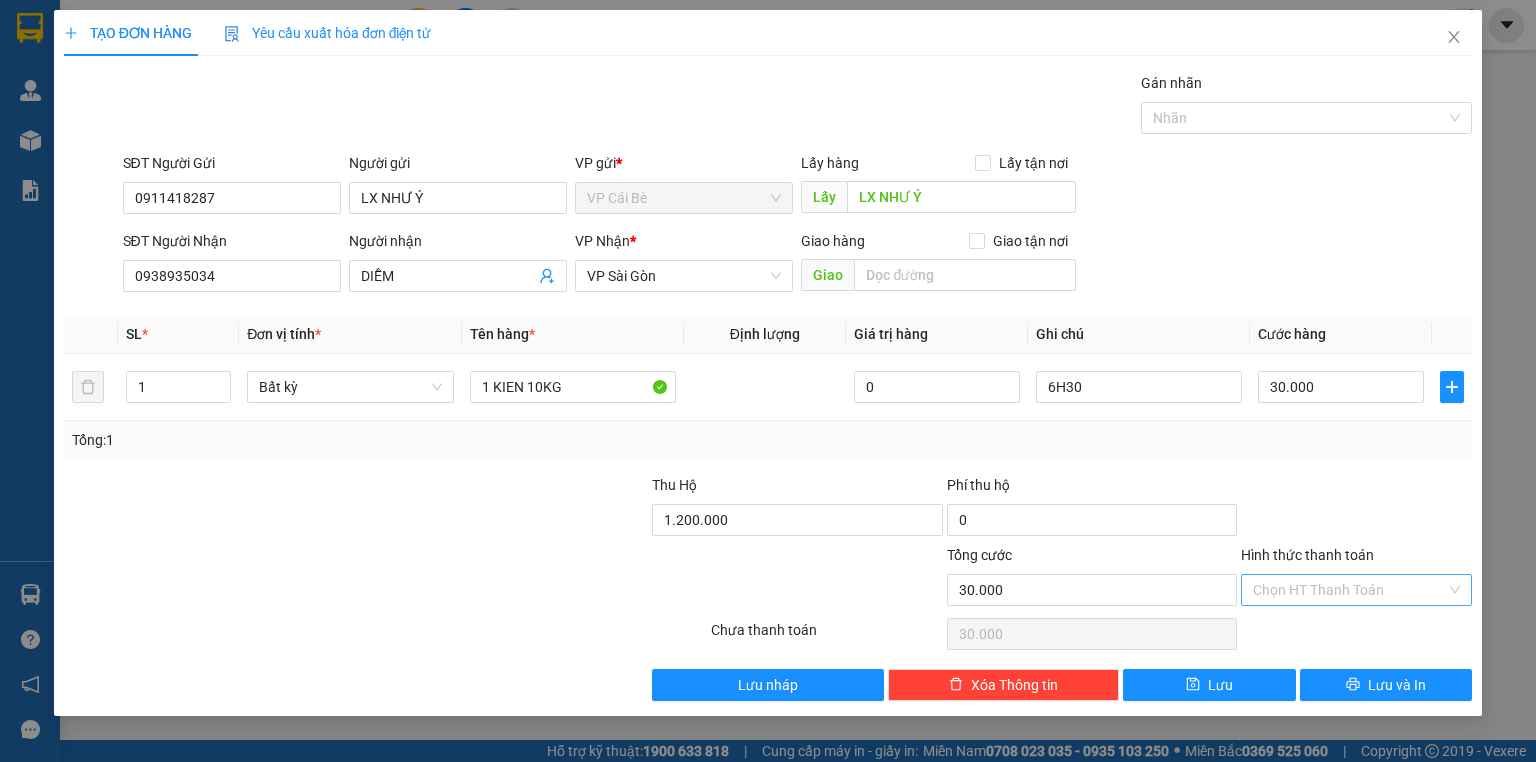click on "Hình thức thanh toán" at bounding box center [1349, 590] 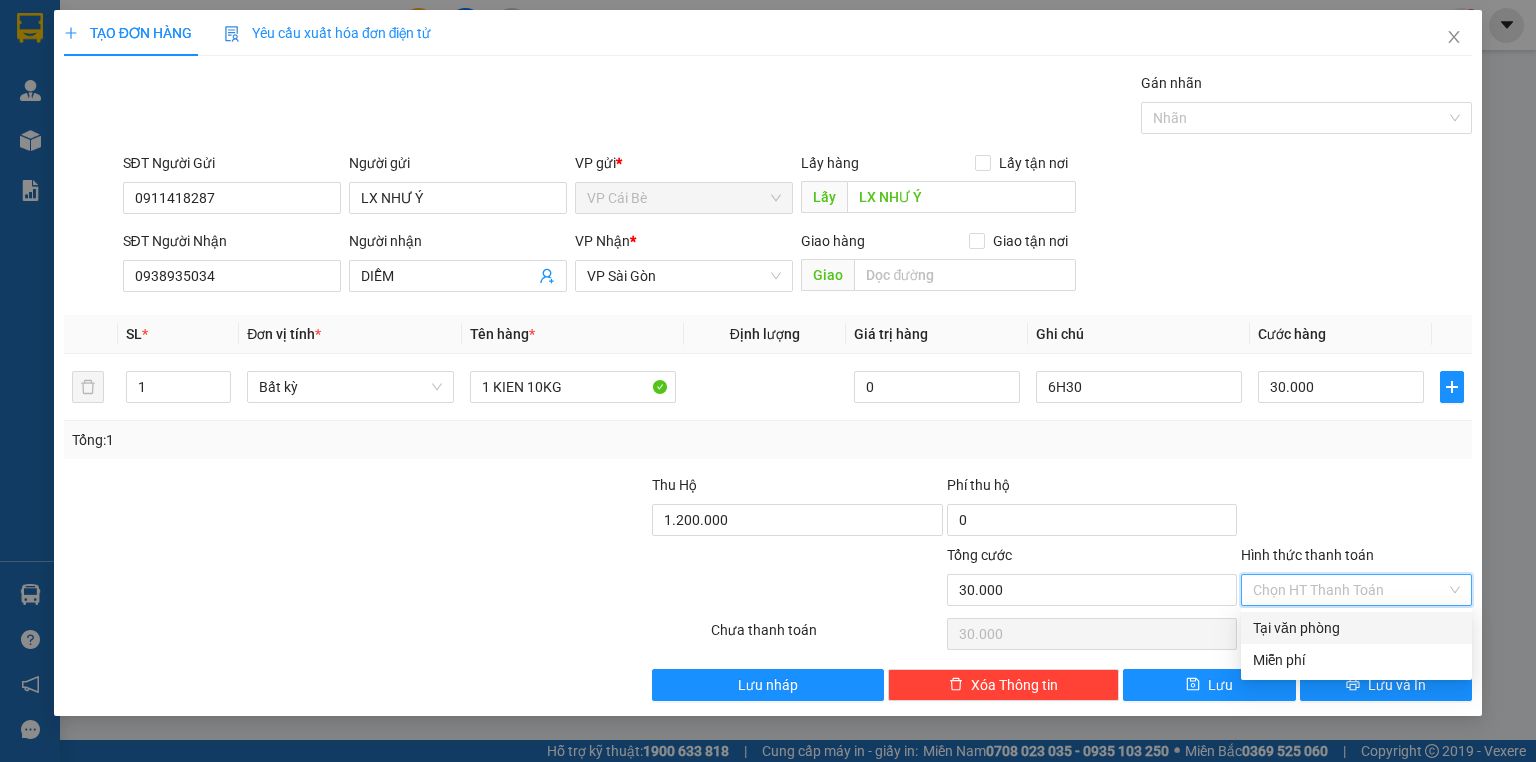 click on "Tại văn phòng" at bounding box center [1356, 628] 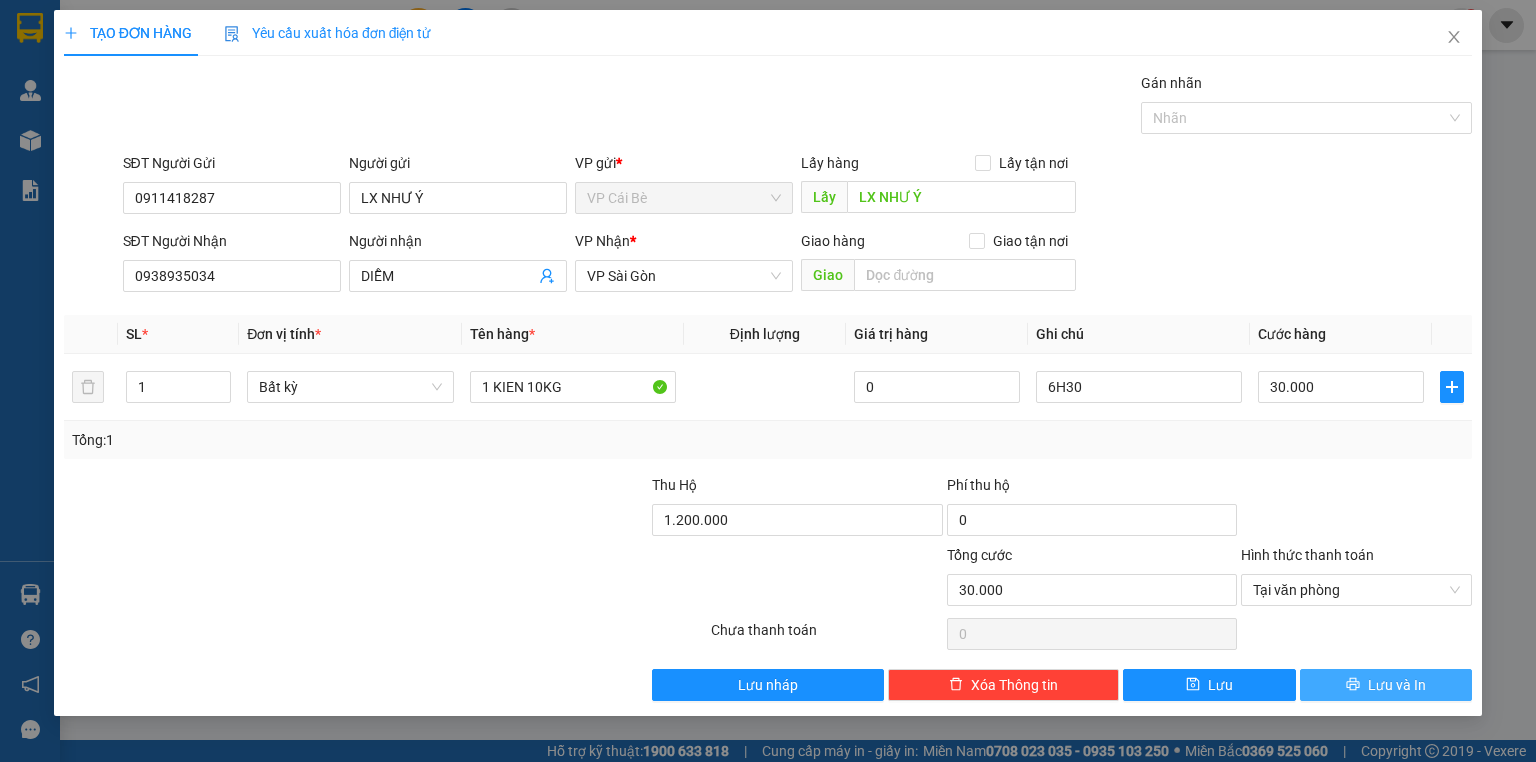 click on "Lưu và In" at bounding box center [1386, 685] 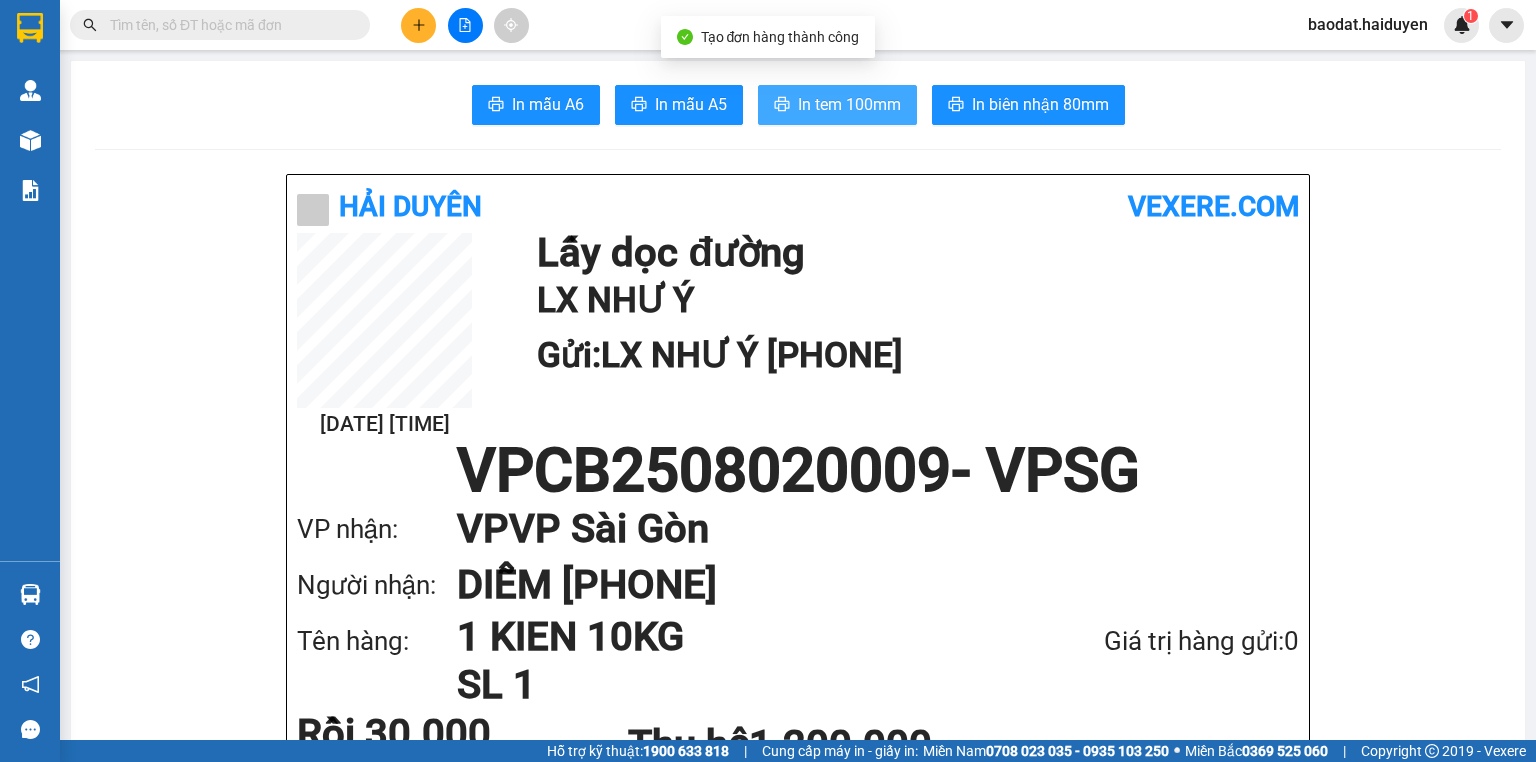 click on "In tem 100mm" at bounding box center [849, 104] 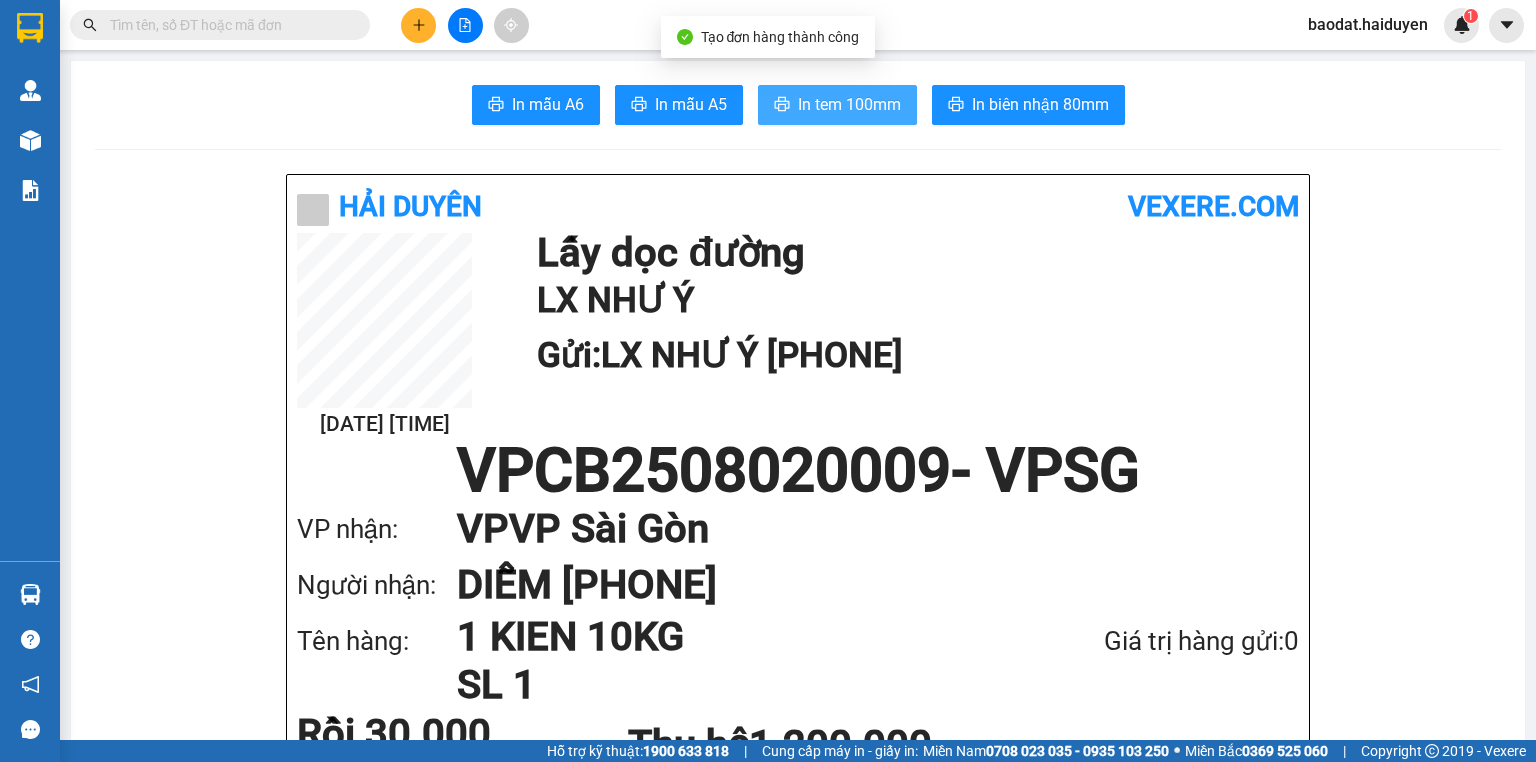 scroll, scrollTop: 0, scrollLeft: 0, axis: both 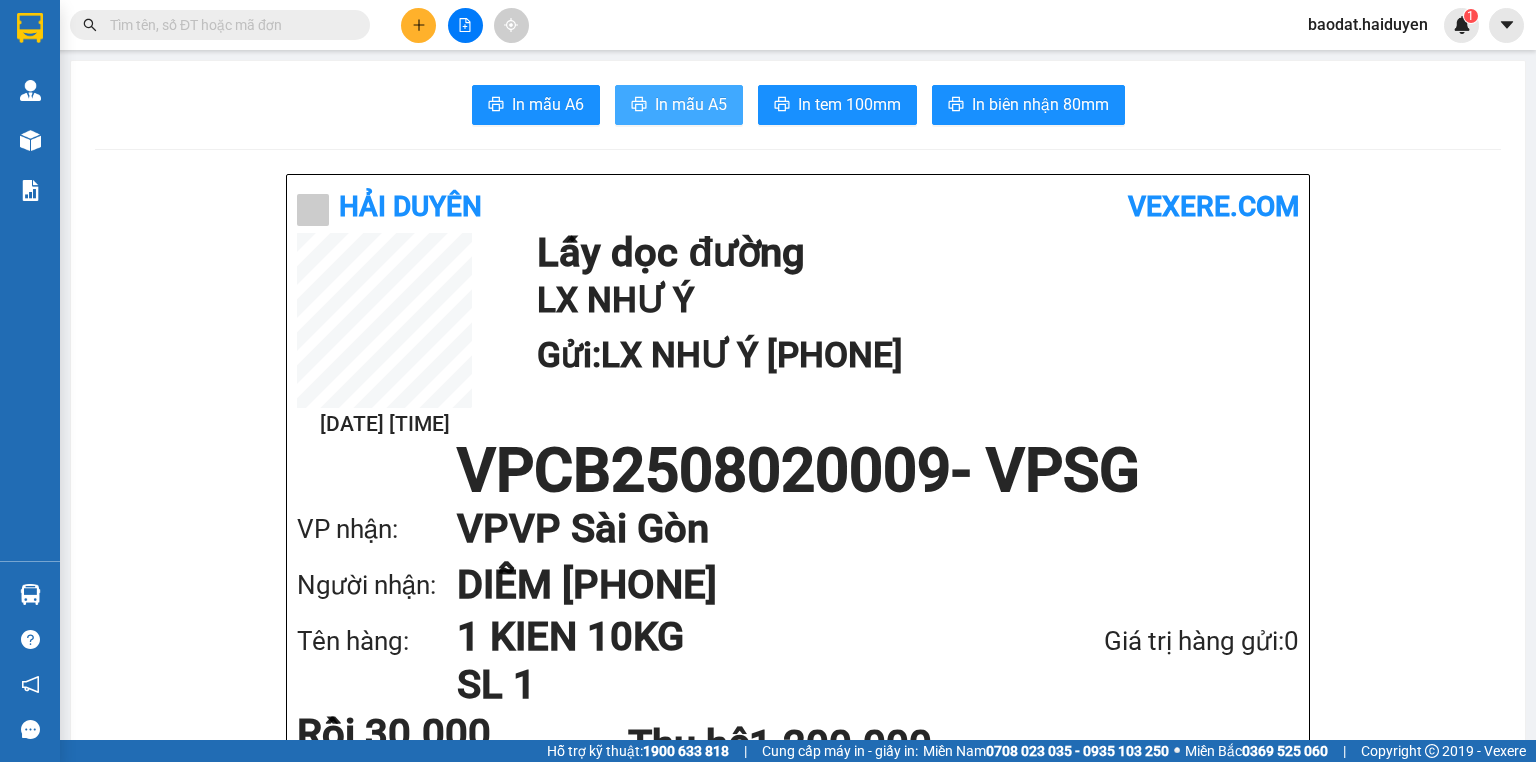 click on "In mẫu A5" at bounding box center [691, 104] 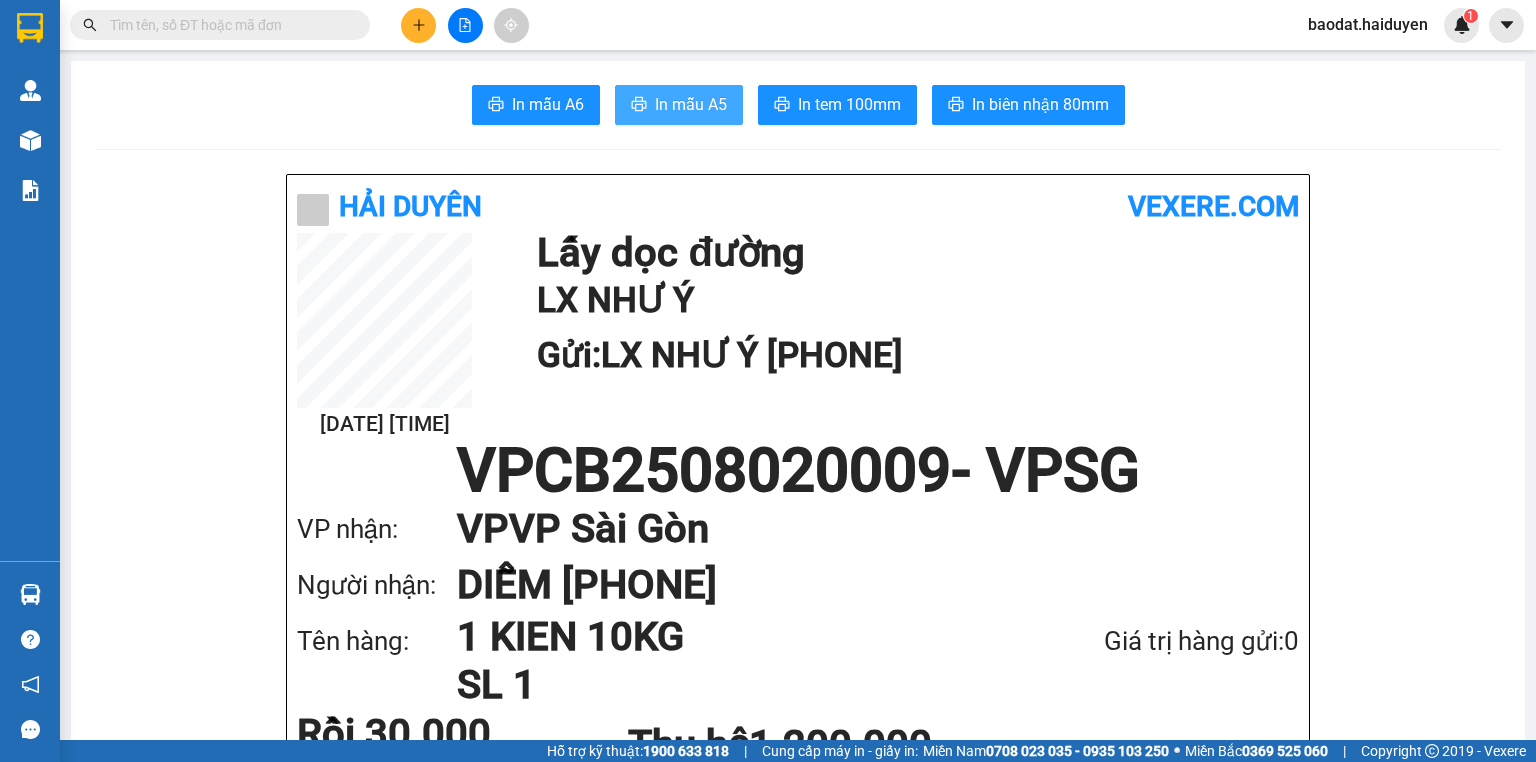 scroll, scrollTop: 0, scrollLeft: 0, axis: both 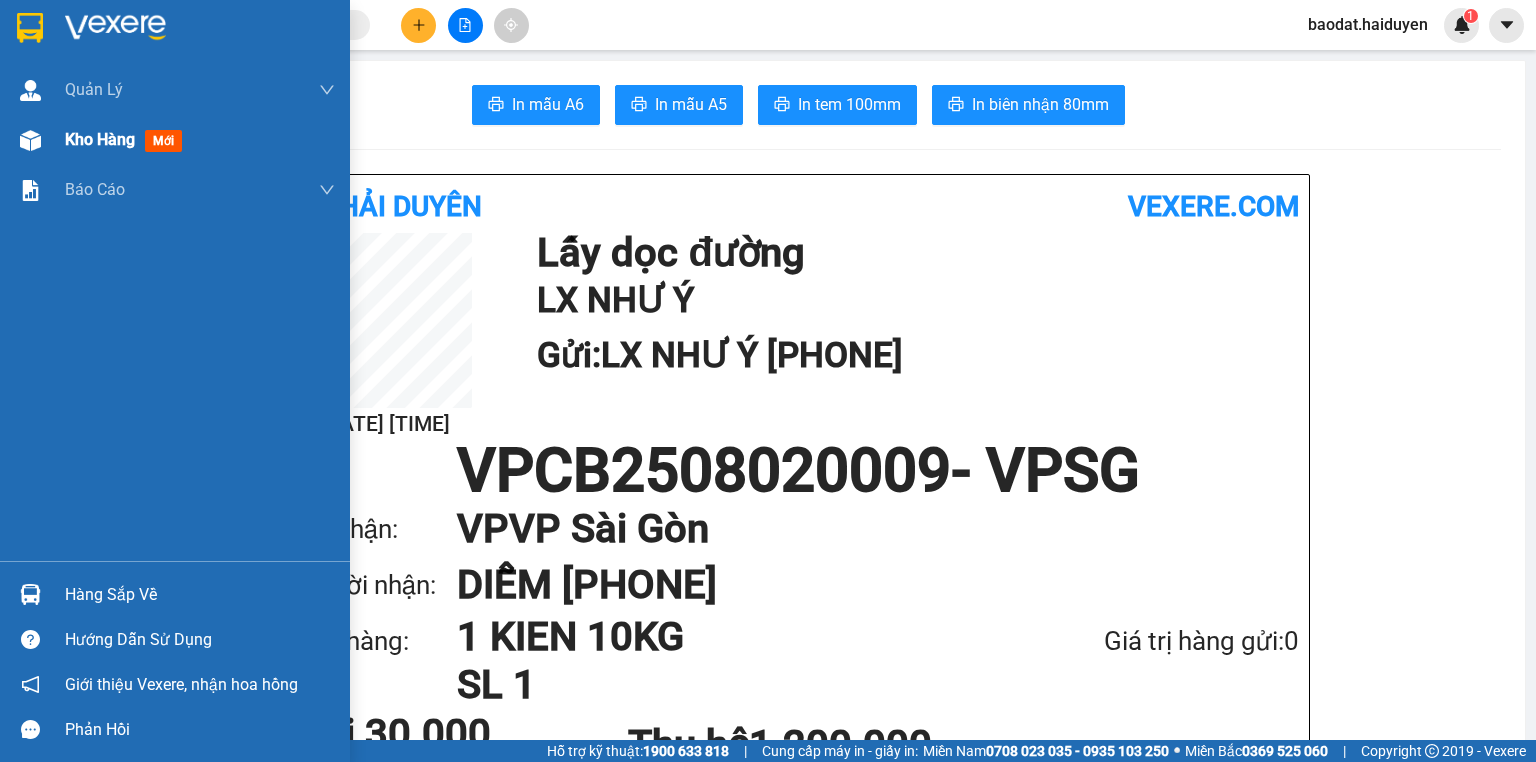 click on "Kho hàng mới" at bounding box center [175, 140] 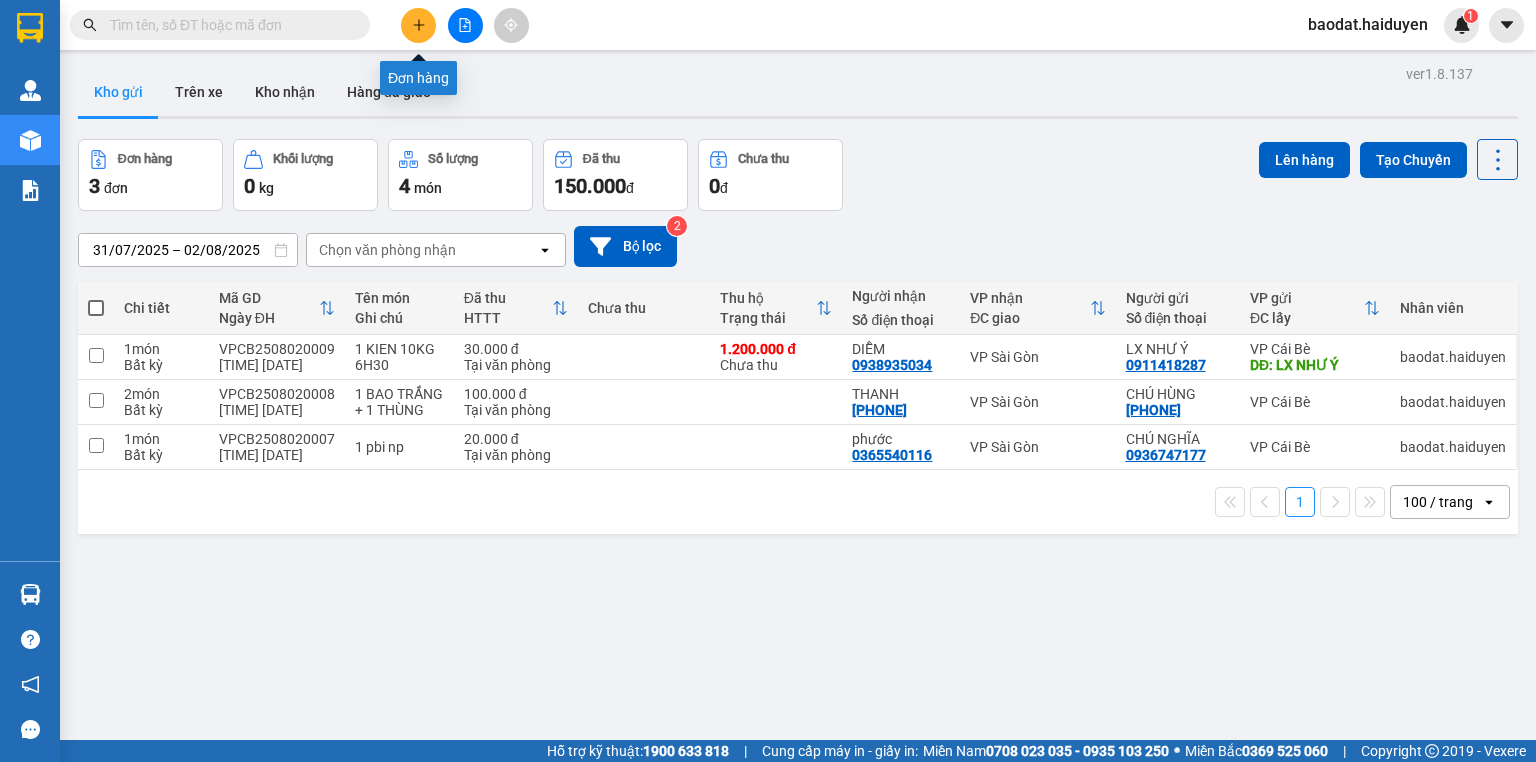 click at bounding box center [418, 25] 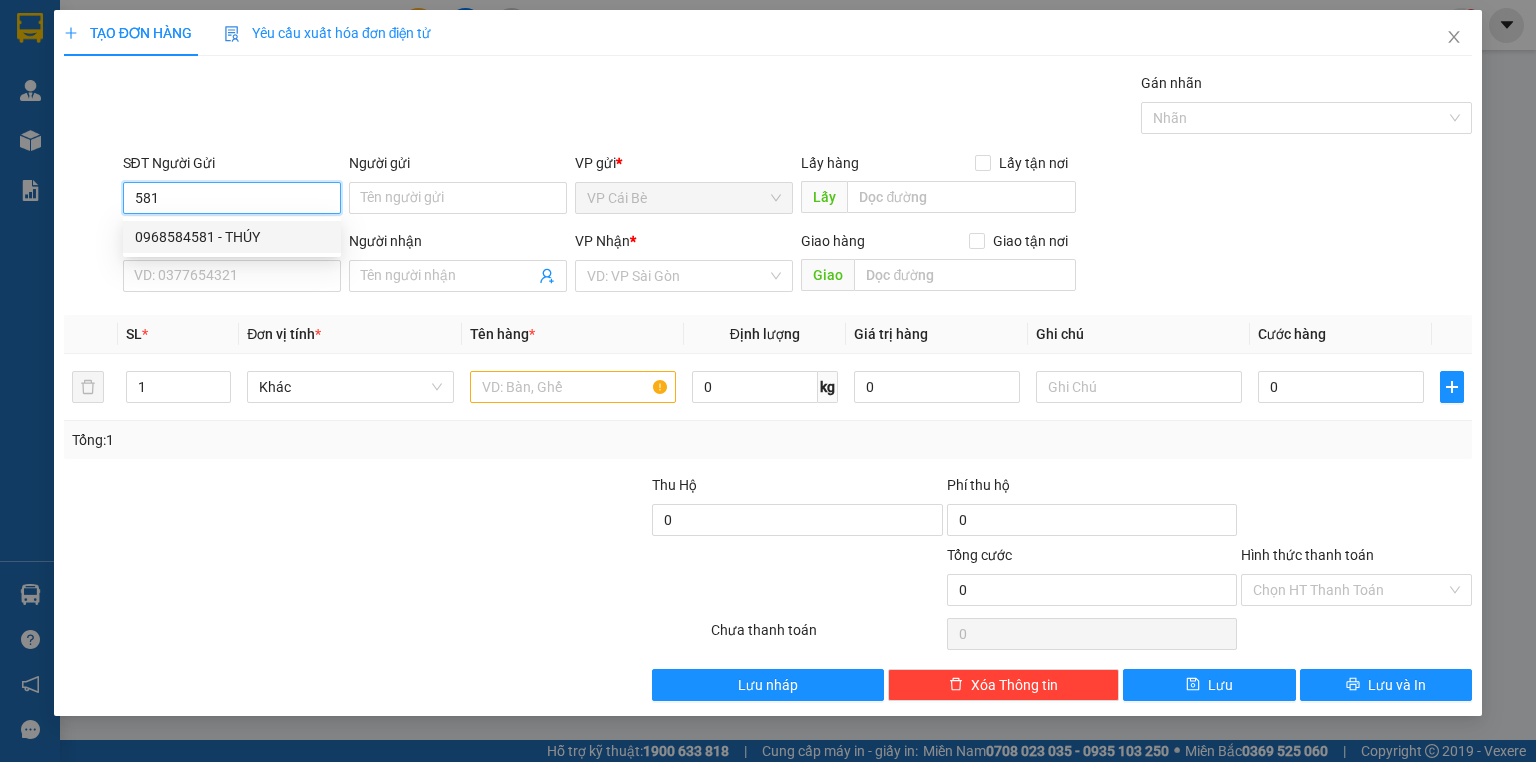 drag, startPoint x: 207, startPoint y: 234, endPoint x: 213, endPoint y: 243, distance: 10.816654 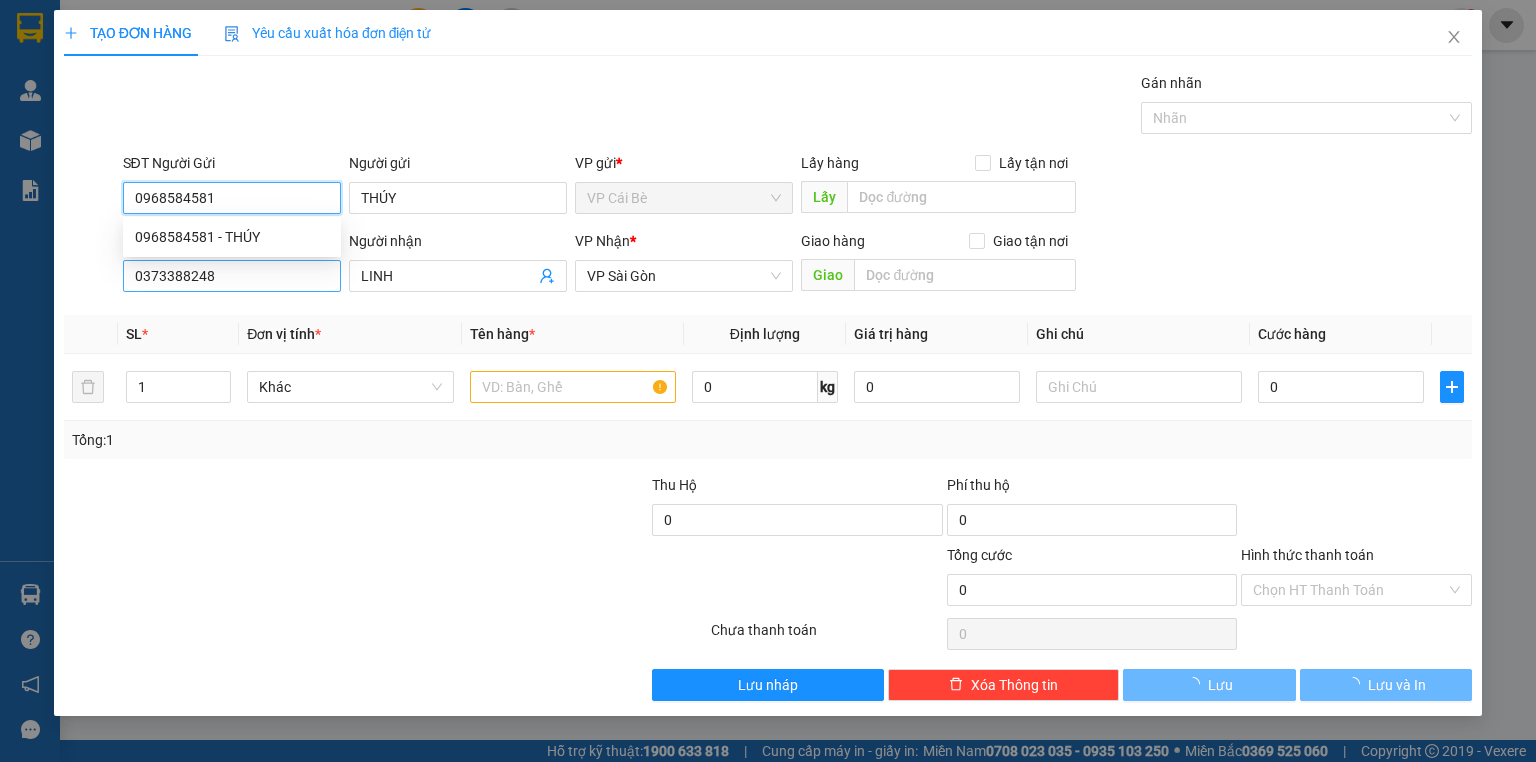 type on "200.000" 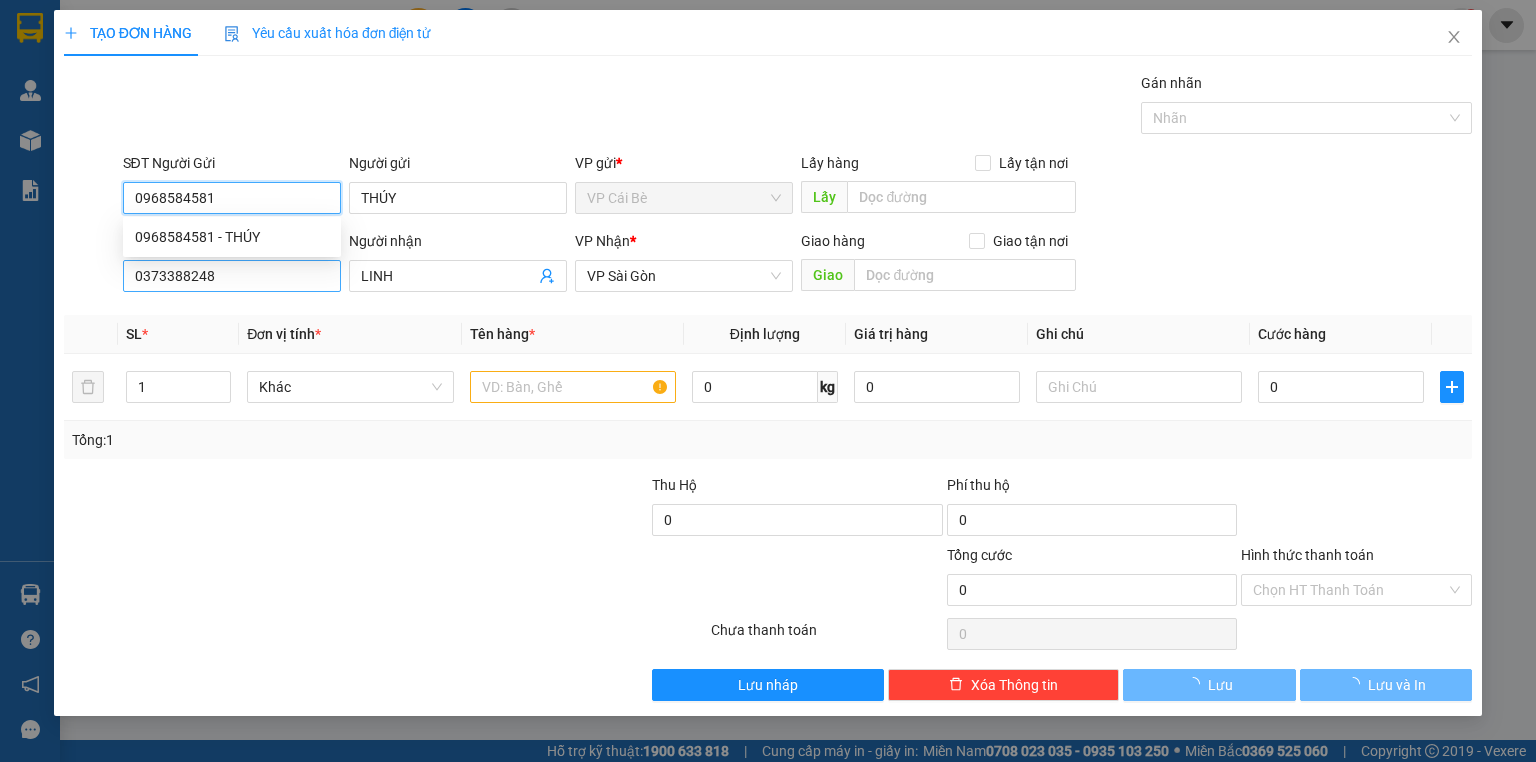 type on "200.000" 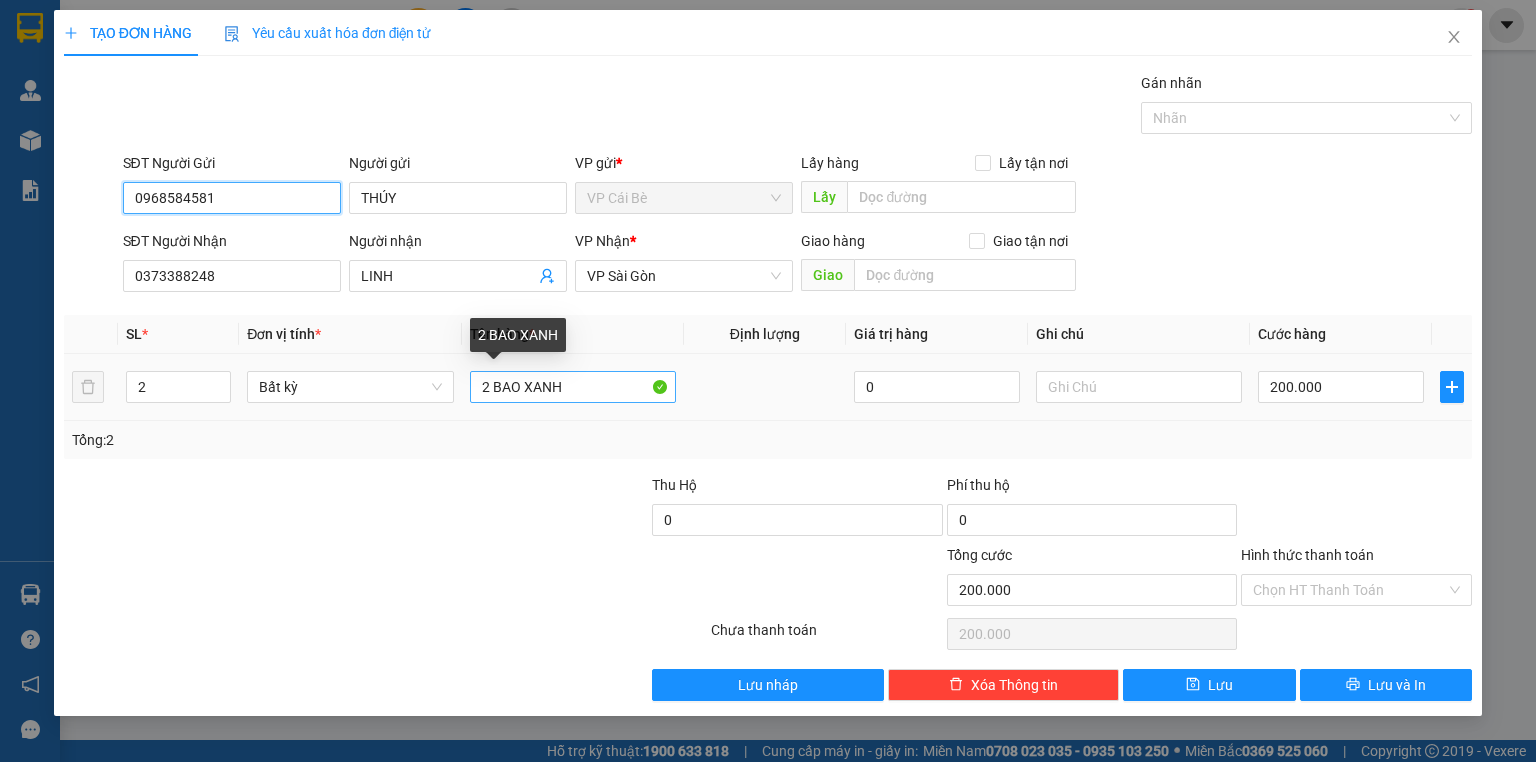 type on "0968584581" 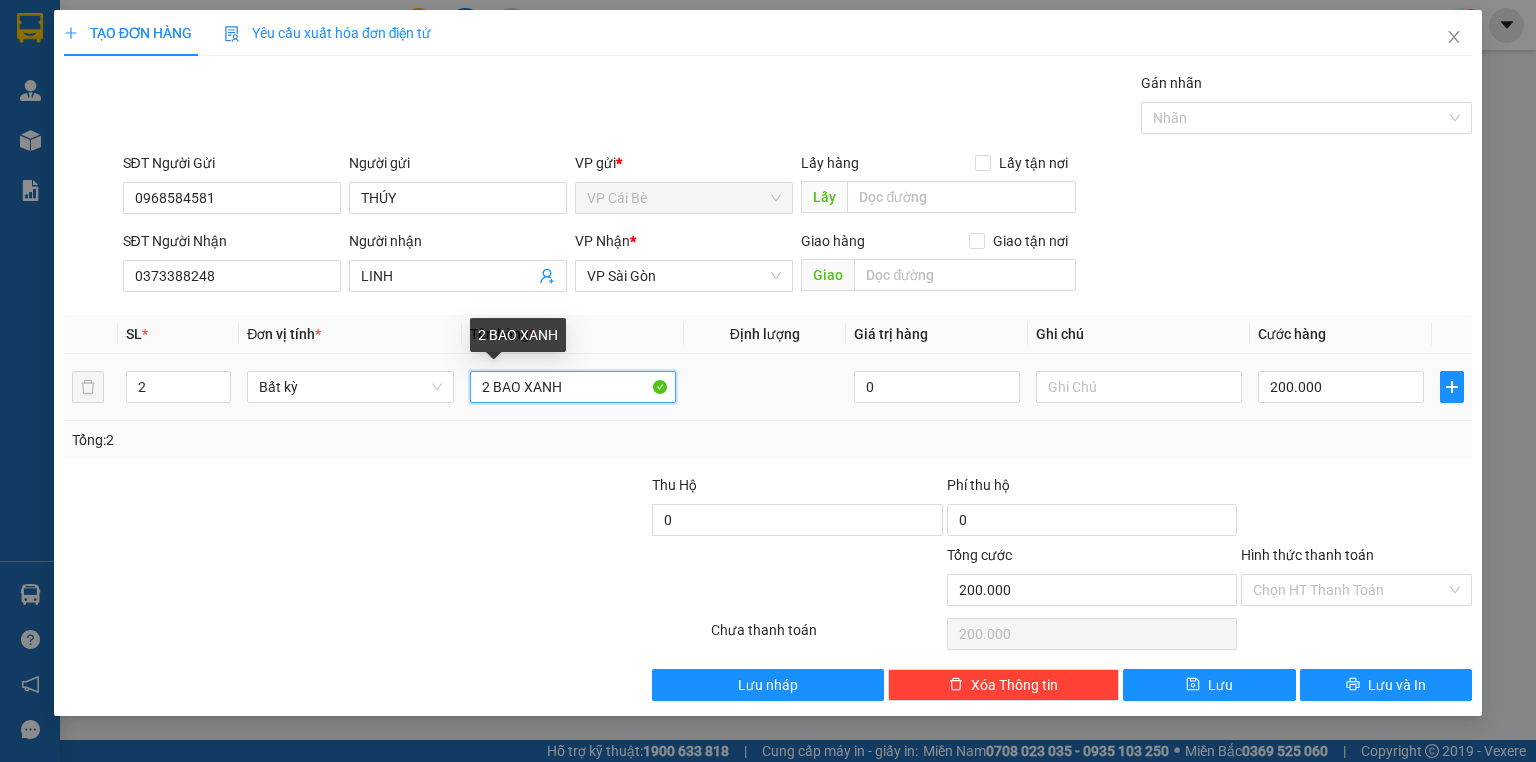 drag, startPoint x: 491, startPoint y: 389, endPoint x: 465, endPoint y: 392, distance: 26.172504 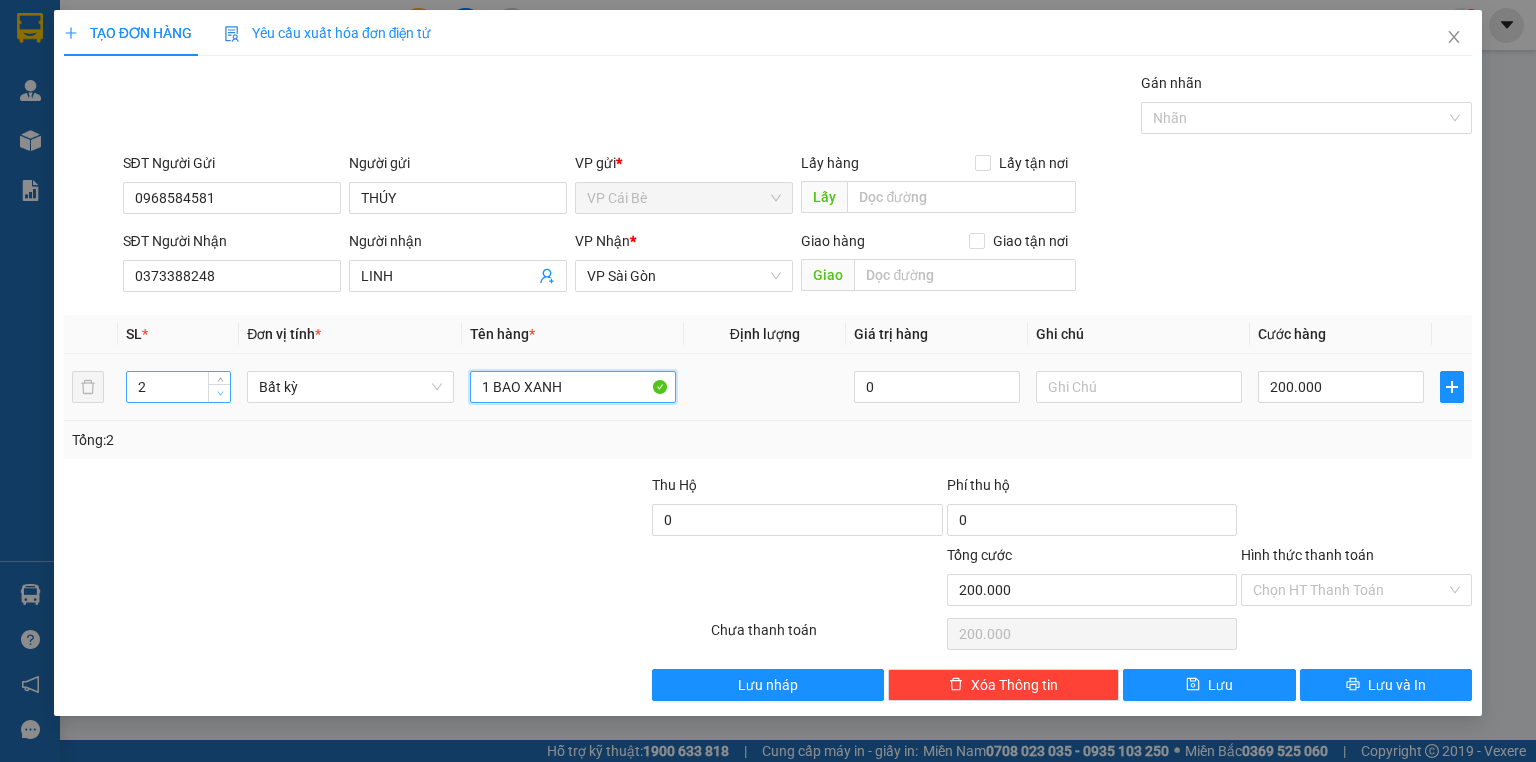 type on "1 BAO XANH" 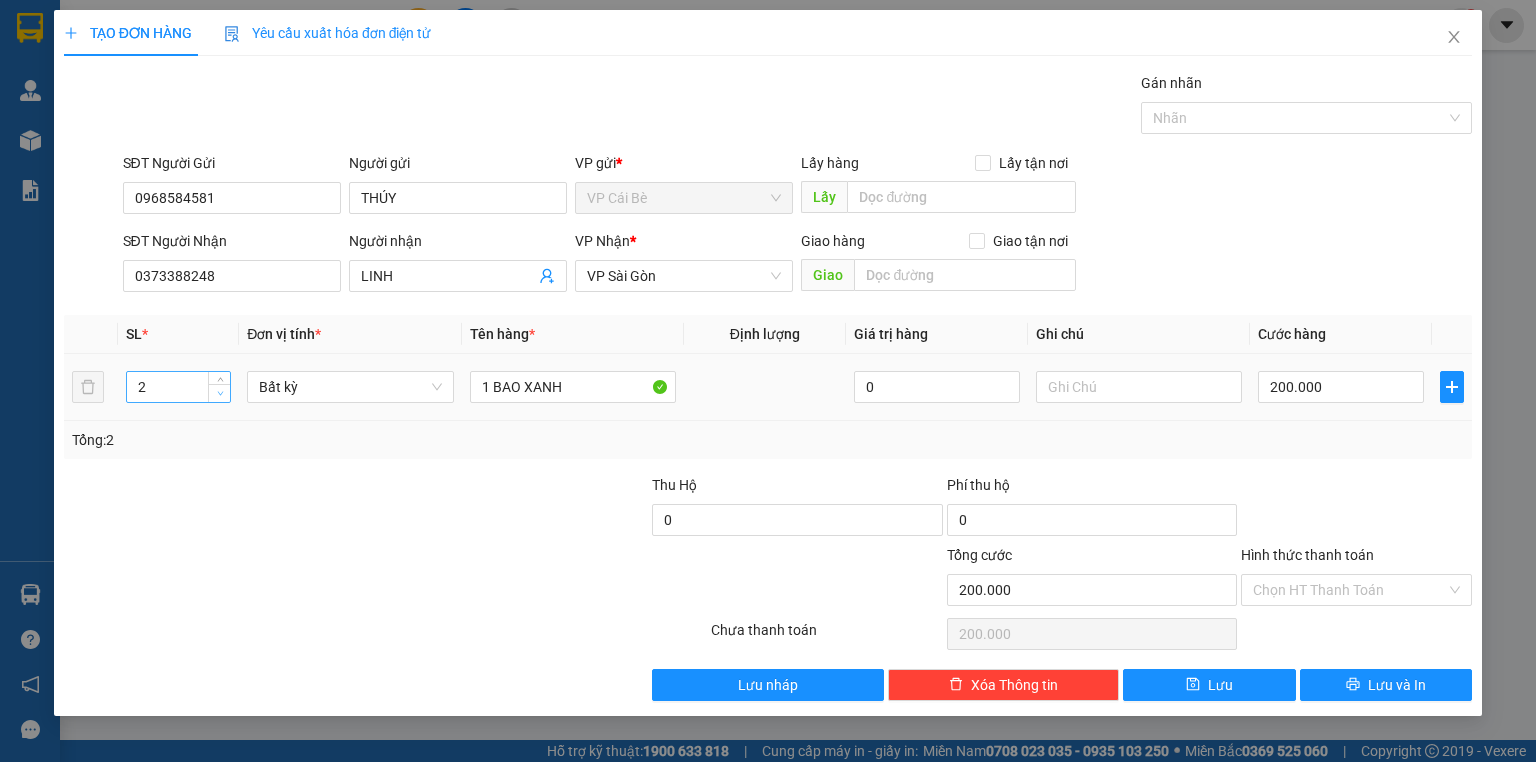 type on "1" 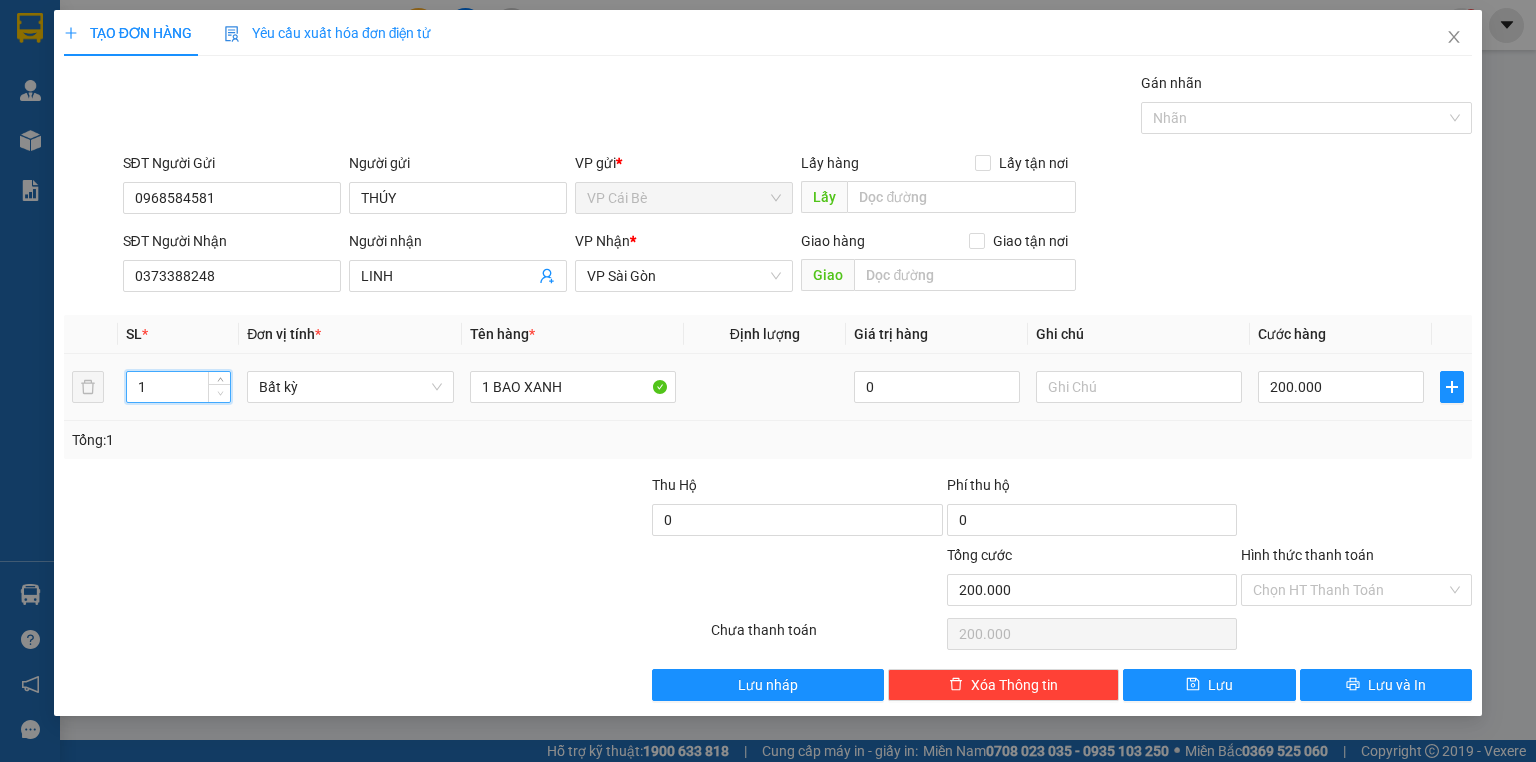 click at bounding box center (220, 394) 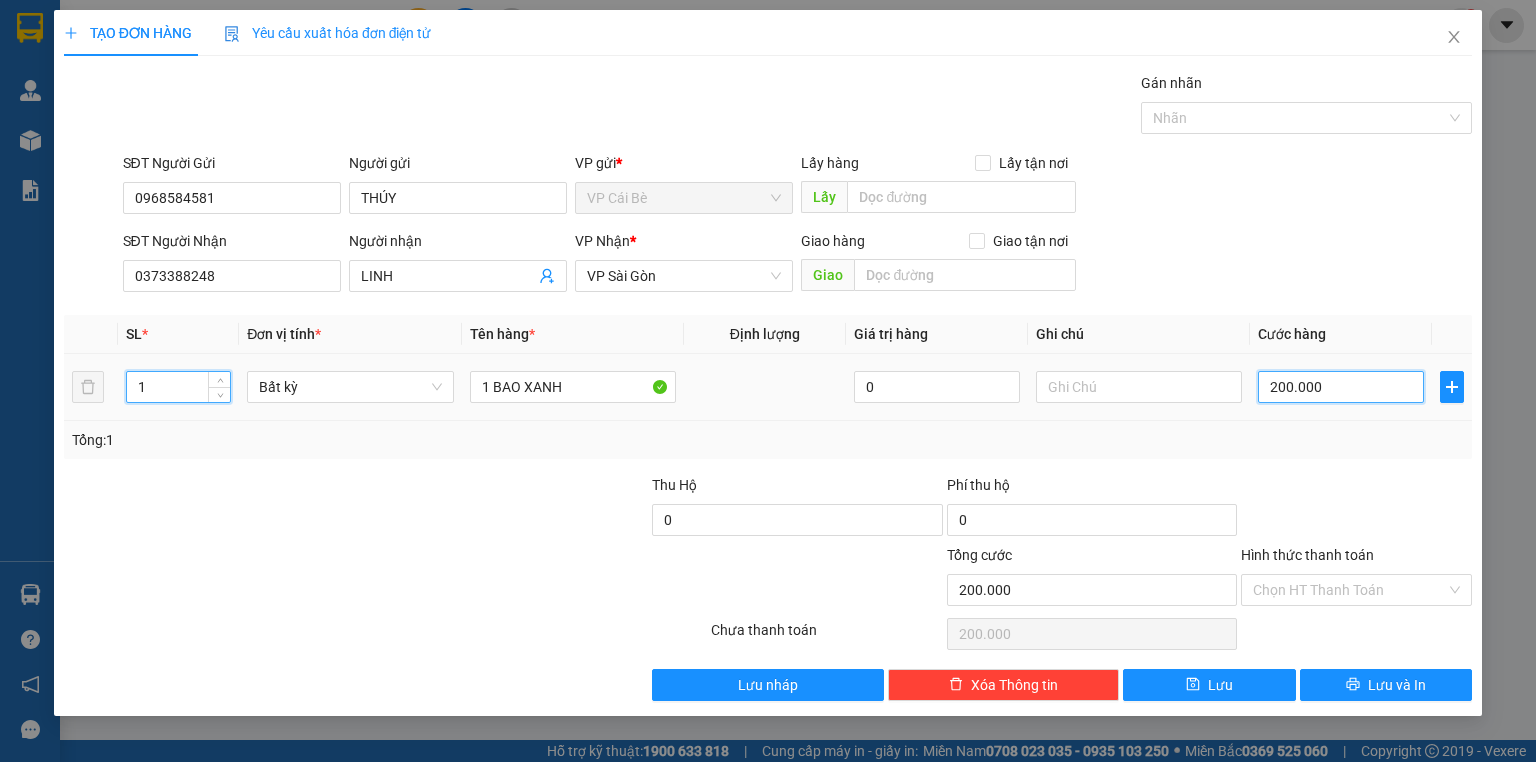 click on "200.000" at bounding box center (1341, 387) 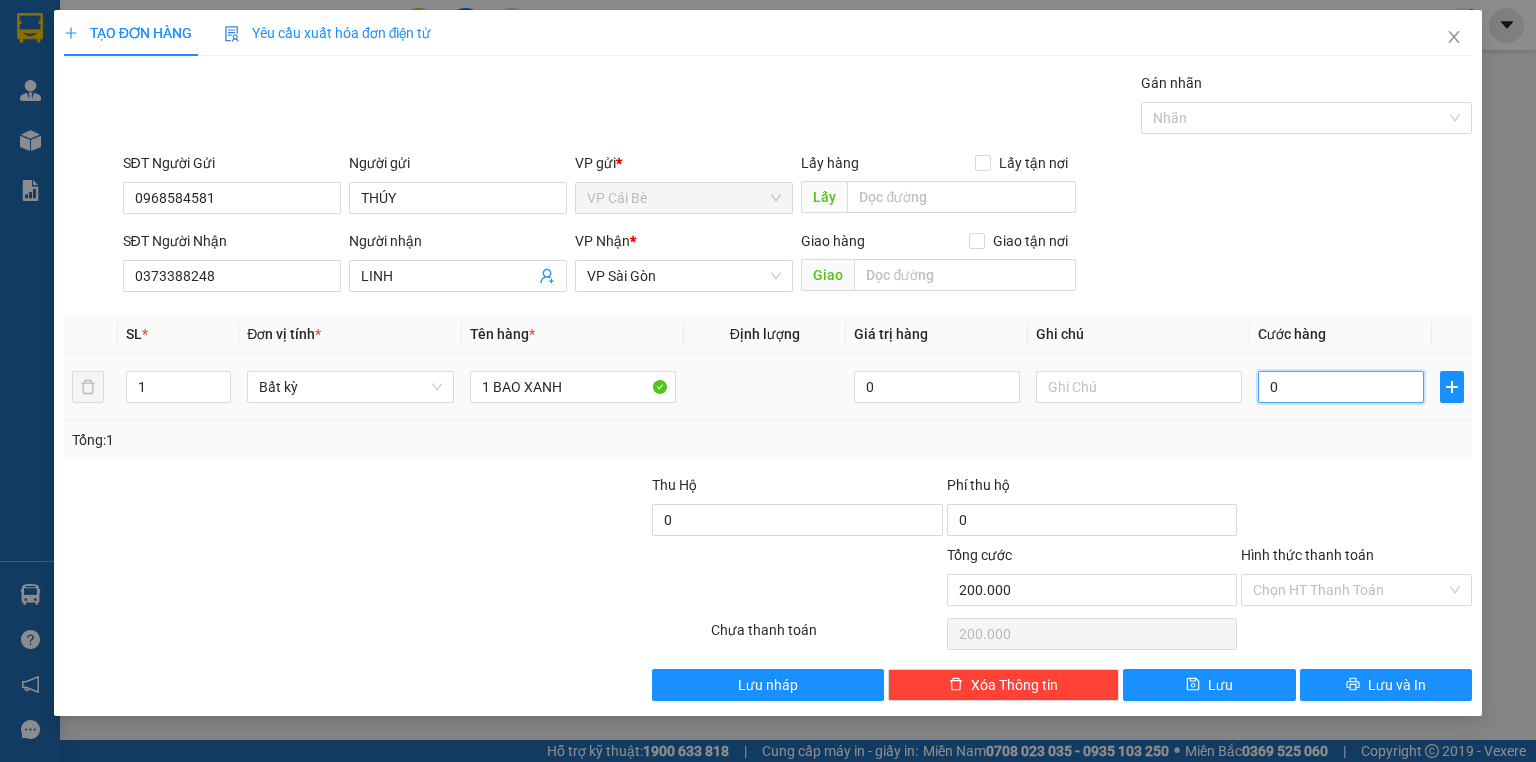 type on "0" 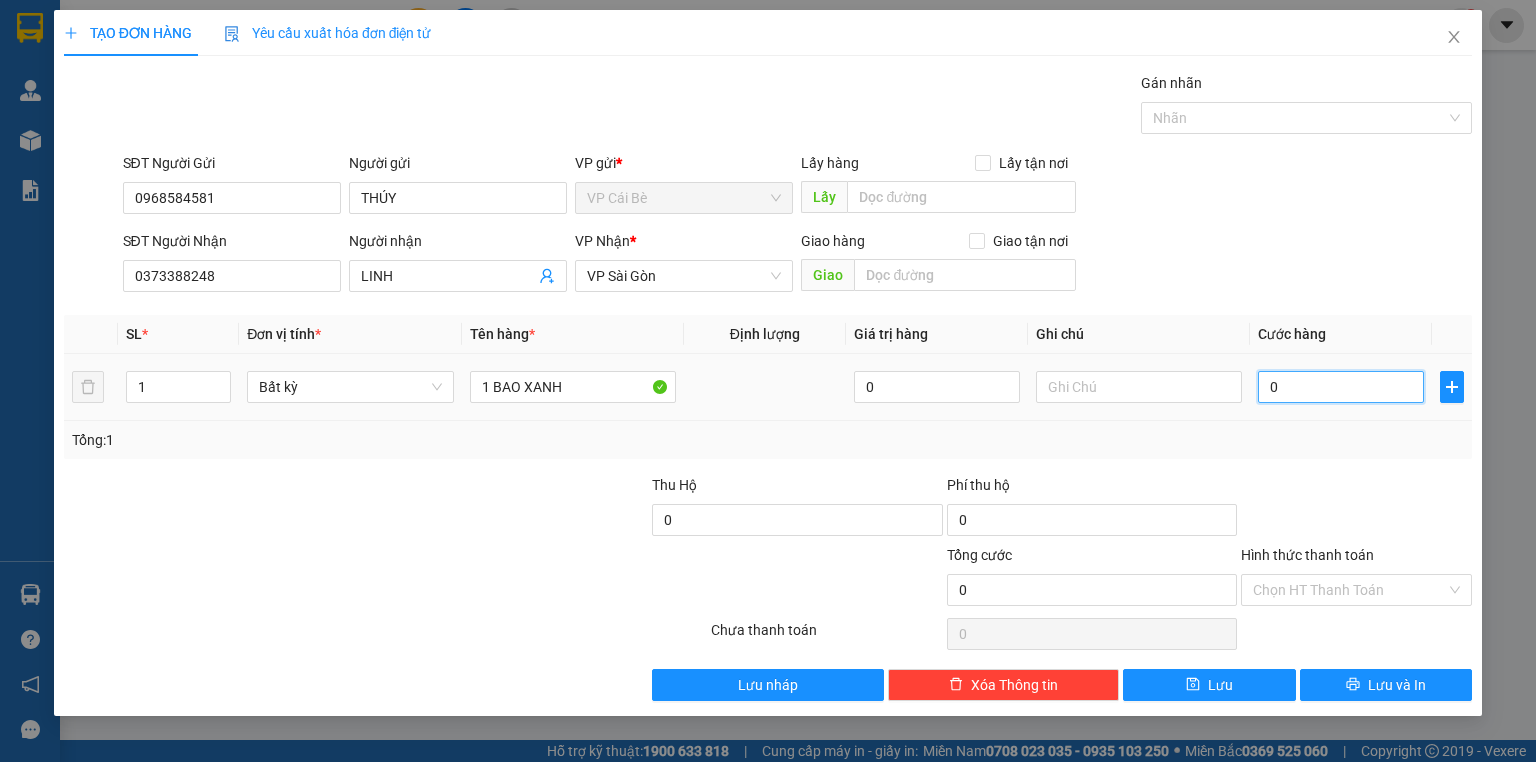 type on "5" 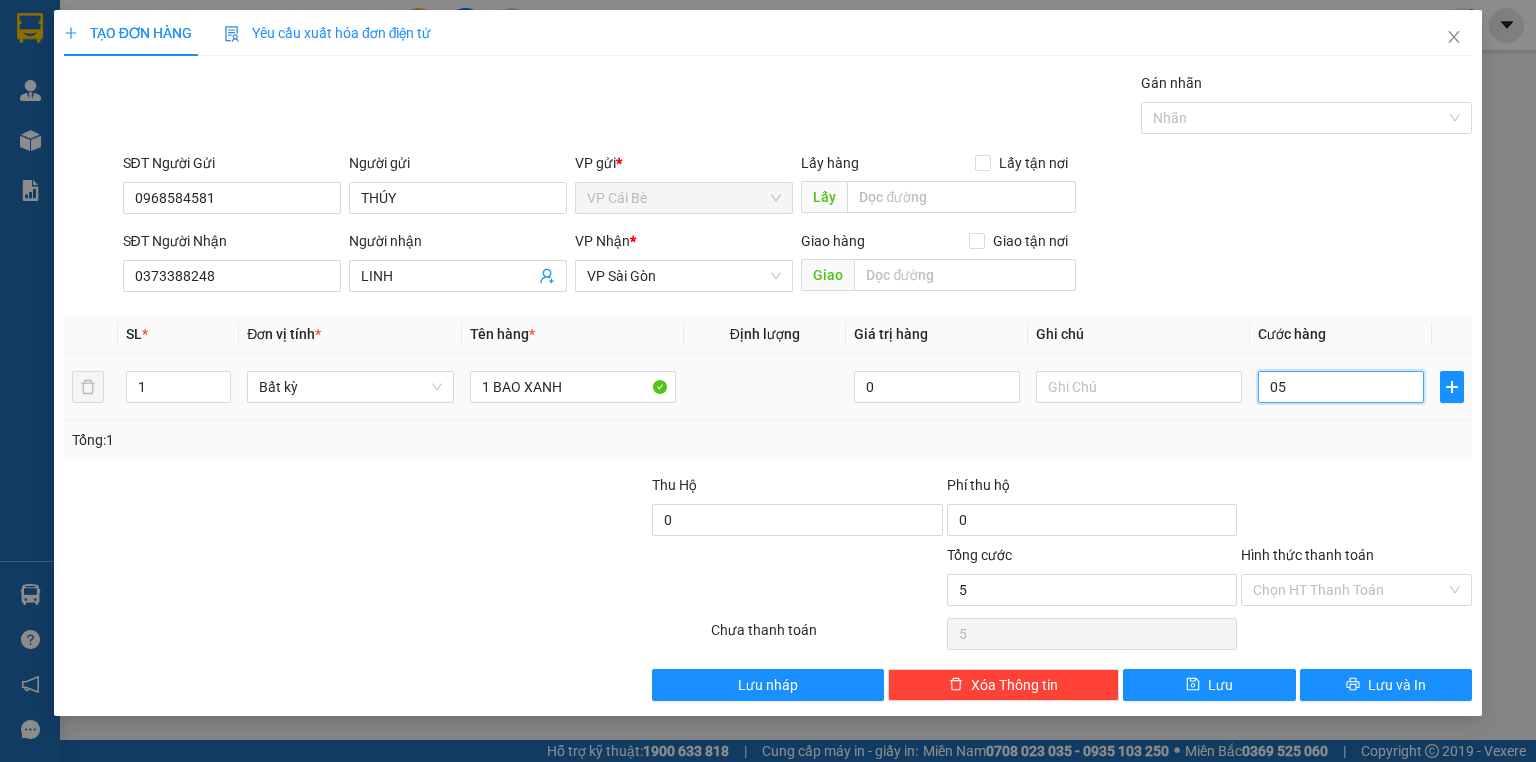 type on "050" 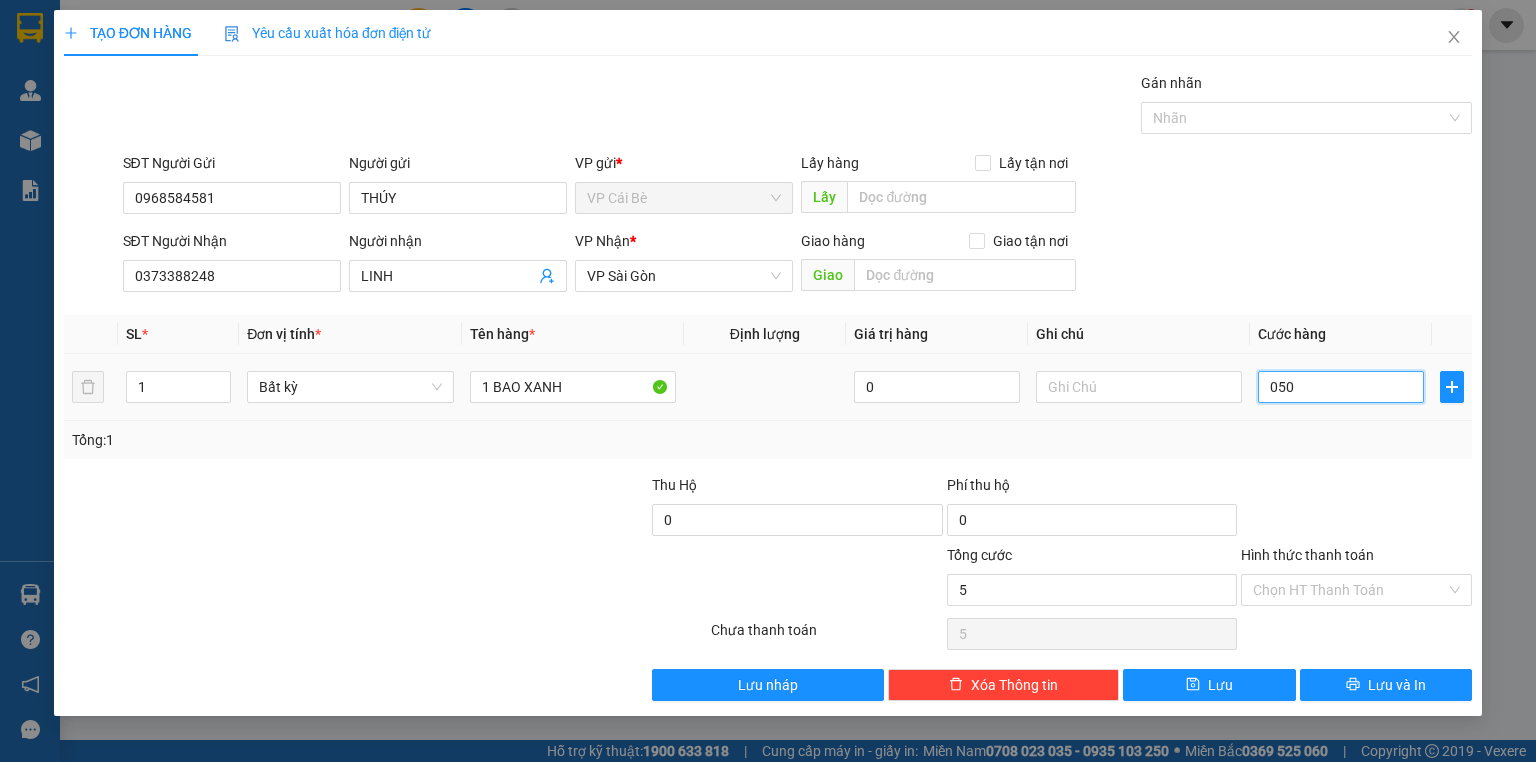 type on "50" 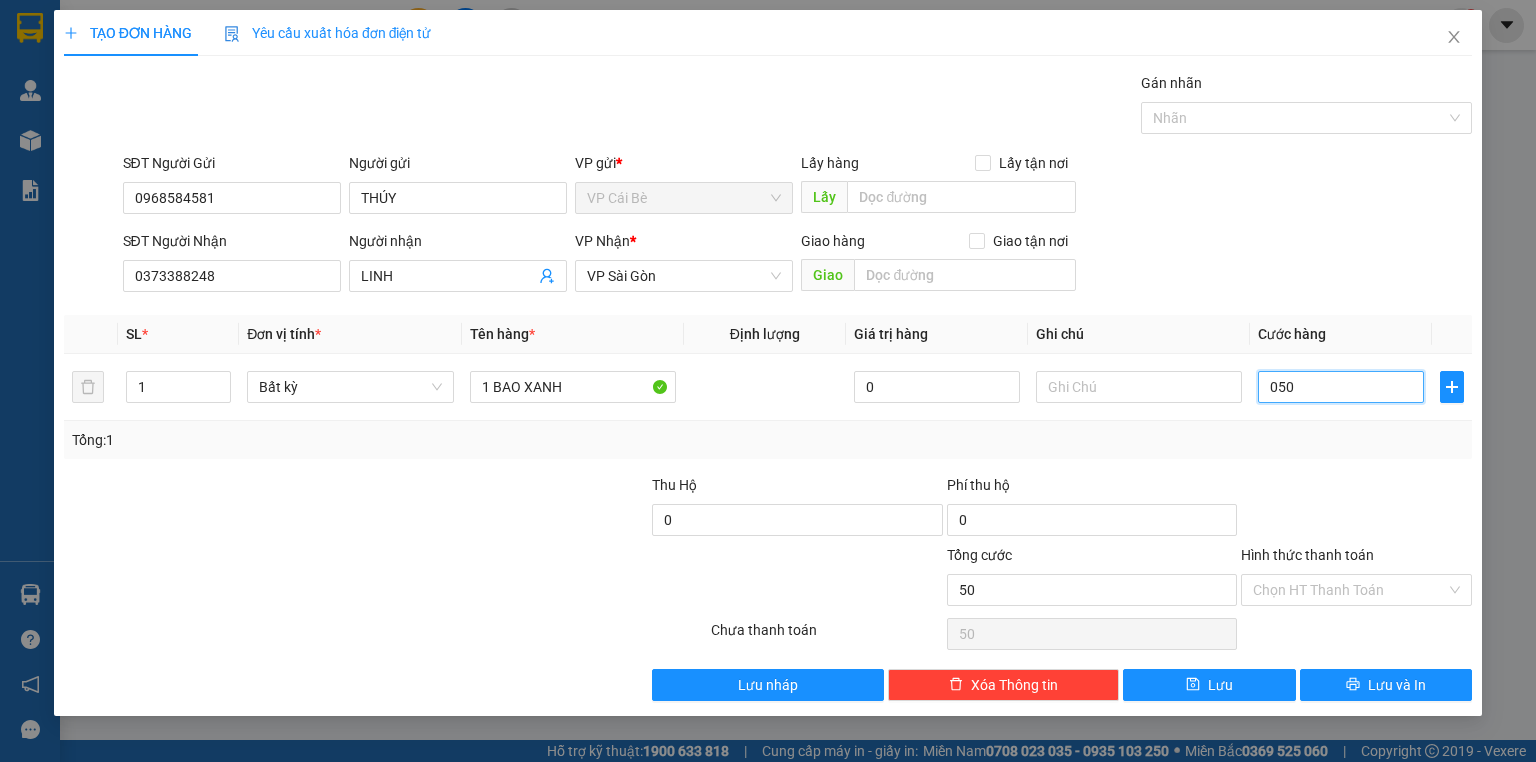 type on "050" 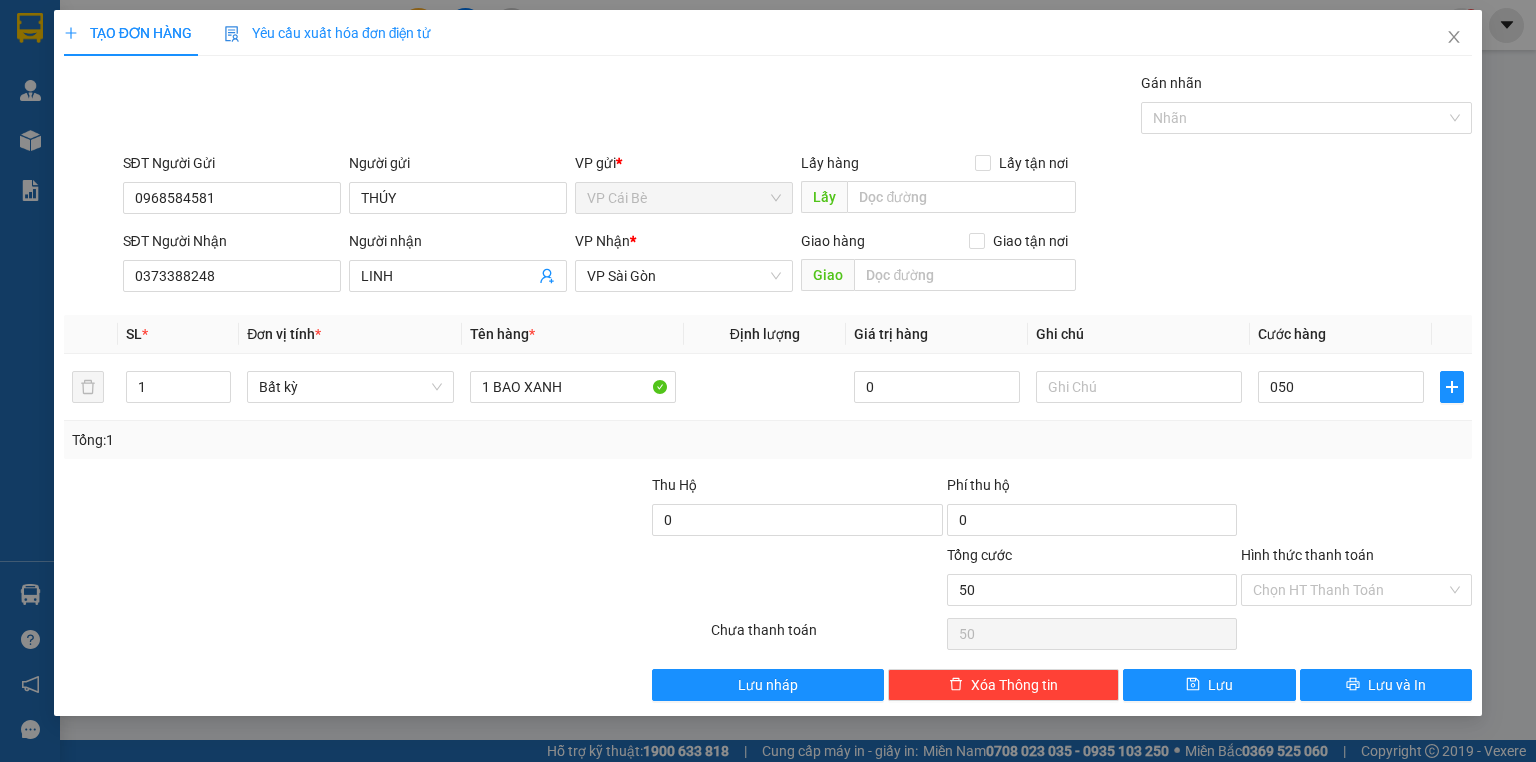 type on "50.000" 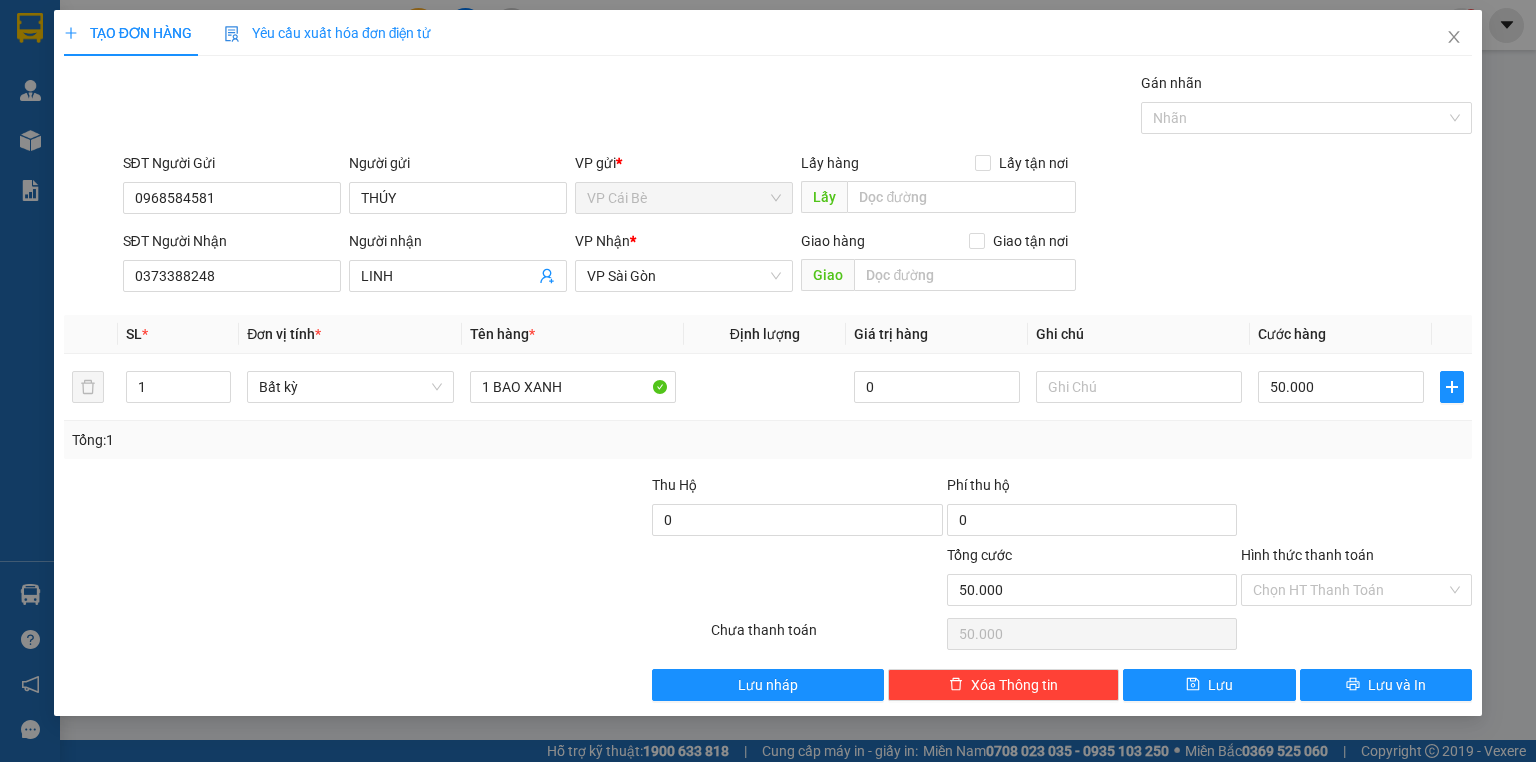 click on "SĐT Người Nhận [PHONE] Người nhận LINH VP Nhận  * VP Sài Gòn Giao hàng Giao tận nơi Giao" at bounding box center (798, 265) 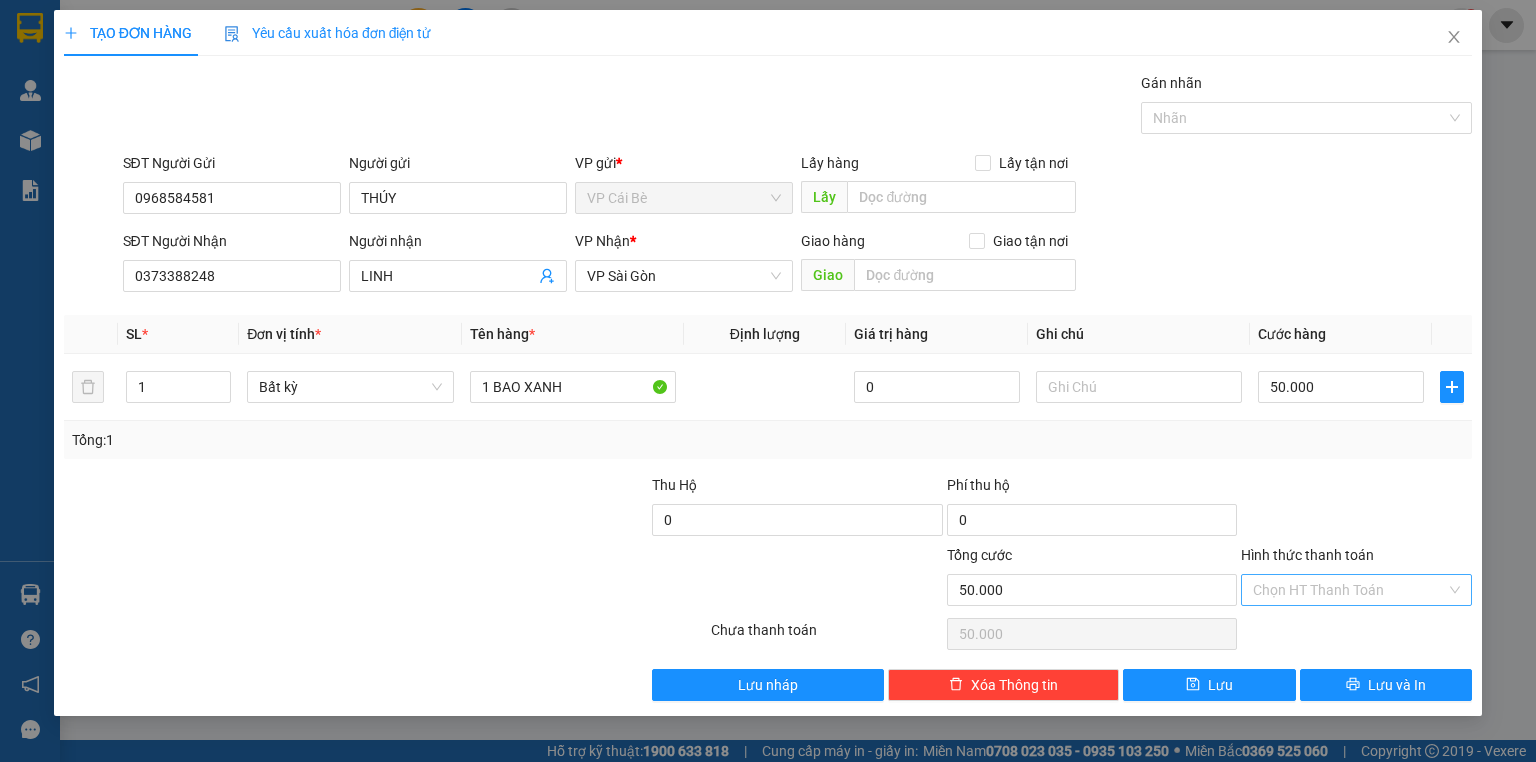 drag, startPoint x: 1336, startPoint y: 585, endPoint x: 1333, endPoint y: 604, distance: 19.235384 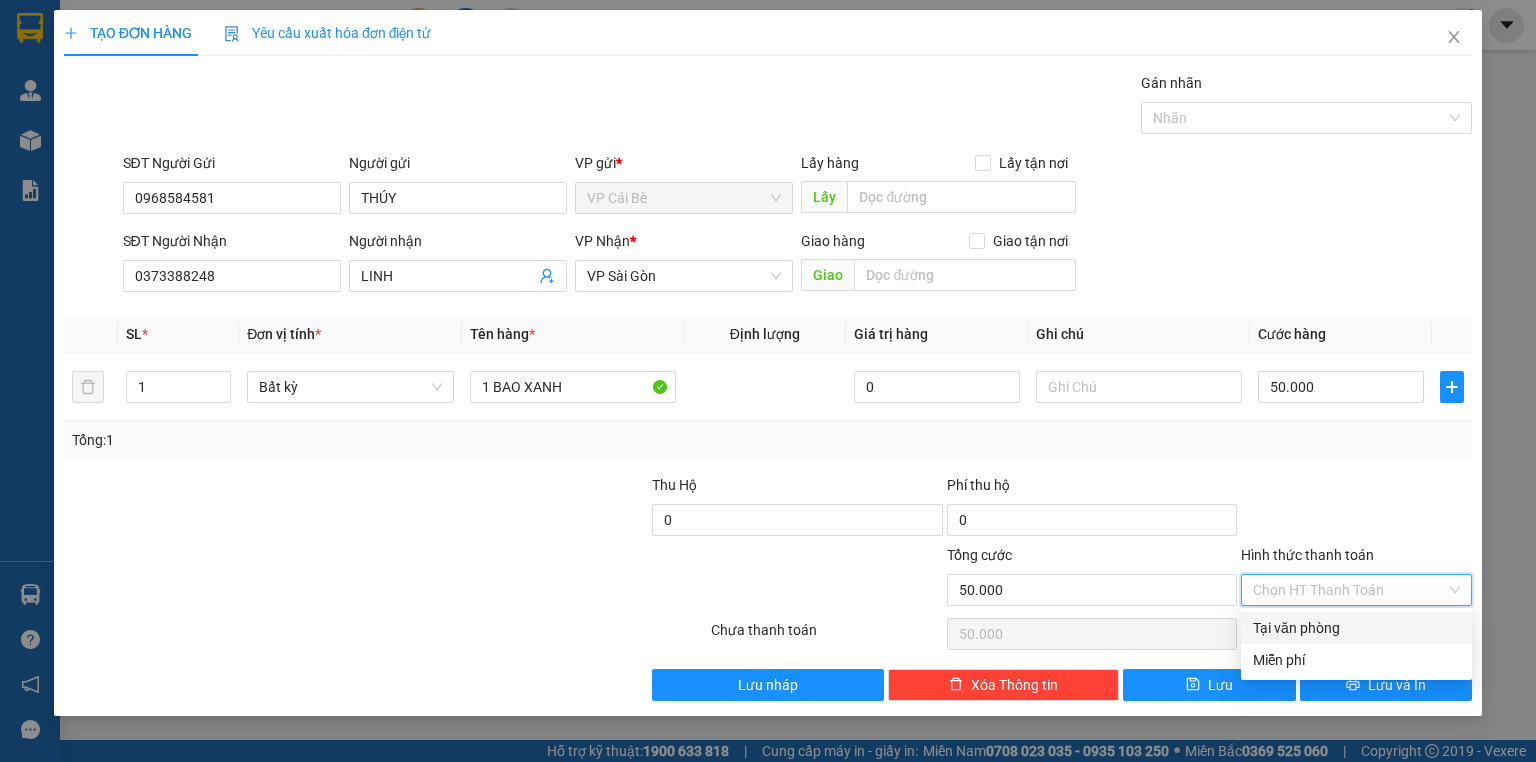 drag, startPoint x: 1304, startPoint y: 621, endPoint x: 1336, endPoint y: 650, distance: 43.185646 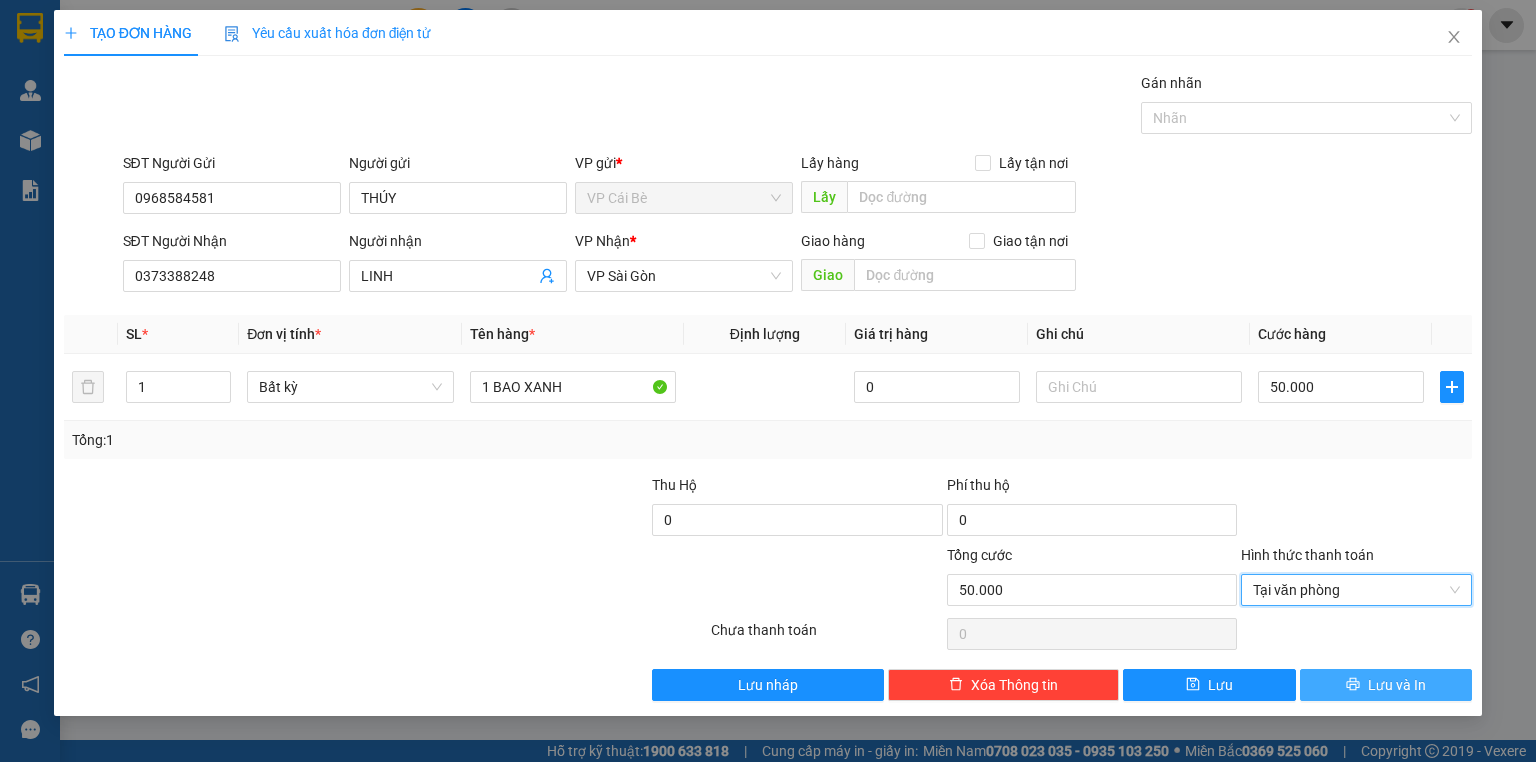 click on "Lưu và In" at bounding box center [1397, 685] 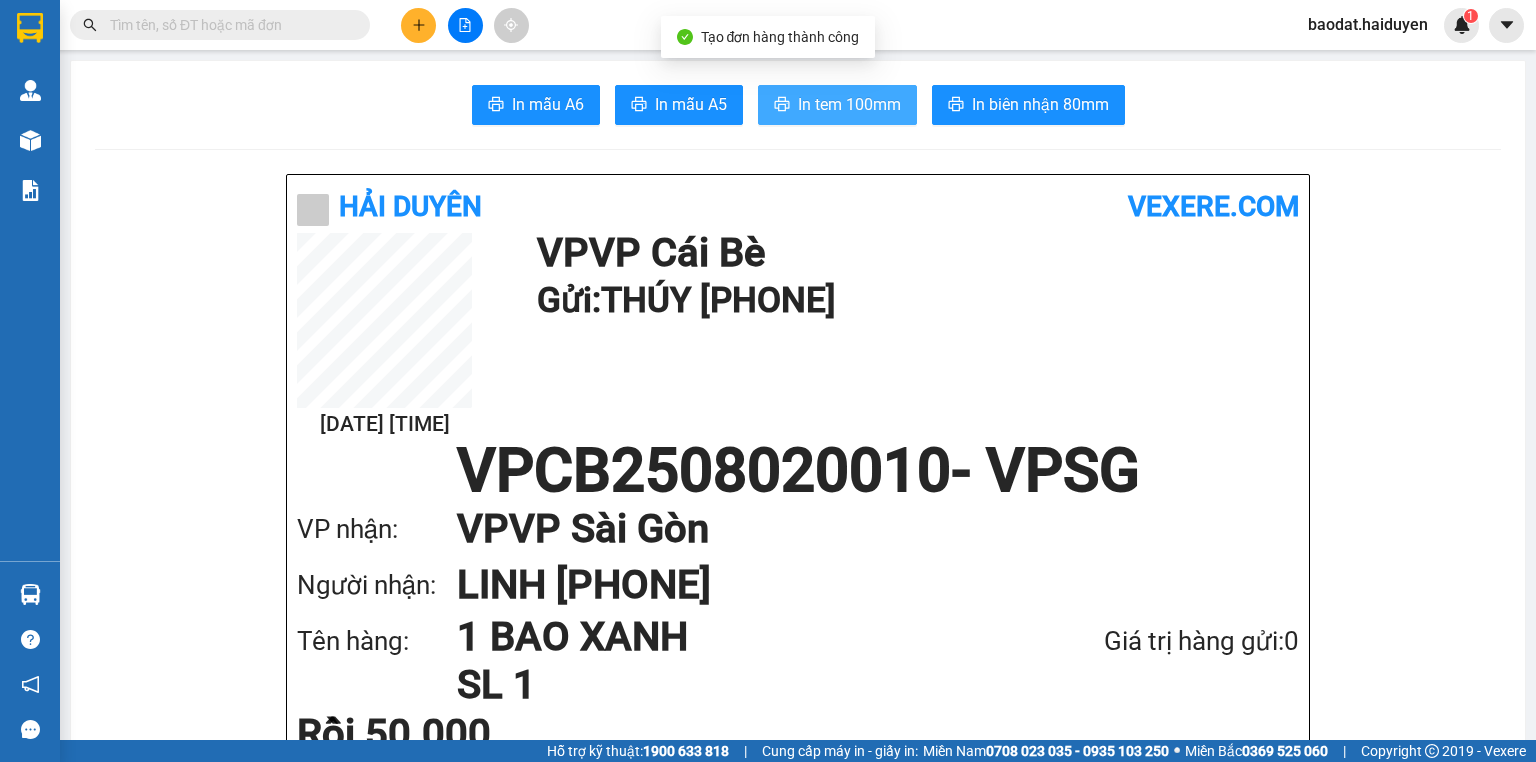 click on "In tem 100mm" at bounding box center [849, 104] 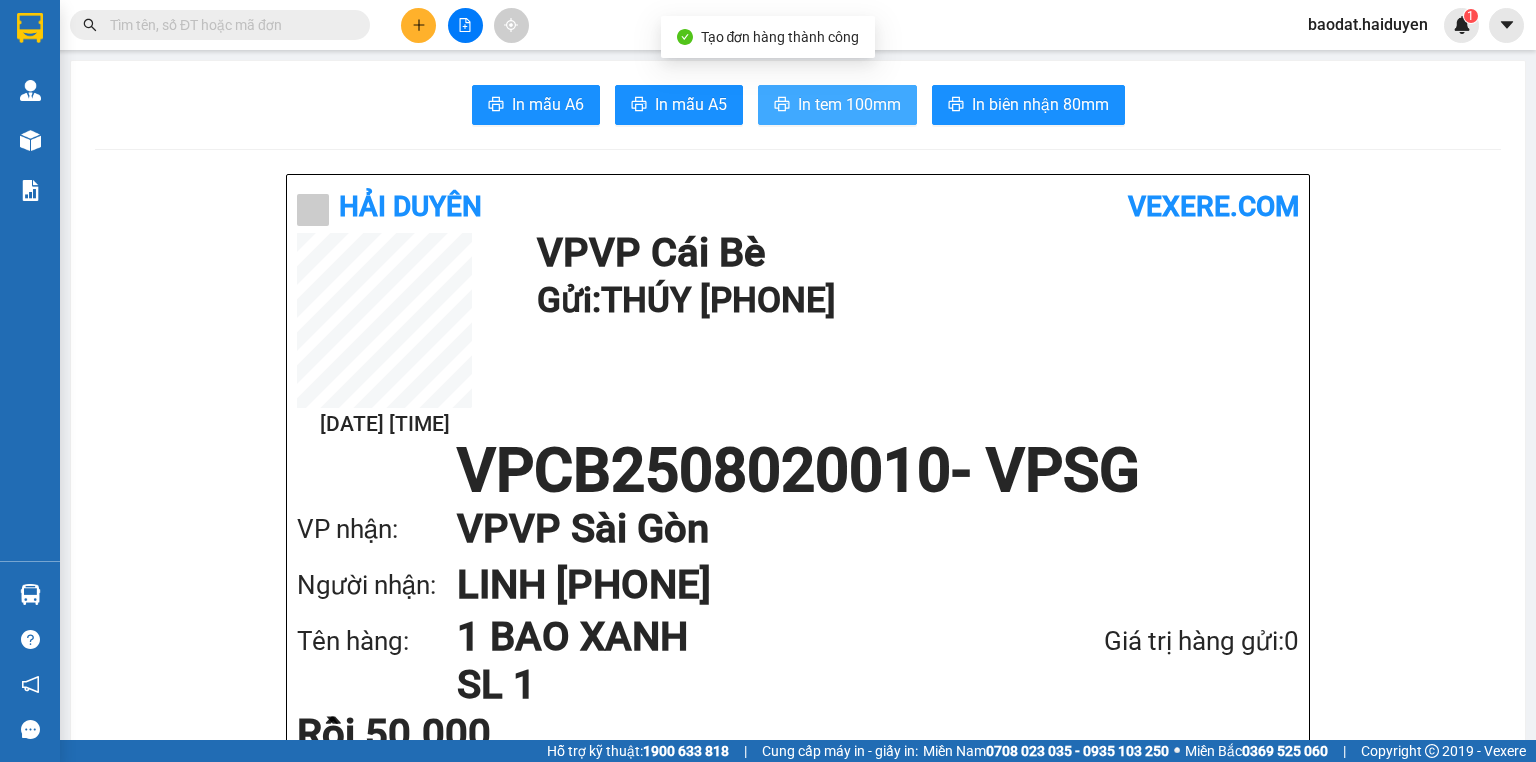 scroll, scrollTop: 0, scrollLeft: 0, axis: both 